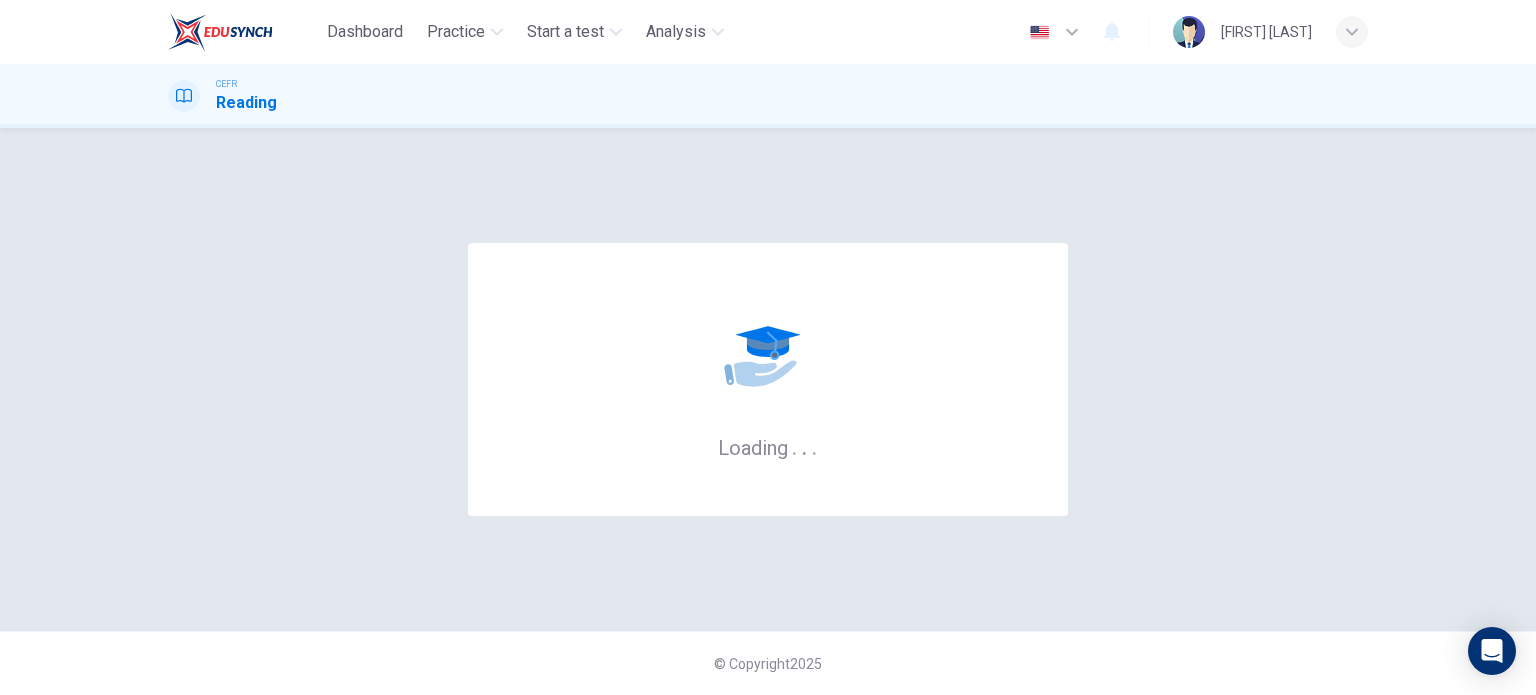 scroll, scrollTop: 0, scrollLeft: 0, axis: both 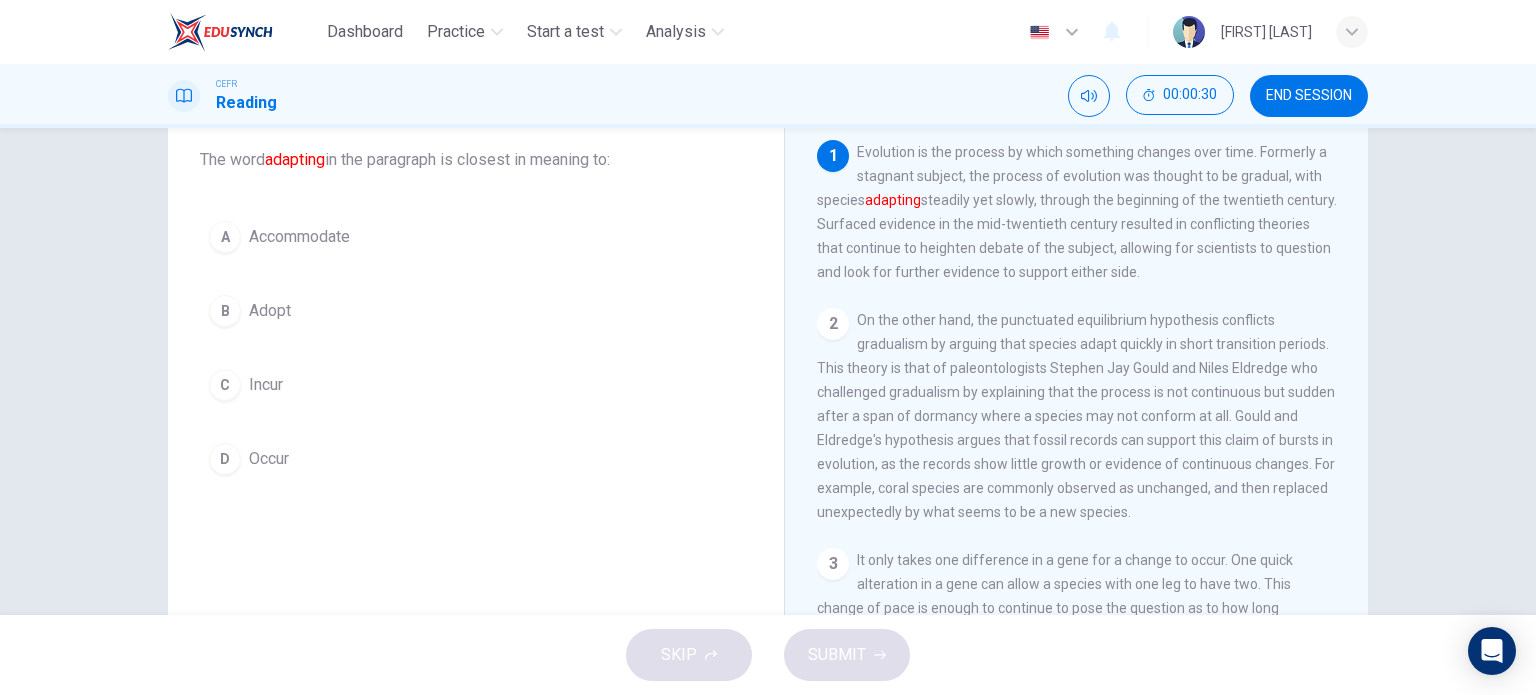 click on "Question 1 The word adapting in the paragraph is closest in meaning to: A Accommodate B Adopt C Incur D Occur Evaluating Time Theories of Evolution 1 Evolution is the process by which something changes over time. Formerly a stagnant subject, the process of evolution was thought to be gradual, with species adapting steadily yet slowly, through the beginning of the twentieth century. Surfaced evidence in the mid-twentieth century resulted in conflicting theories that continue to heighten debate of the subject, allowing for scientists to question and look for further evidence to support either side. 2 3 It only takes one difference in a gene for a change to occur. One quick alteration in a gene can allow a species with one leg to have two. This change of pace is enough to continue to pose the question as to how long adaptation takes in evolution. 4 5 6 7" at bounding box center [768, 399] 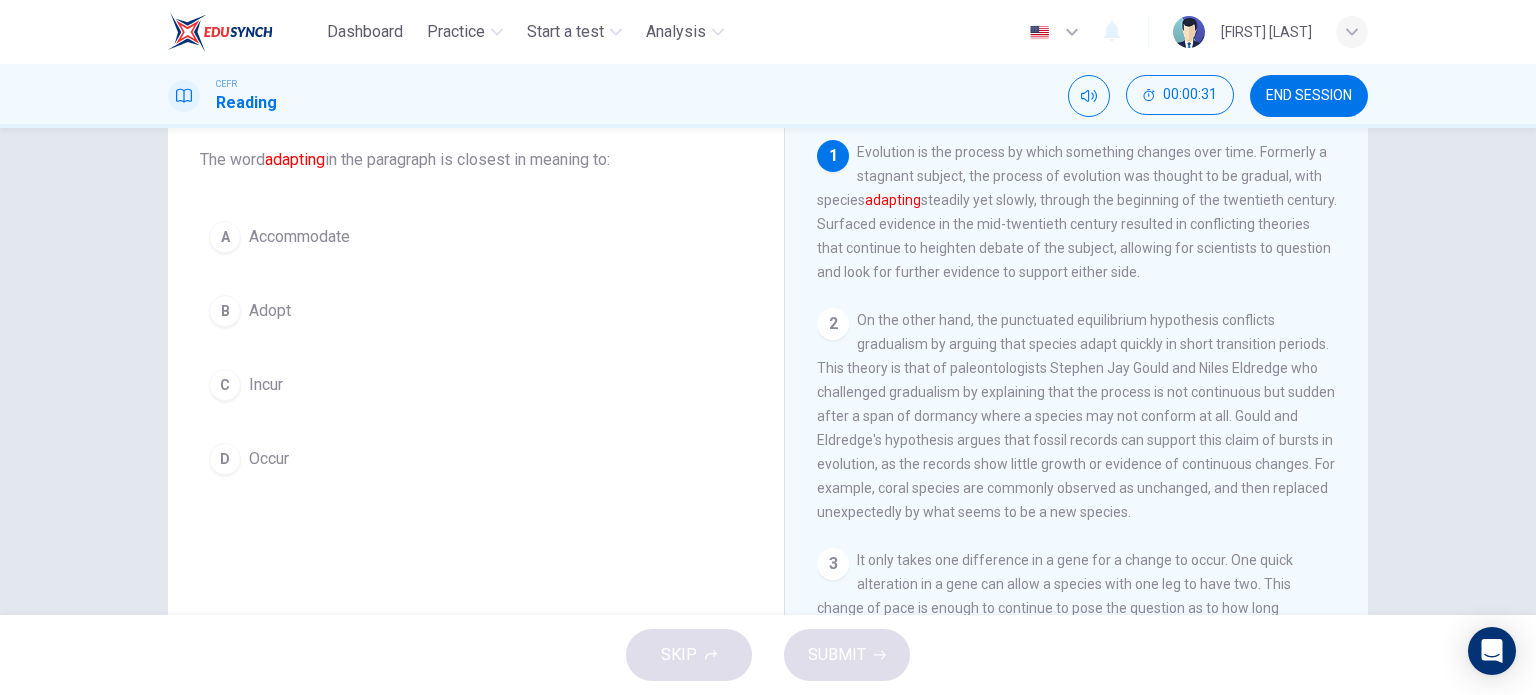 click on "Question 1 The word adapting in the paragraph is closest in meaning to: A Accommodate B Adopt C Incur D Occur Evaluating Time Theories of Evolution 1 Evolution is the process by which something changes over time. Formerly a stagnant subject, the process of evolution was thought to be gradual, with species adapting steadily yet slowly, through the beginning of the twentieth century. Surfaced evidence in the mid-twentieth century resulted in conflicting theories that continue to heighten debate of the subject, allowing for scientists to question and look for further evidence to support either side. 2 3 It only takes one difference in a gene for a change to occur. One quick alteration in a gene can allow a species with one leg to have two. This change of pace is enough to continue to pose the question as to how long adaptation takes in evolution. 4 5 6 7" at bounding box center (768, 399) 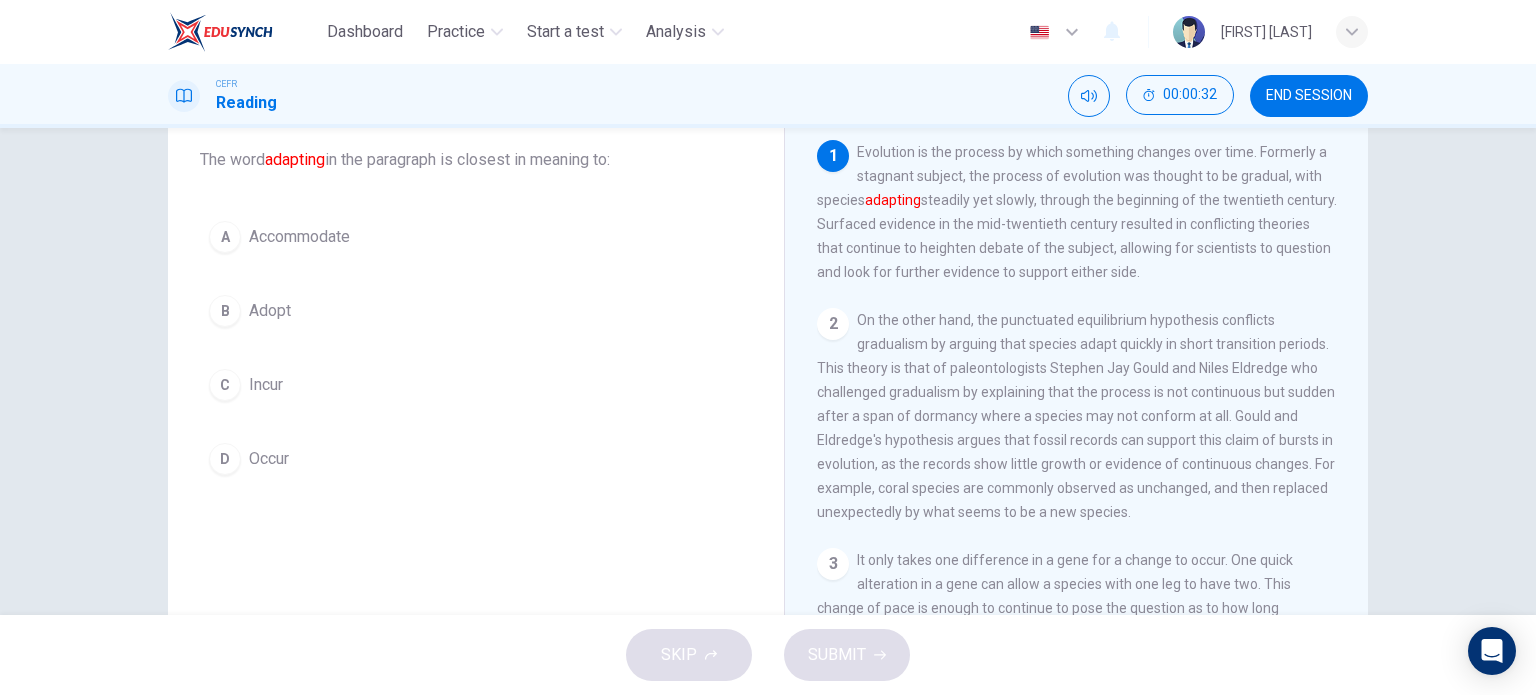 click on "Question 1 The word adapting in the paragraph is closest in meaning to: A Accommodate B Adopt C Incur D Occur Evaluating Time Theories of Evolution 1 Evolution is the process by which something changes over time. Formerly a stagnant subject, the process of evolution was thought to be gradual, with species adapting steadily yet slowly, through the beginning of the twentieth century. Surfaced evidence in the mid-twentieth century resulted in conflicting theories that continue to heighten debate of the subject, allowing for scientists to question and look for further evidence to support either side. 2 3 It only takes one difference in a gene for a change to occur. One quick alteration in a gene can allow a species with one leg to have two. This change of pace is enough to continue to pose the question as to how long adaptation takes in evolution. 4 5 6 7" at bounding box center [768, 399] 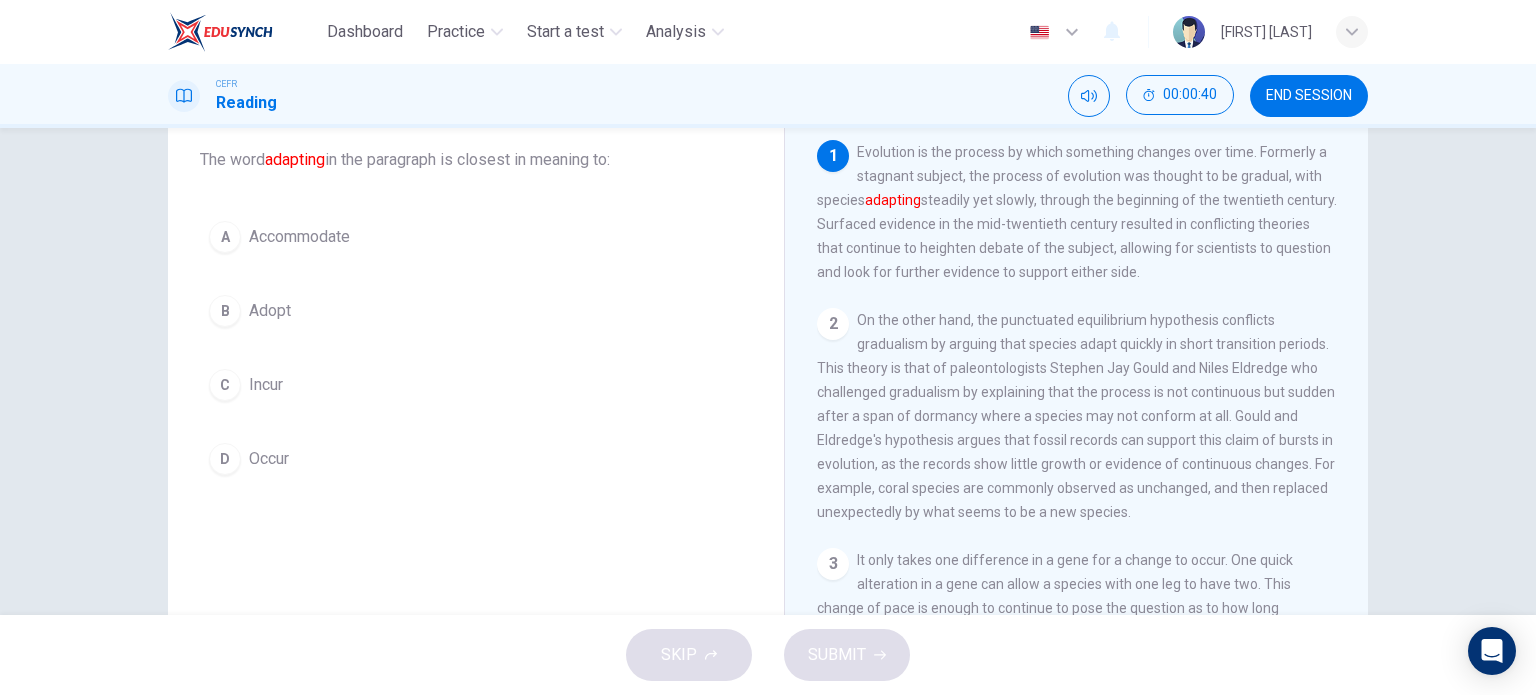 drag, startPoint x: 1368, startPoint y: 287, endPoint x: 966, endPoint y: 383, distance: 413.30377 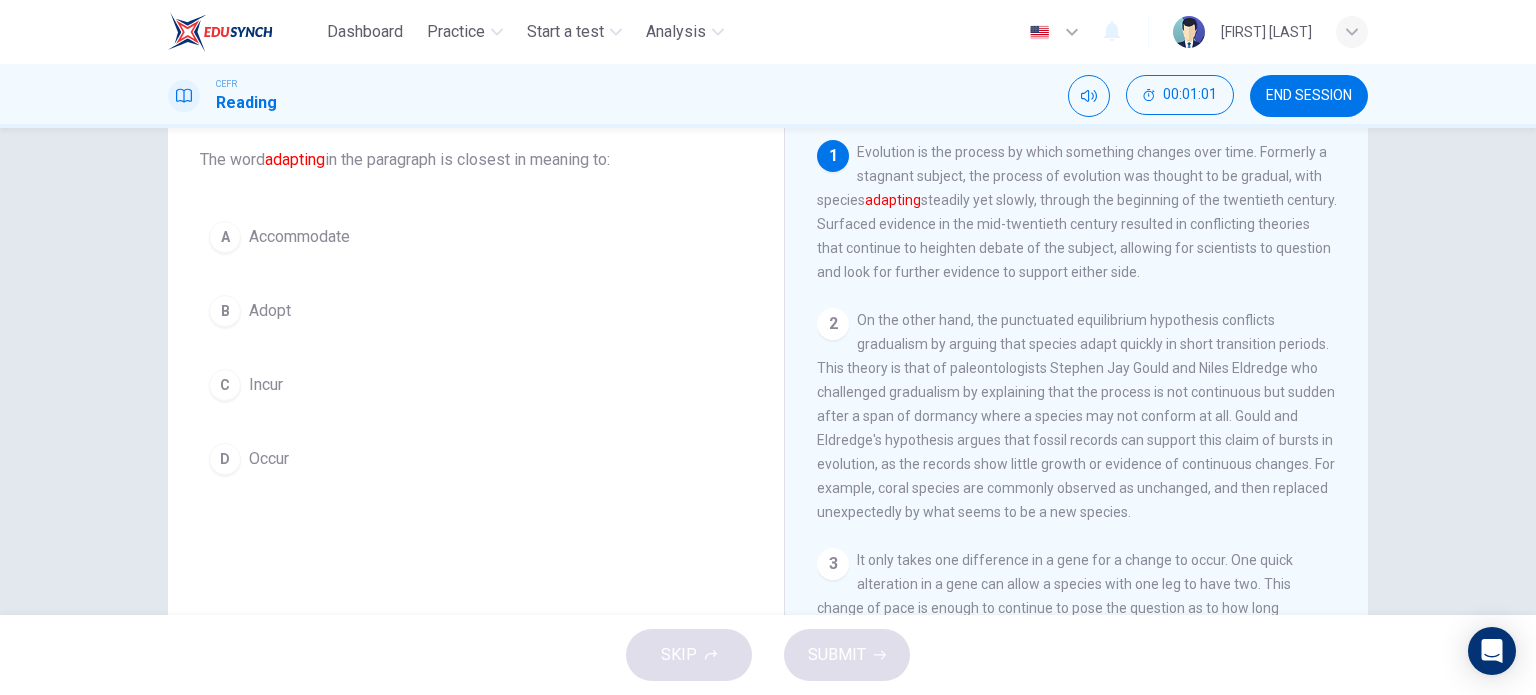 click on "B" at bounding box center [225, 311] 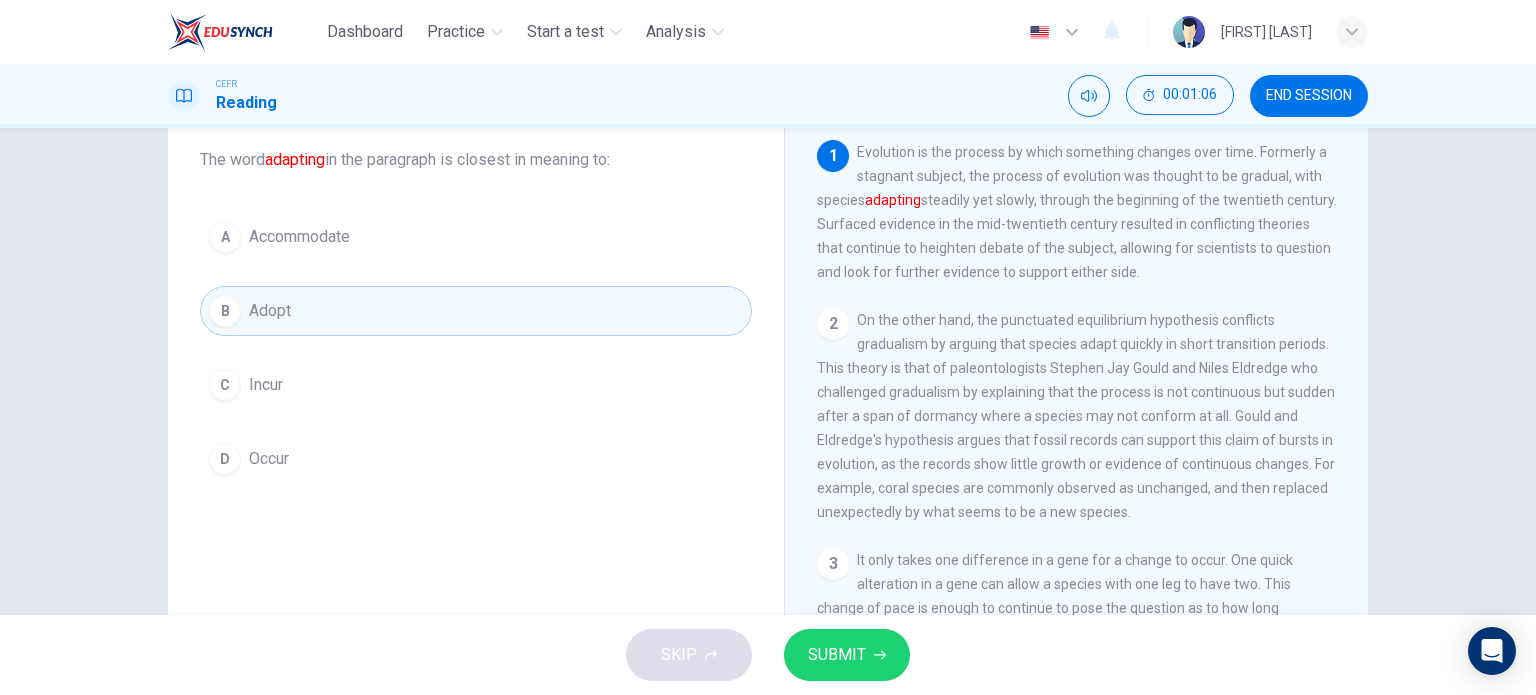 click on "SUBMIT" at bounding box center (837, 655) 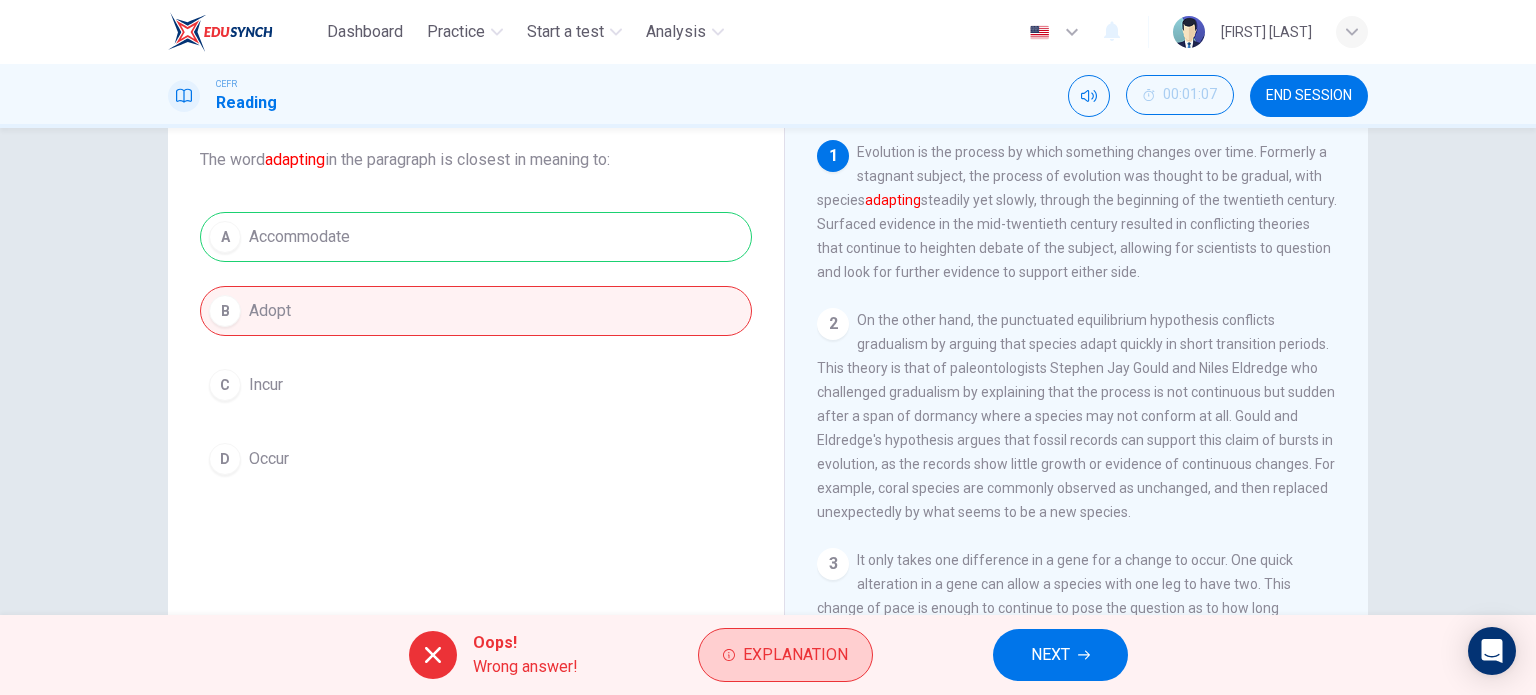 click on "Explanation" at bounding box center [795, 655] 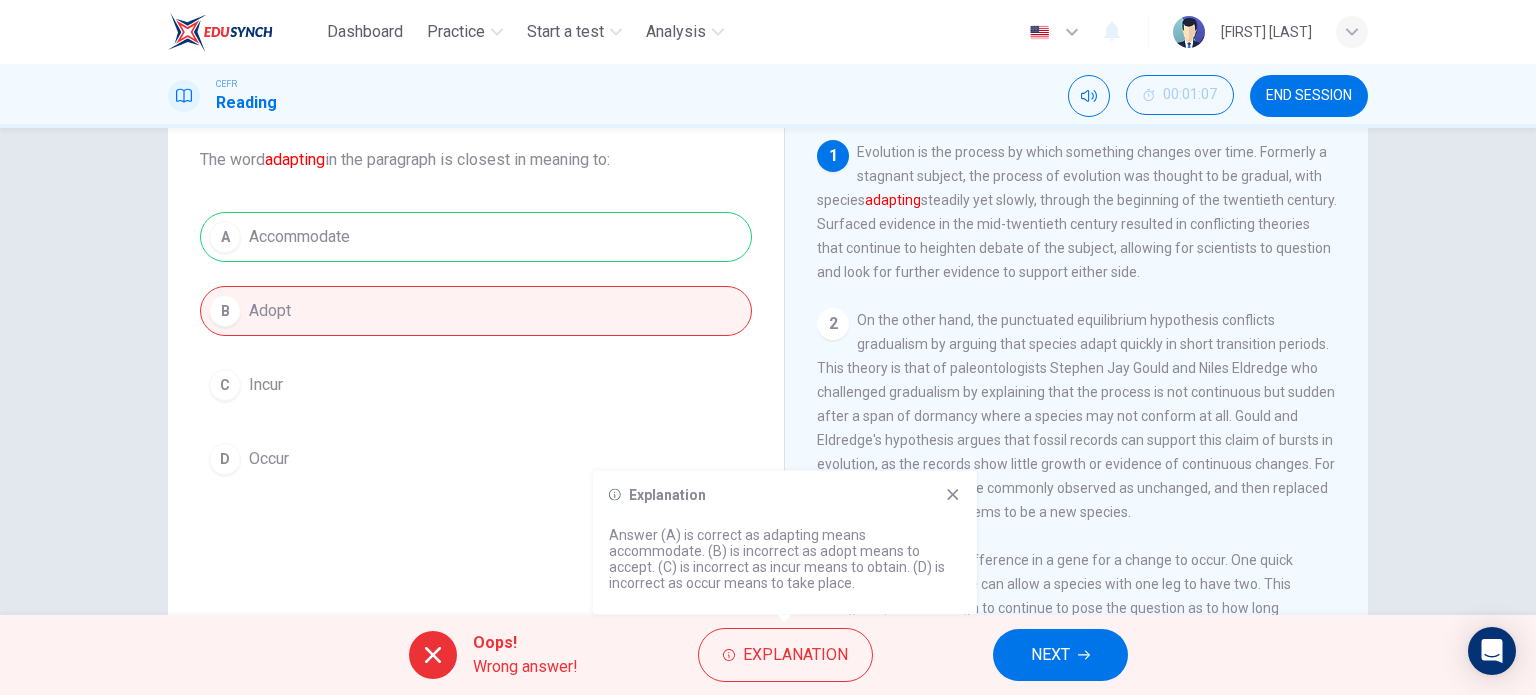 click 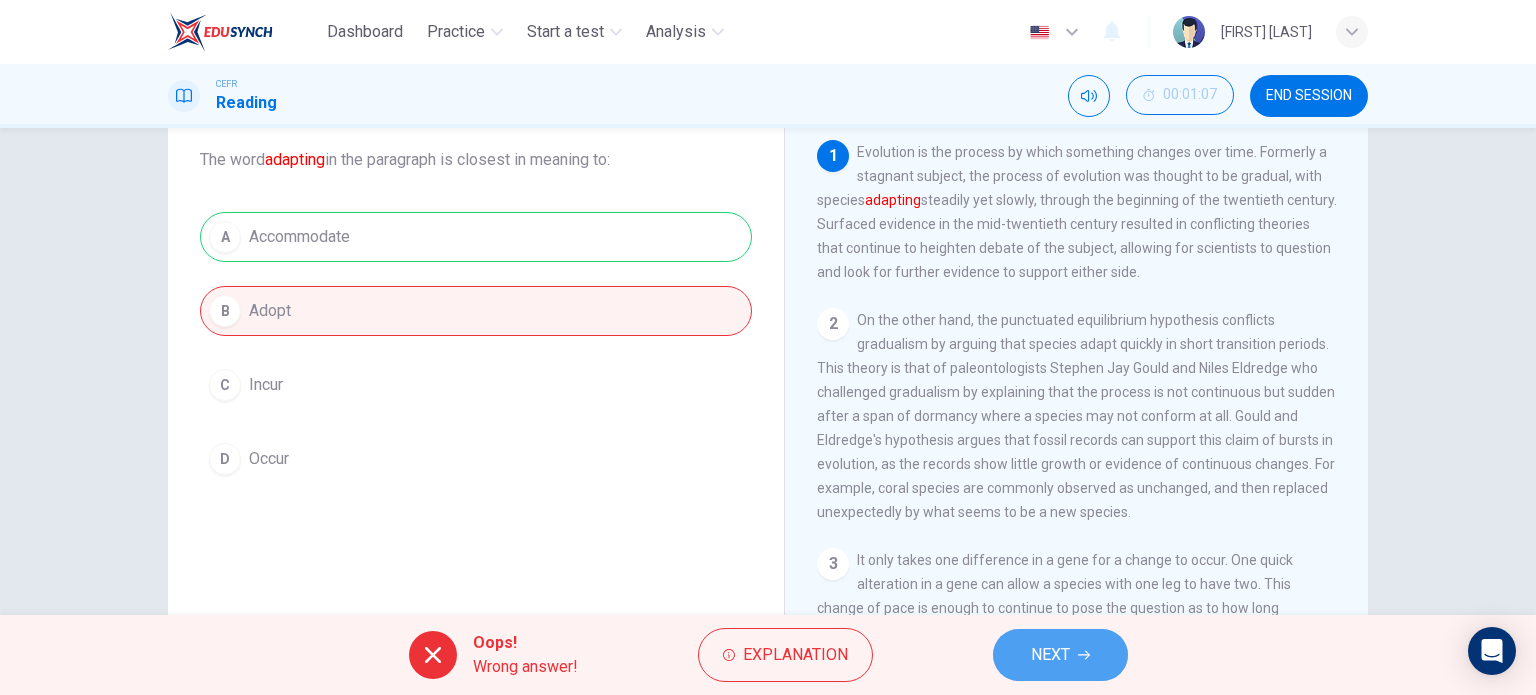 click on "NEXT" at bounding box center [1060, 655] 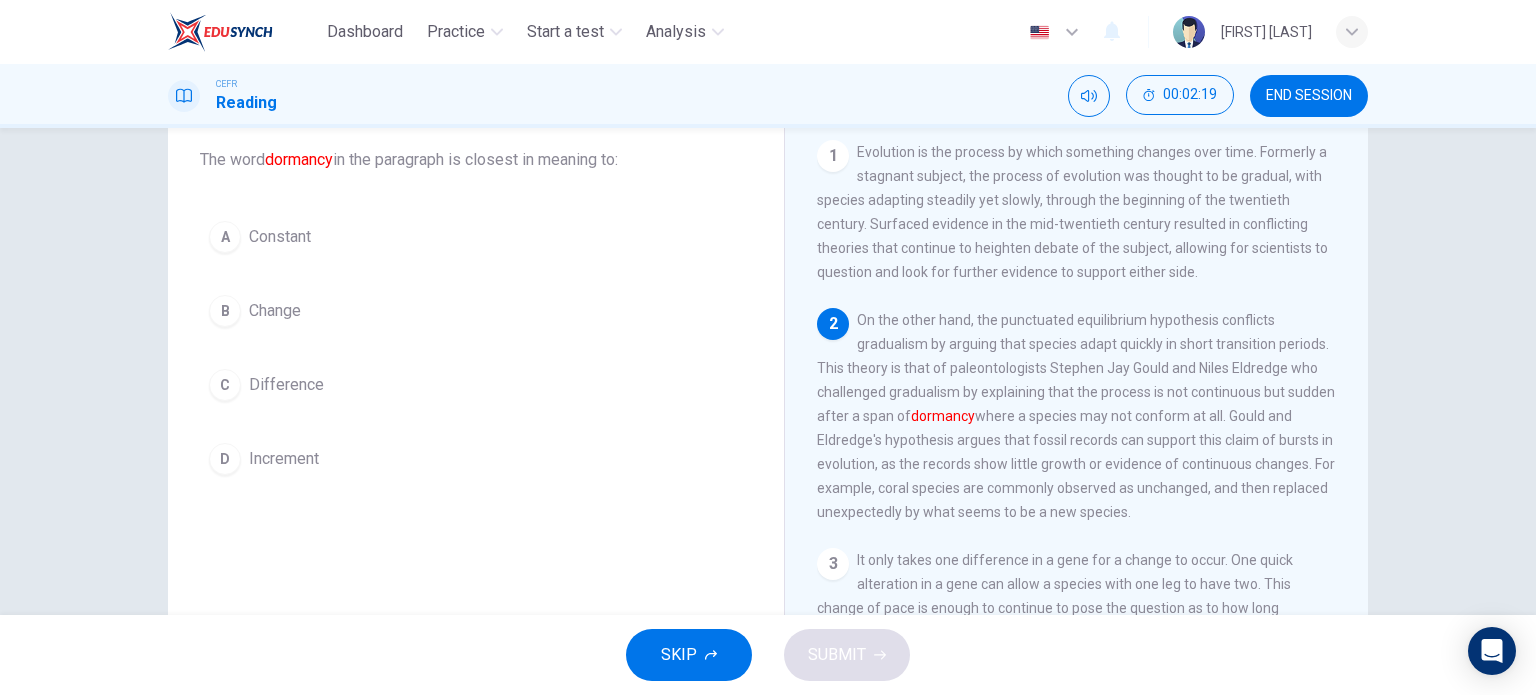 click on "1 Evolution is the process by which something changes over time. Formerly a stagnant subject, the process of evolution was thought to be gradual, with species adapting steadily yet slowly, through the beginning of the twentieth century. Surfaced evidence in the mid-twentieth century resulted in conflicting theories that continue to heighten debate of the subject, allowing for scientists to question and look for further evidence to support either side. 2 On the other hand, the punctuated equilibrium hypothesis conflicts gradualism by arguing that species adapt quickly in short transition periods. This theory is that of paleontologists Stephen Jay Gould and Niles Eldredge who challenged gradualism by explaining that the process is not continuous but sudden after a span of  dormancy 3 4 5 6 7" at bounding box center [1090, 443] 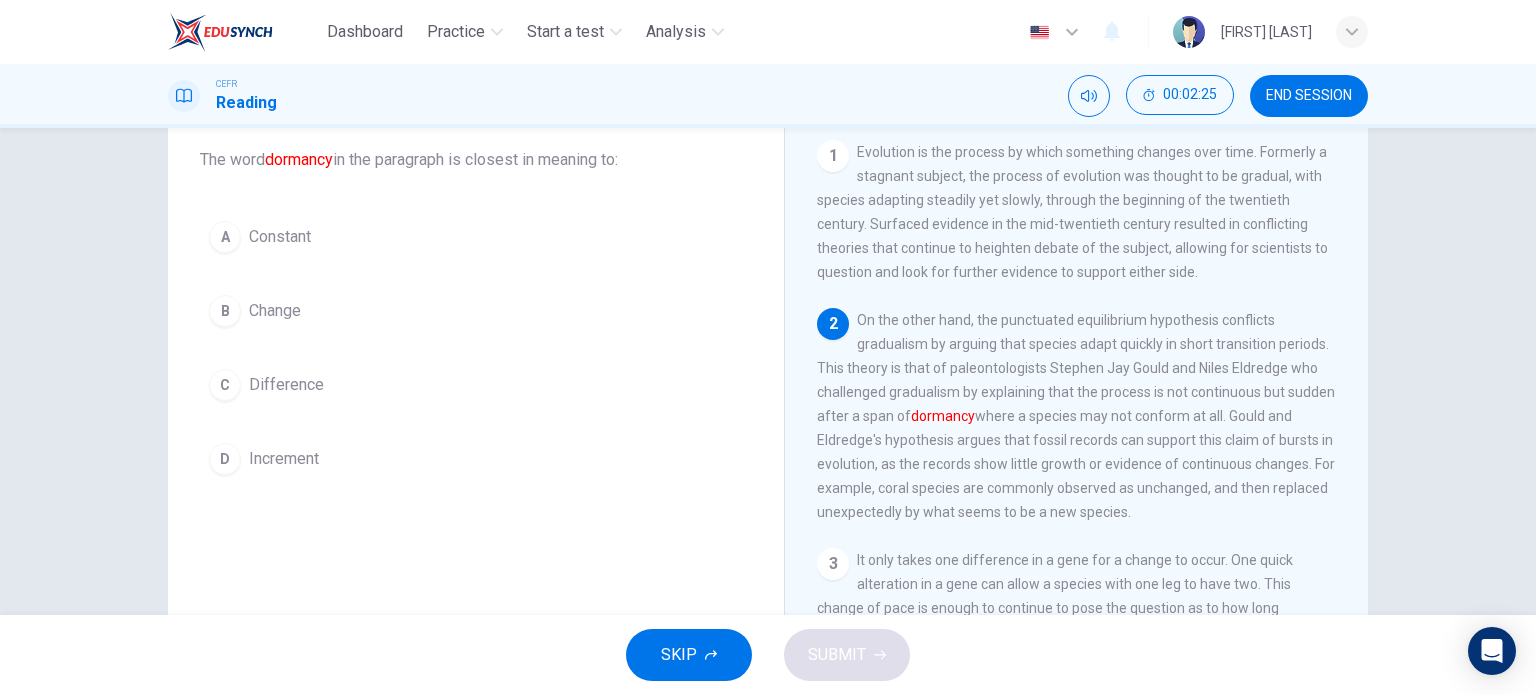click on "1 Evolution is the process by which something changes over time. Formerly a stagnant subject, the process of evolution was thought to be gradual, with species adapting steadily yet slowly, through the beginning of the twentieth century. Surfaced evidence in the mid-twentieth century resulted in conflicting theories that continue to heighten debate of the subject, allowing for scientists to question and look for further evidence to support either side. 2 On the other hand, the punctuated equilibrium hypothesis conflicts gradualism by arguing that species adapt quickly in short transition periods. This theory is that of paleontologists Stephen Jay Gould and Niles Eldredge who challenged gradualism by explaining that the process is not continuous but sudden after a span of  dormancy 3 4 5 6 7" at bounding box center (1090, 443) 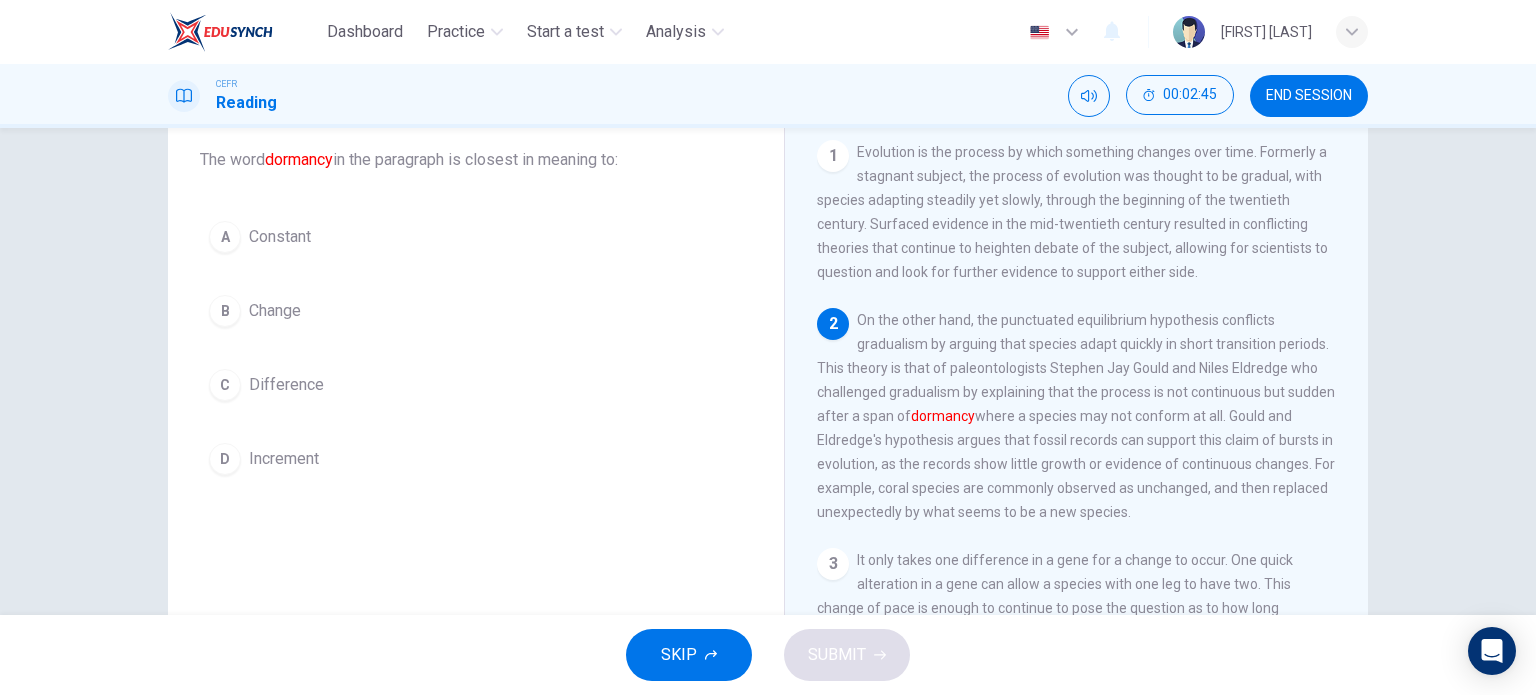 click on "1 Evolution is the process by which something changes over time. Formerly a stagnant subject, the process of evolution was thought to be gradual, with species adapting steadily yet slowly, through the beginning of the twentieth century. Surfaced evidence in the mid-twentieth century resulted in conflicting theories that continue to heighten debate of the subject, allowing for scientists to question and look for further evidence to support either side. 2 On the other hand, the punctuated equilibrium hypothesis conflicts gradualism by arguing that species adapt quickly in short transition periods. This theory is that of paleontologists Stephen Jay Gould and Niles Eldredge who challenged gradualism by explaining that the process is not continuous but sudden after a span of  dormancy 3 4 5 6 7" at bounding box center (1090, 443) 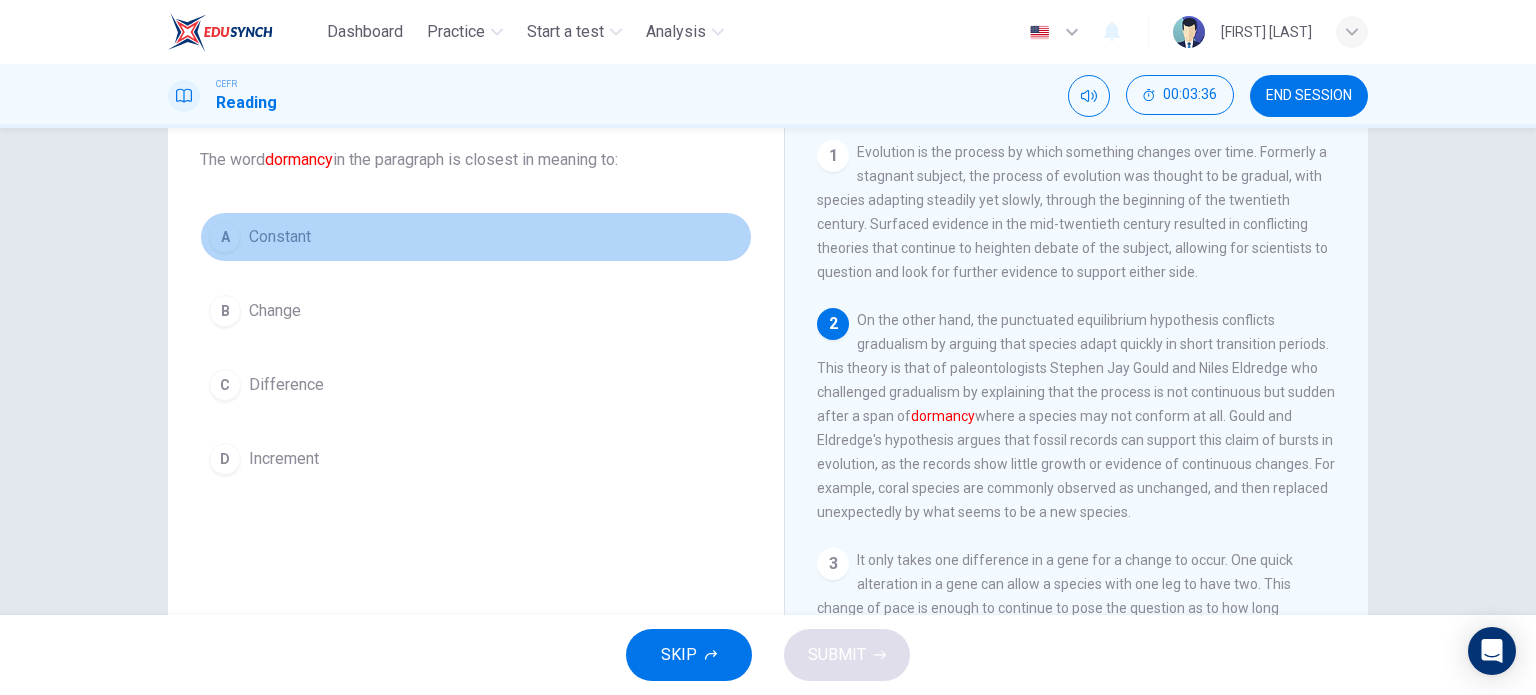 click on "A" at bounding box center [225, 237] 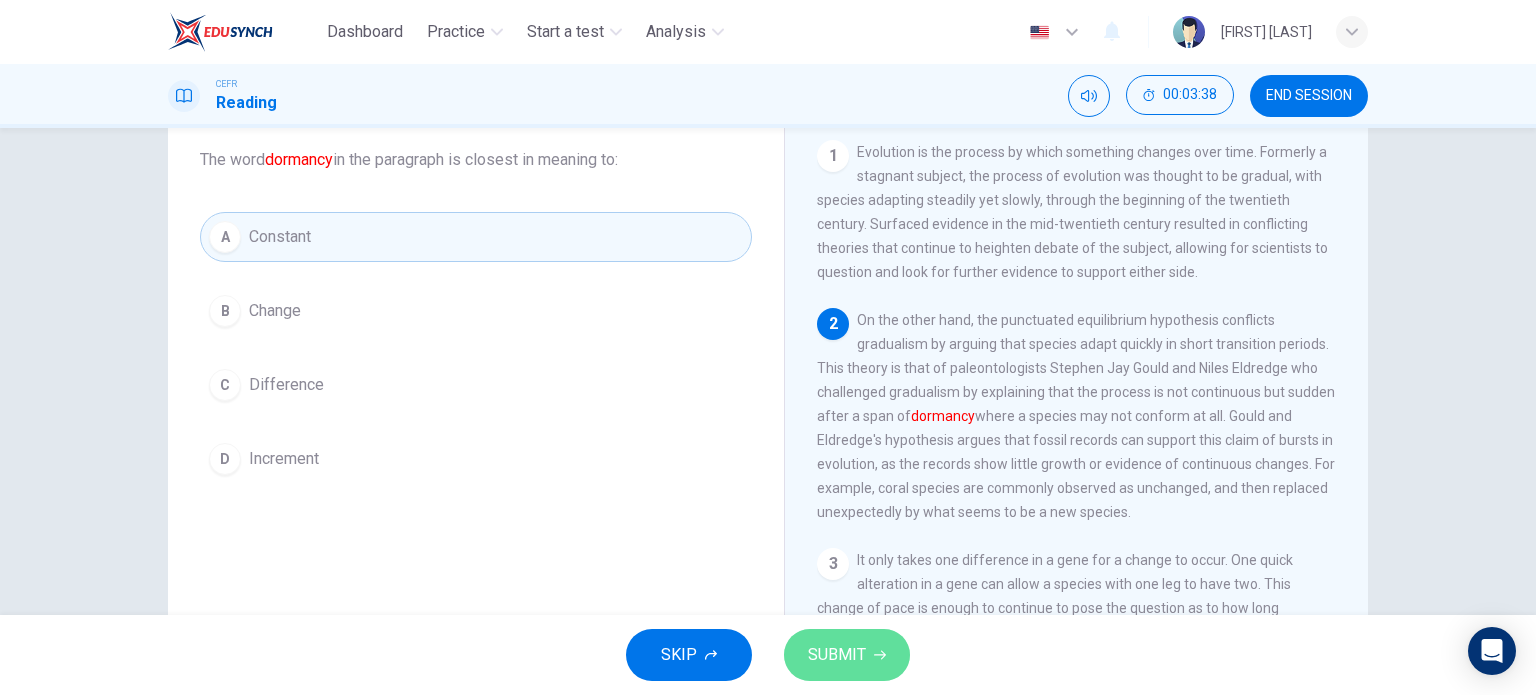 click on "SUBMIT" at bounding box center [837, 655] 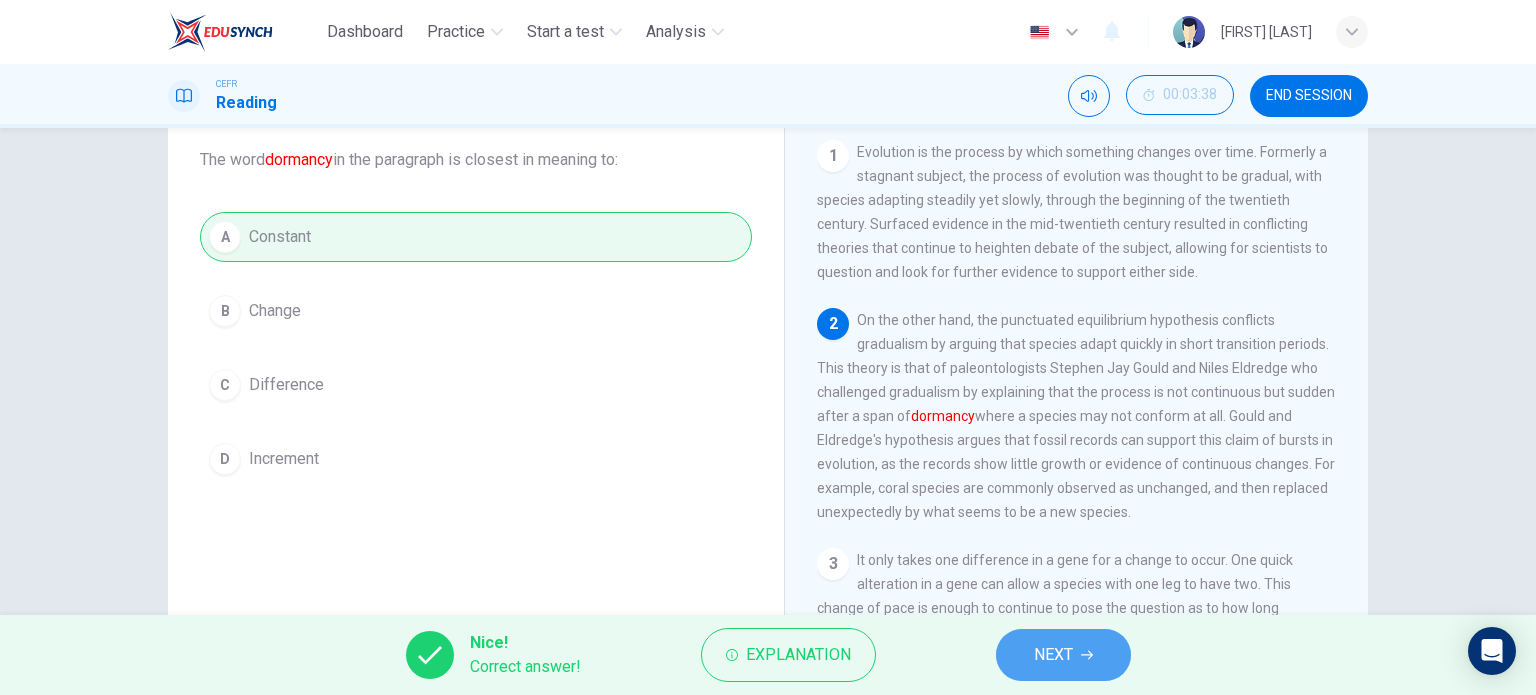 click on "NEXT" at bounding box center (1053, 655) 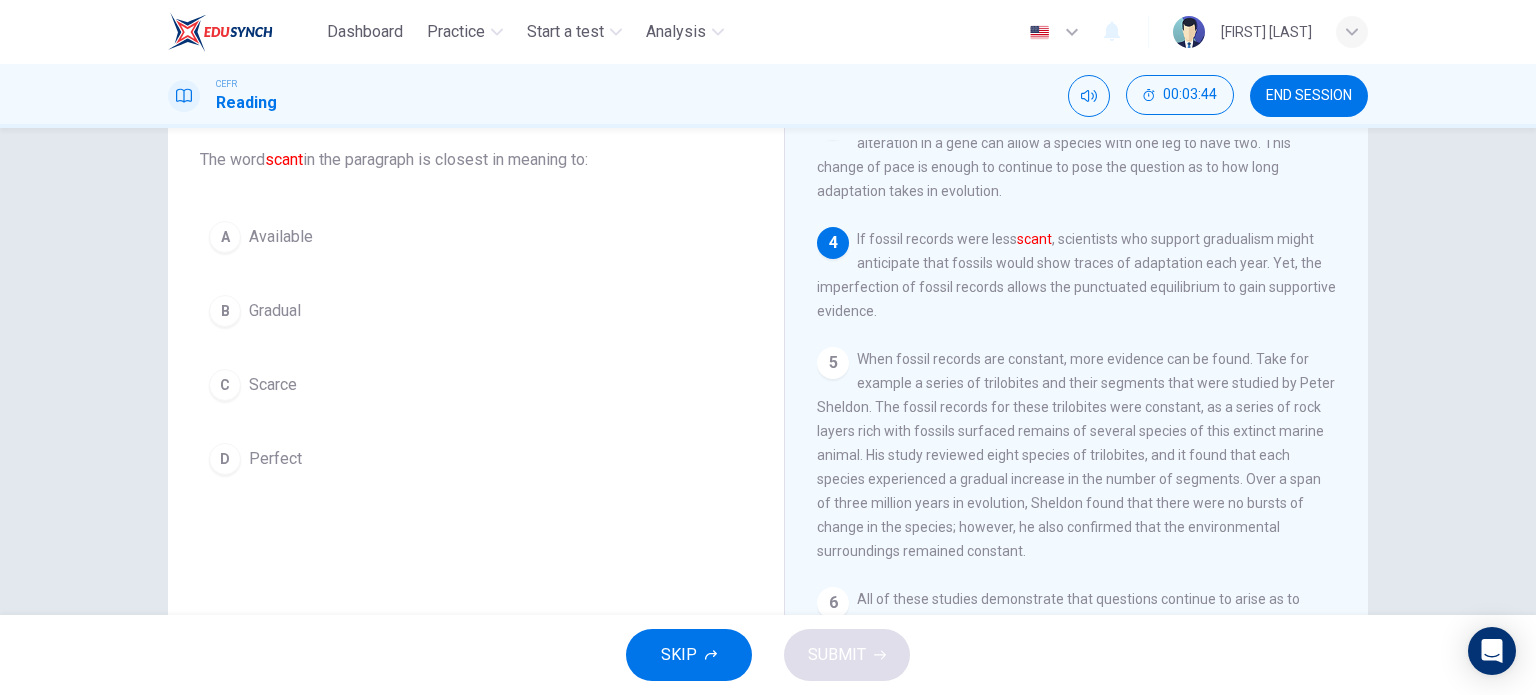 scroll, scrollTop: 466, scrollLeft: 0, axis: vertical 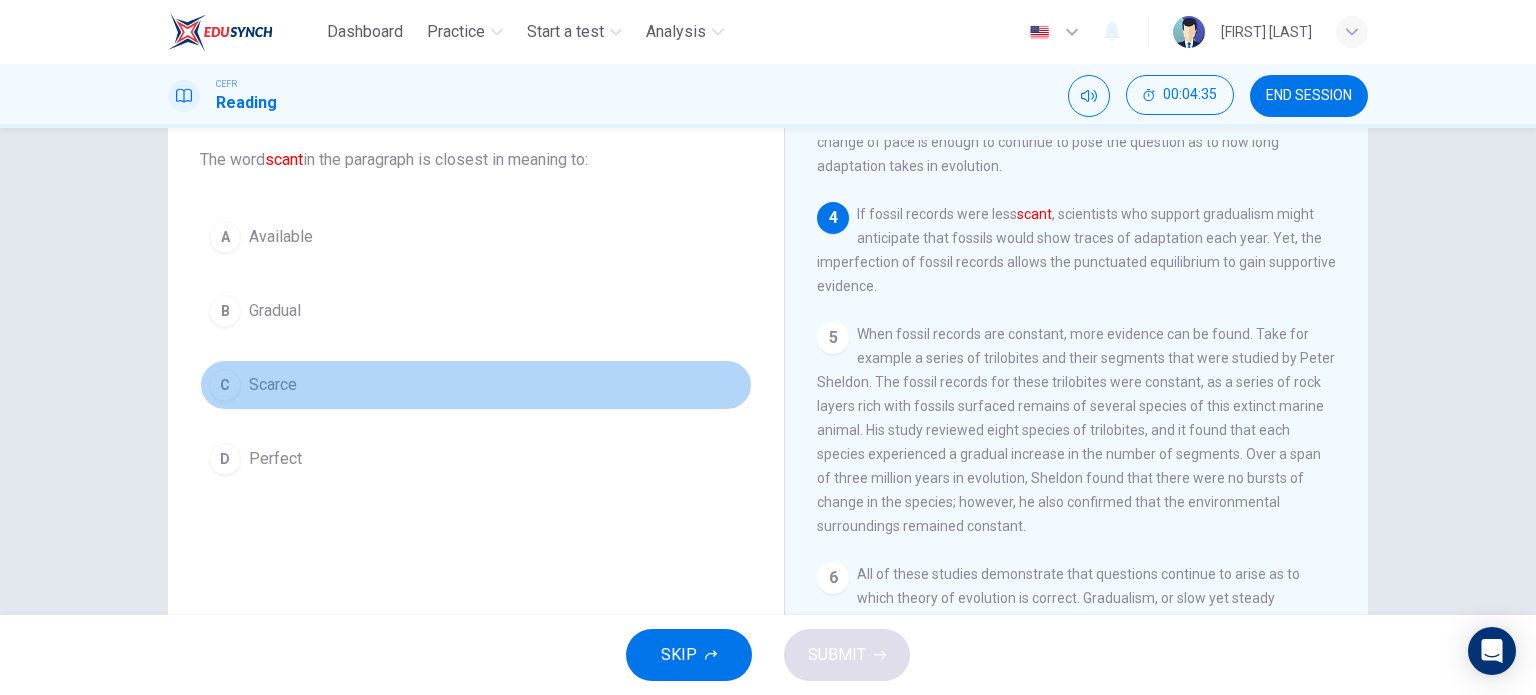 click on "C" at bounding box center [225, 385] 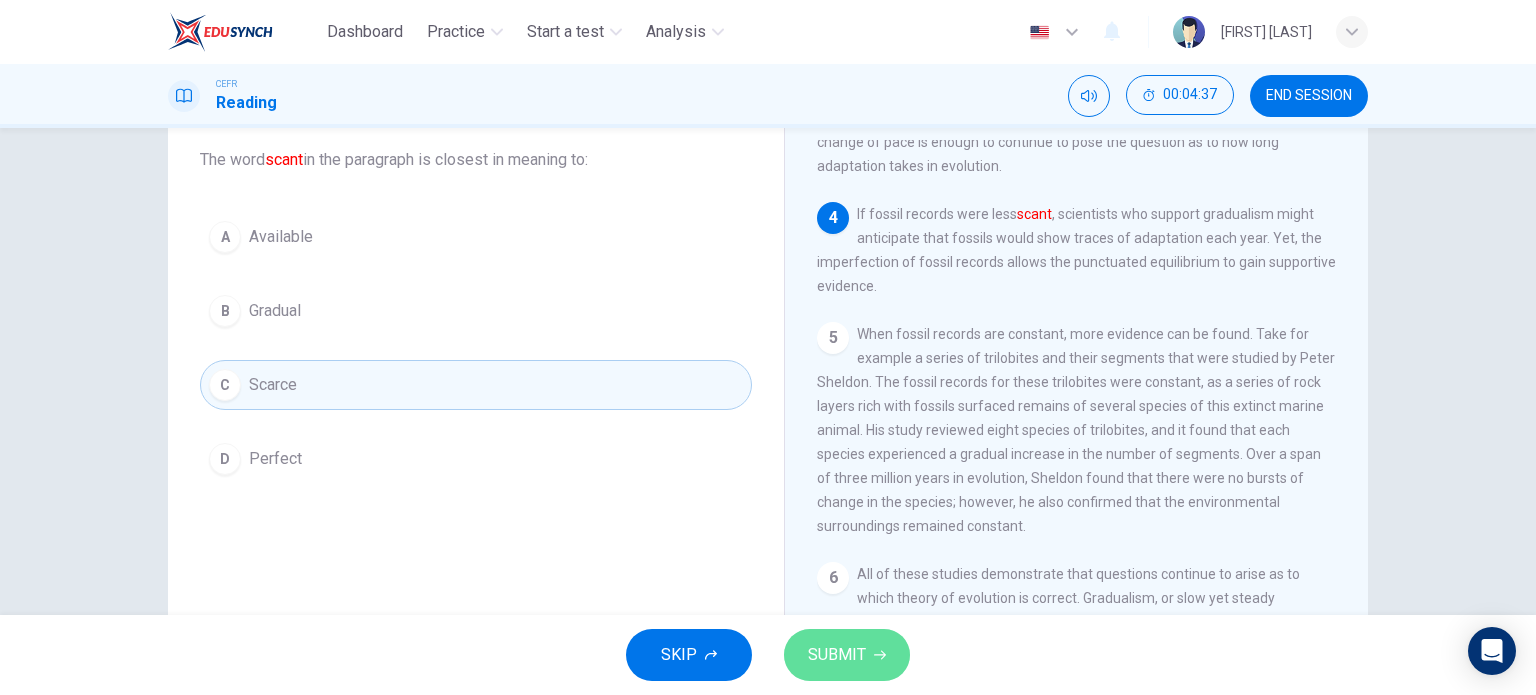 click on "SUBMIT" at bounding box center (837, 655) 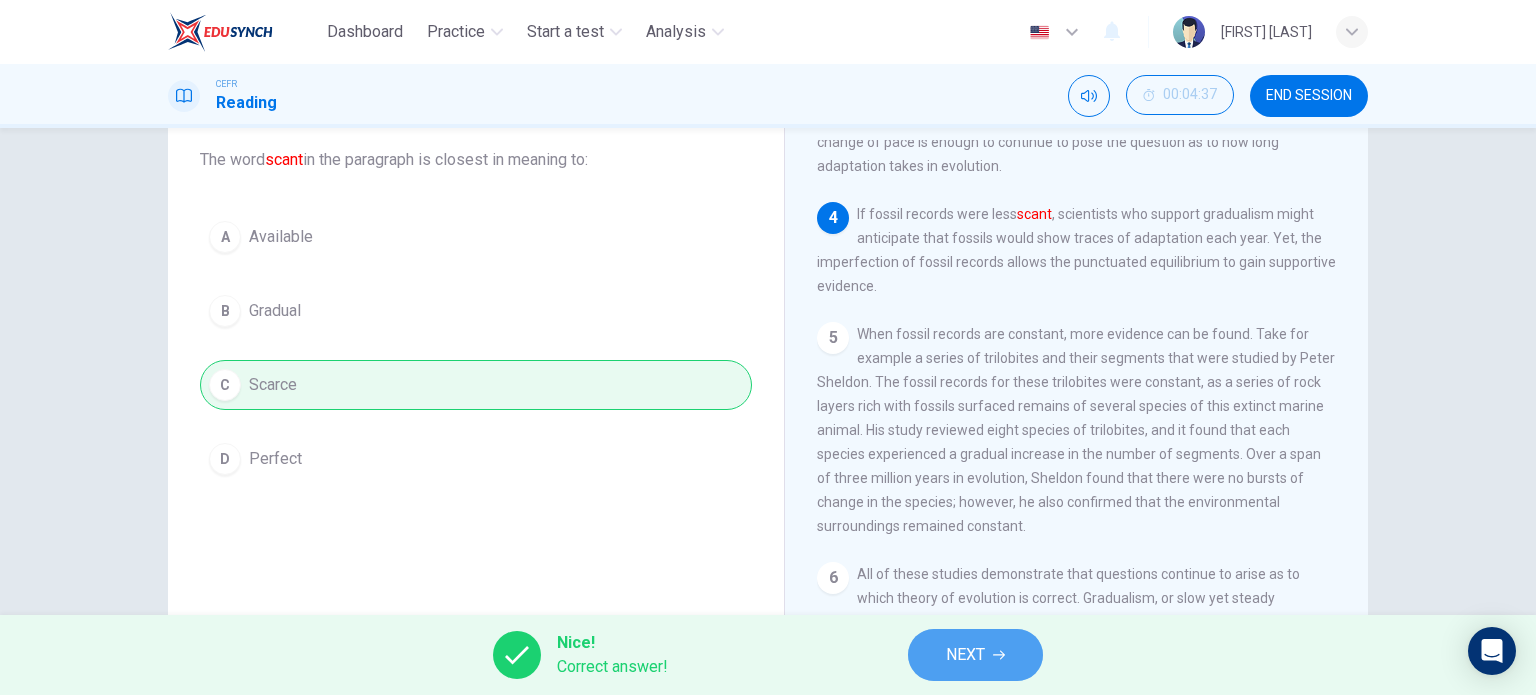 click on "NEXT" at bounding box center [965, 655] 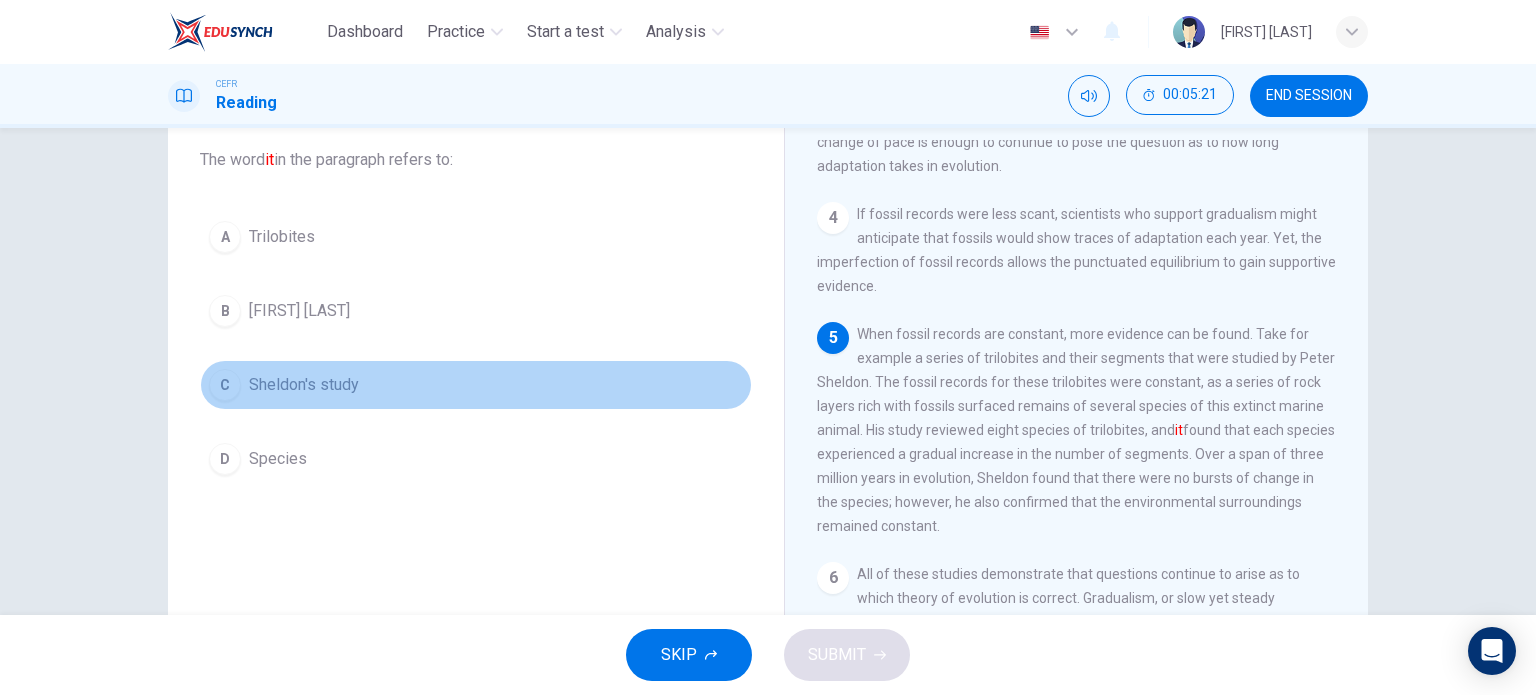 click on "C" at bounding box center (225, 385) 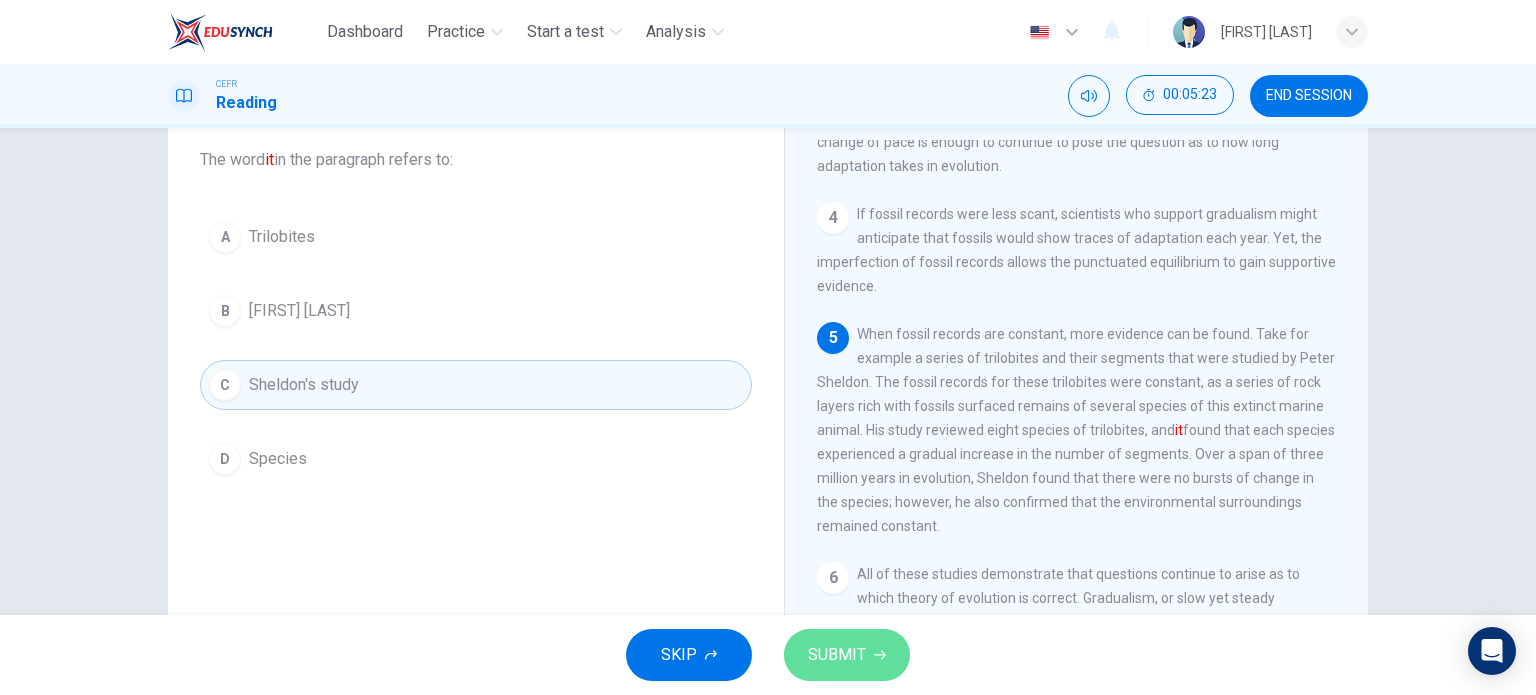 click on "SUBMIT" at bounding box center (837, 655) 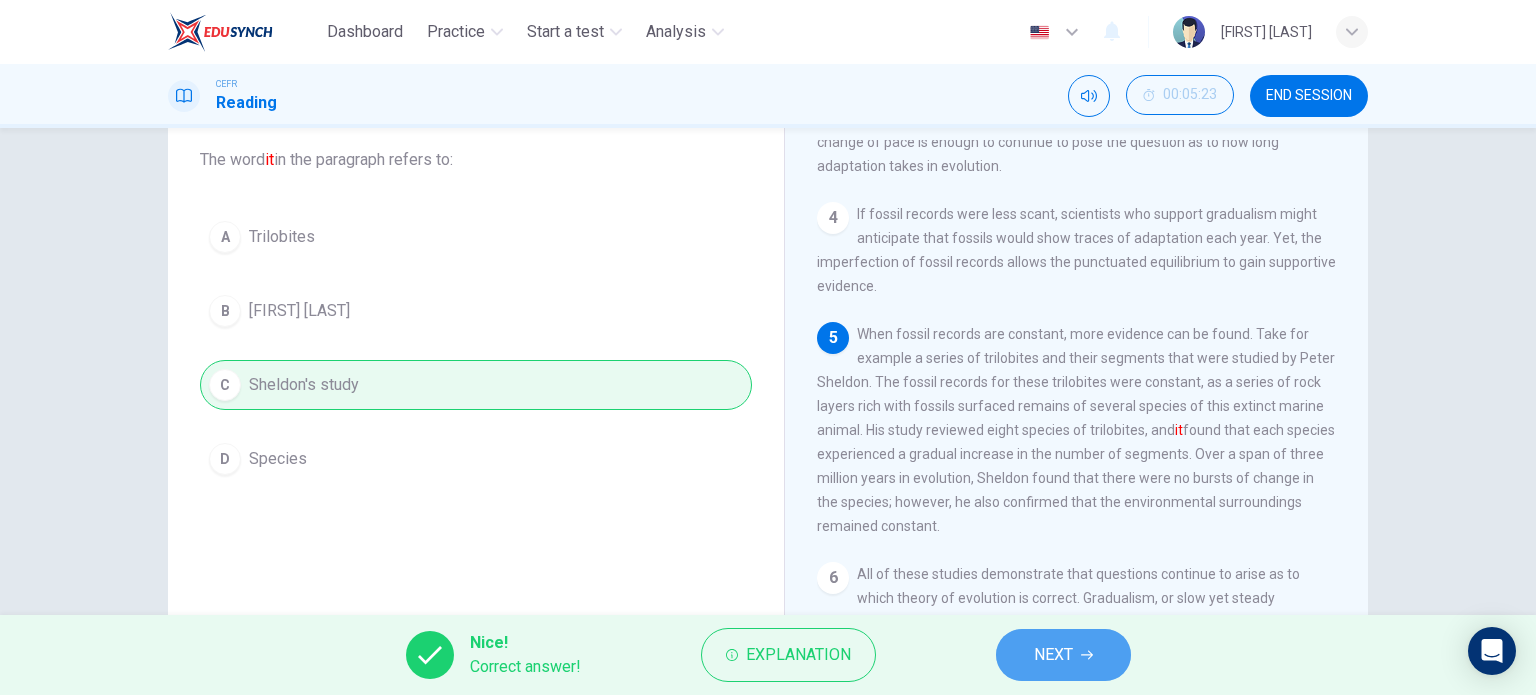 click on "NEXT" at bounding box center [1053, 655] 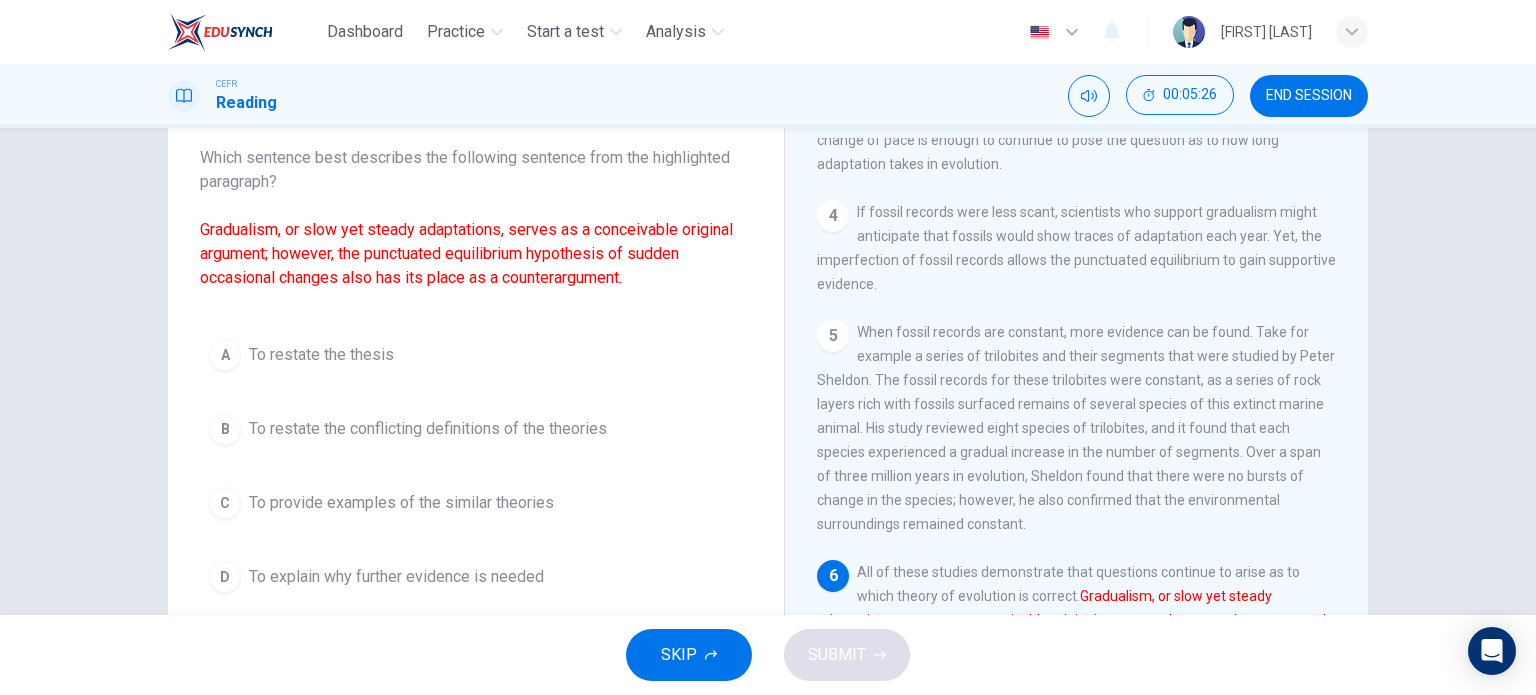 scroll, scrollTop: 114, scrollLeft: 0, axis: vertical 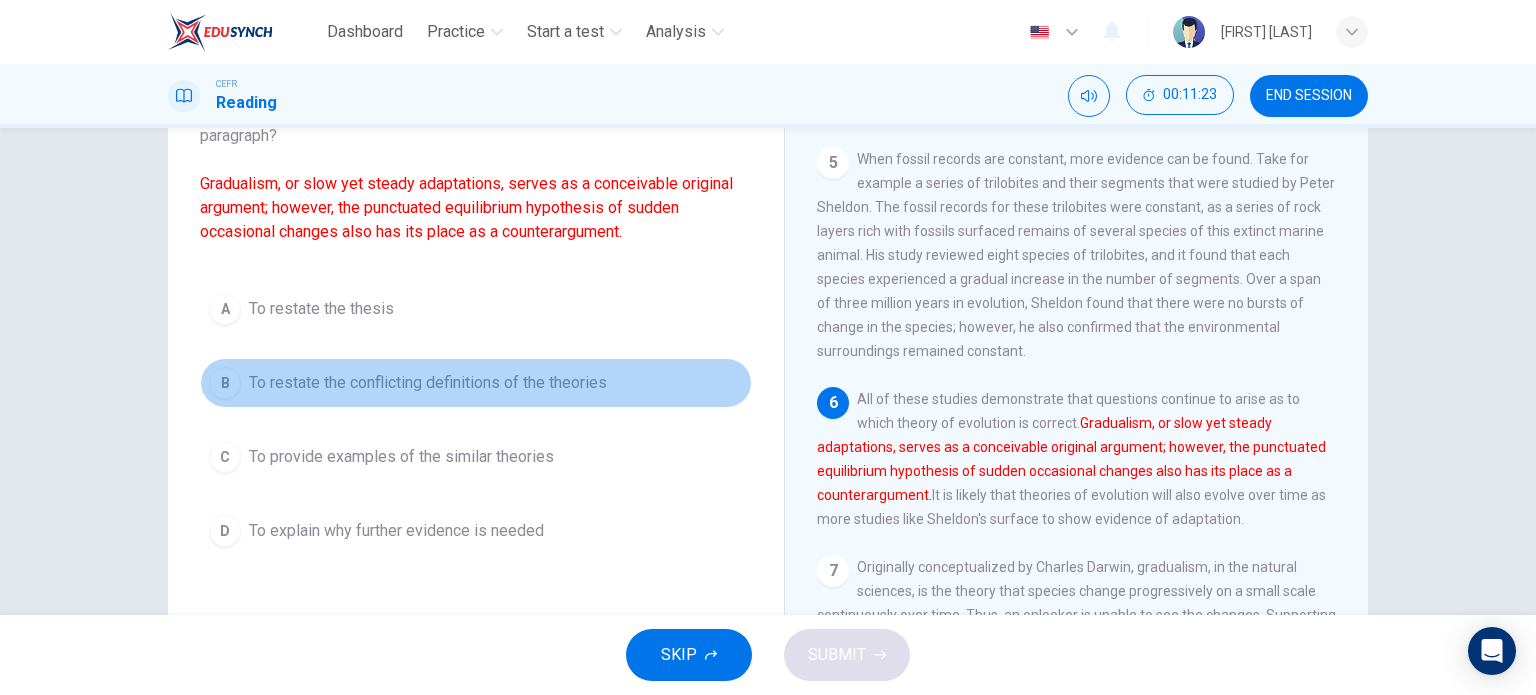 click on "B" at bounding box center (225, 383) 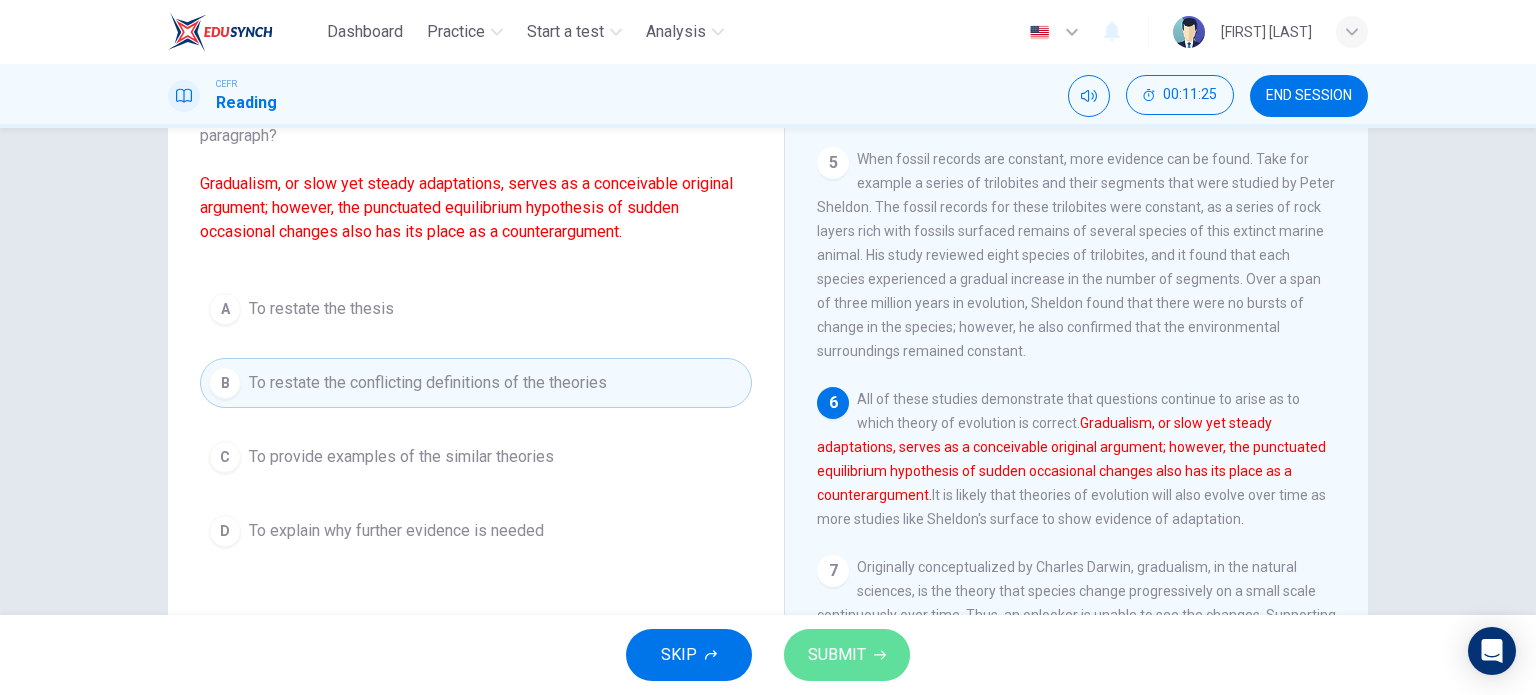 click on "SUBMIT" at bounding box center [847, 655] 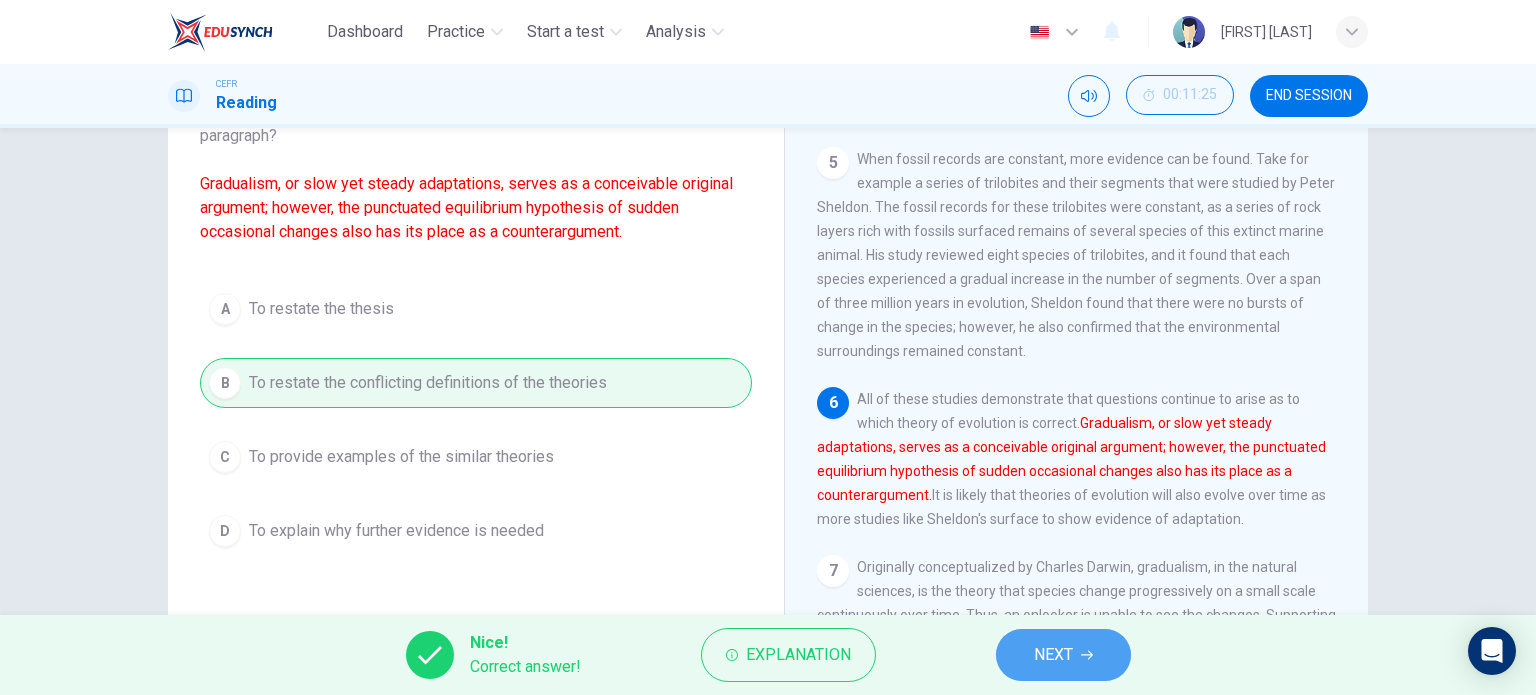 click on "NEXT" at bounding box center (1063, 655) 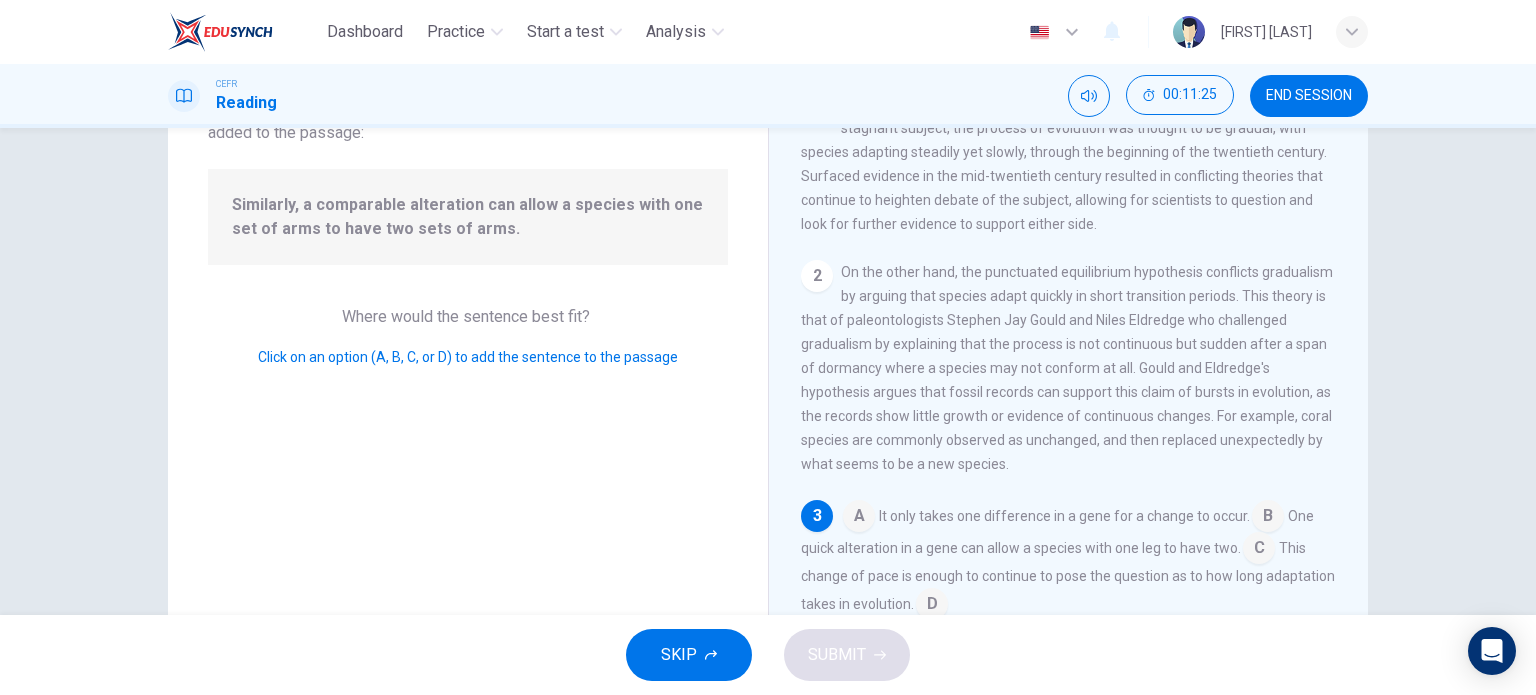 scroll, scrollTop: 164, scrollLeft: 0, axis: vertical 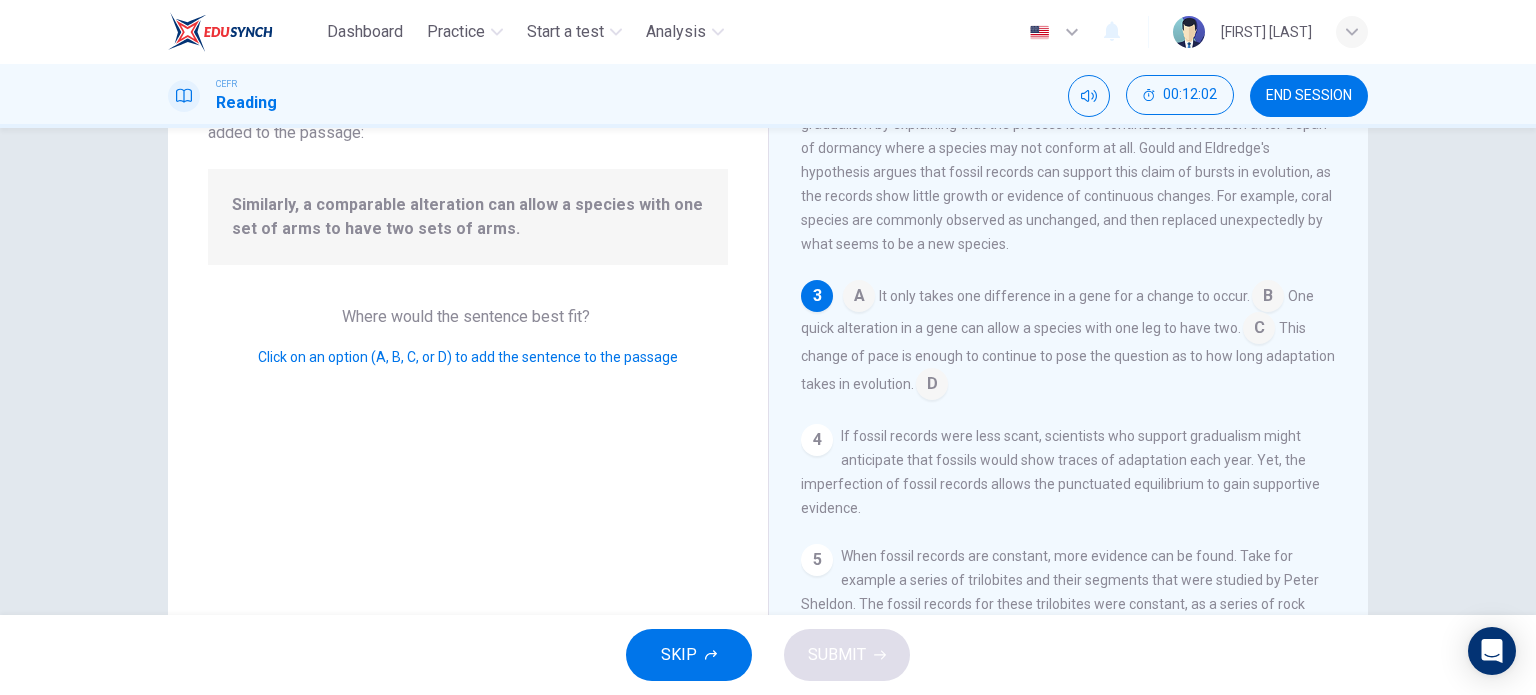 click at bounding box center (1268, 298) 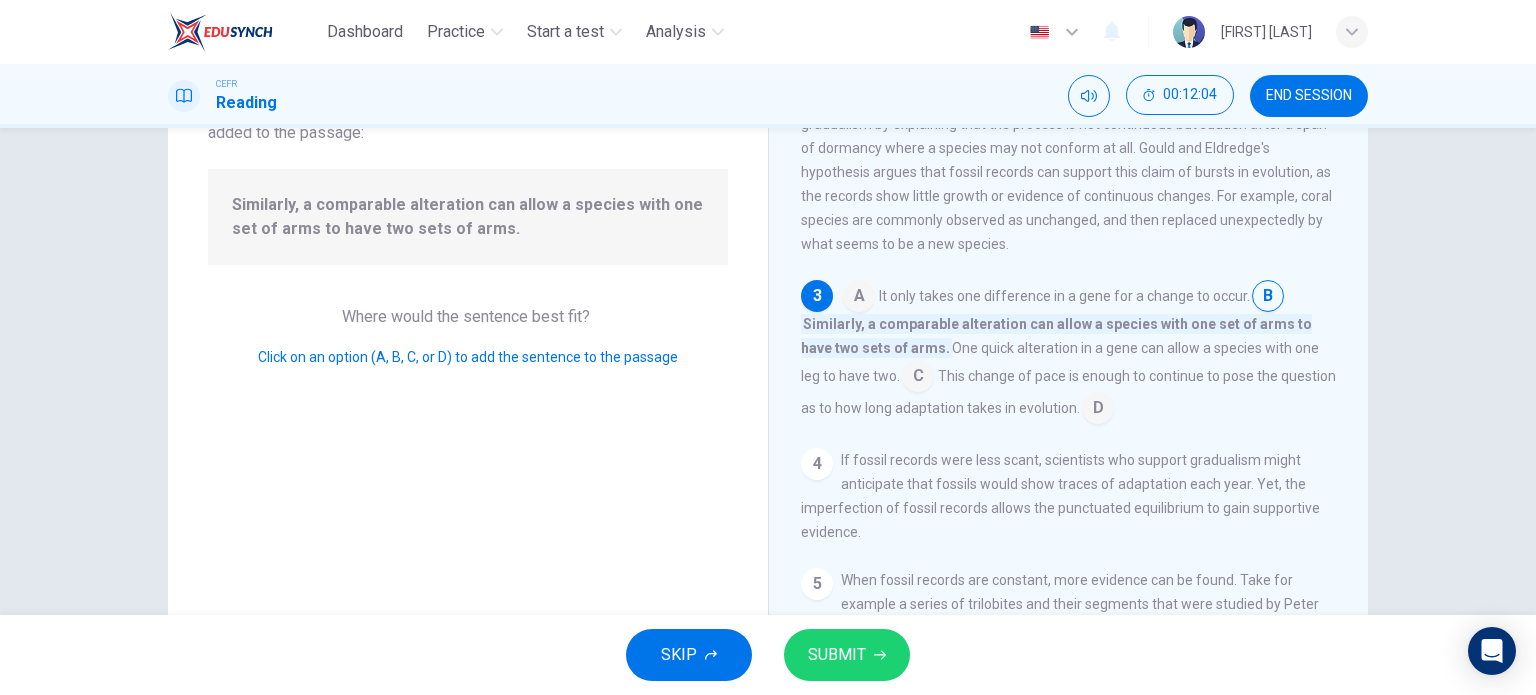 click on "SUBMIT" at bounding box center (837, 655) 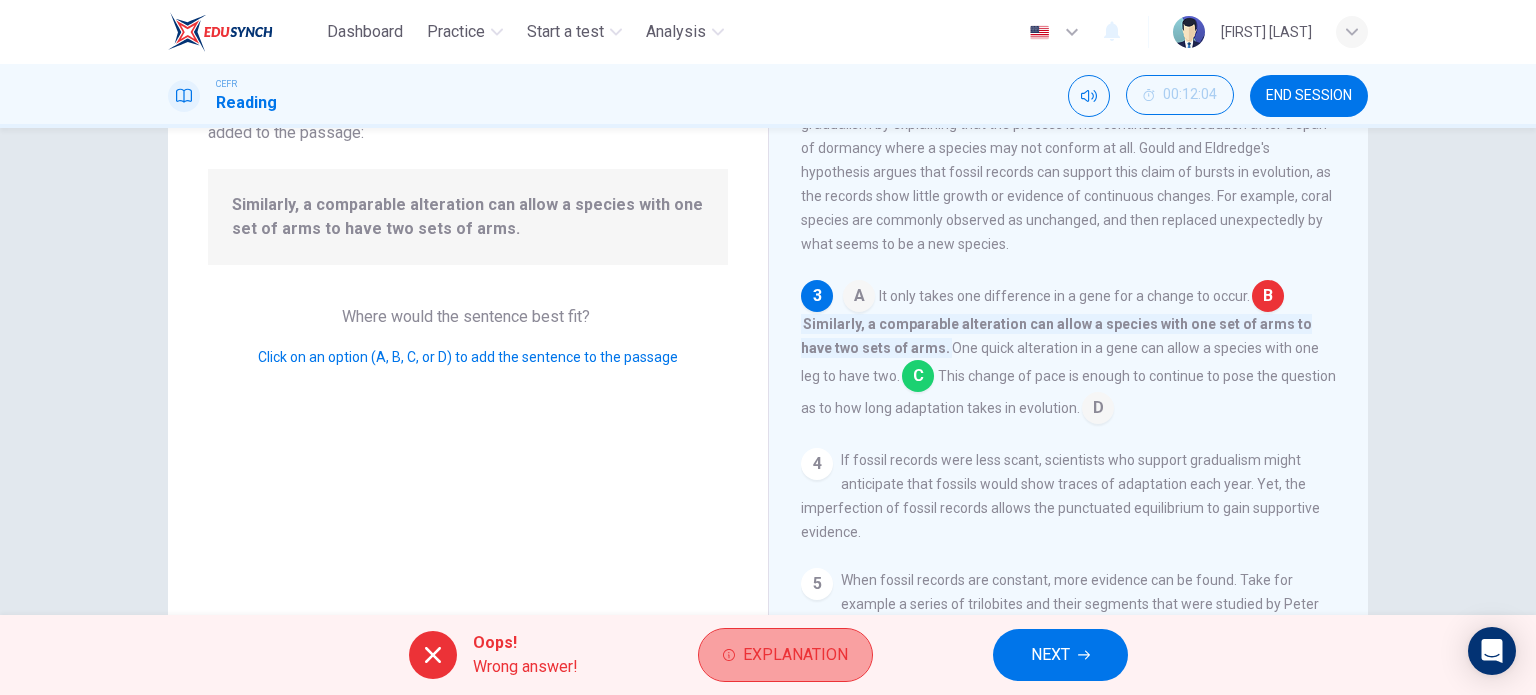 click on "Explanation" at bounding box center [795, 655] 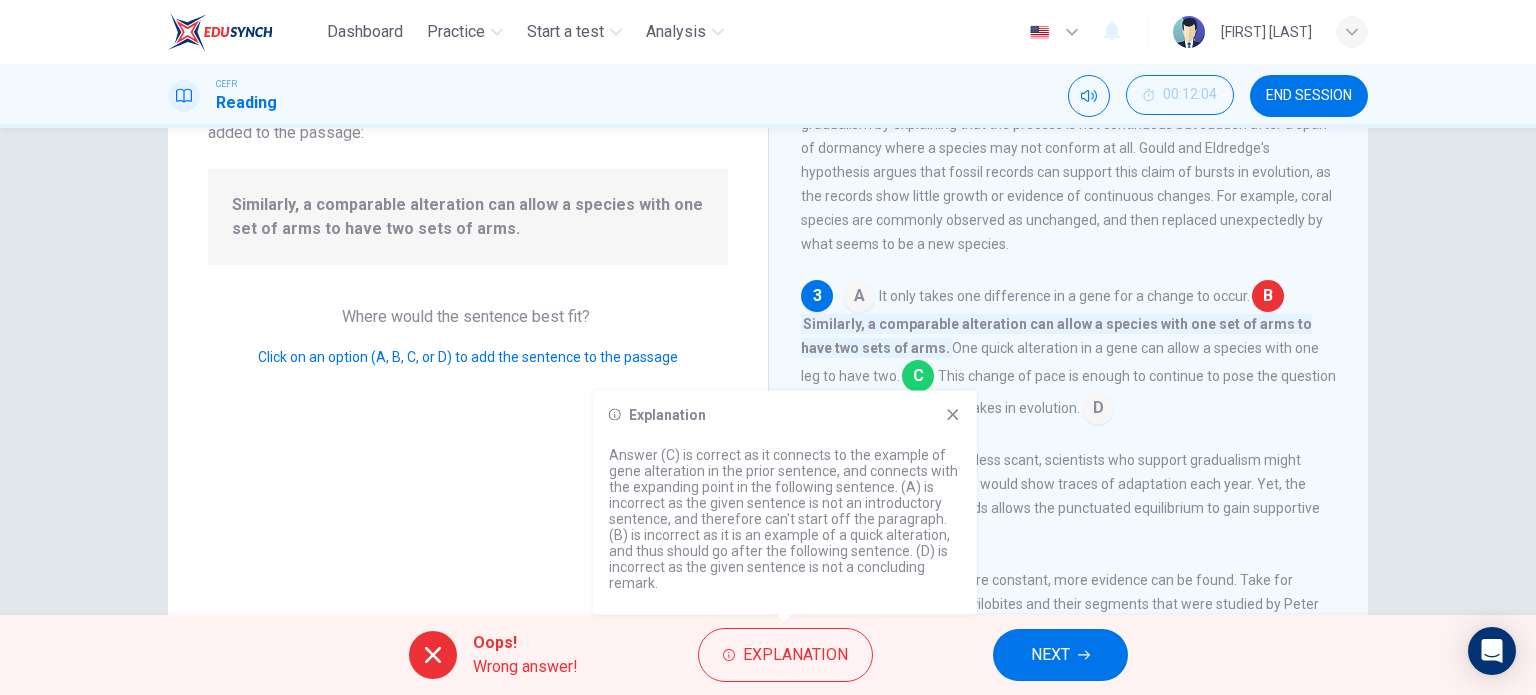 click 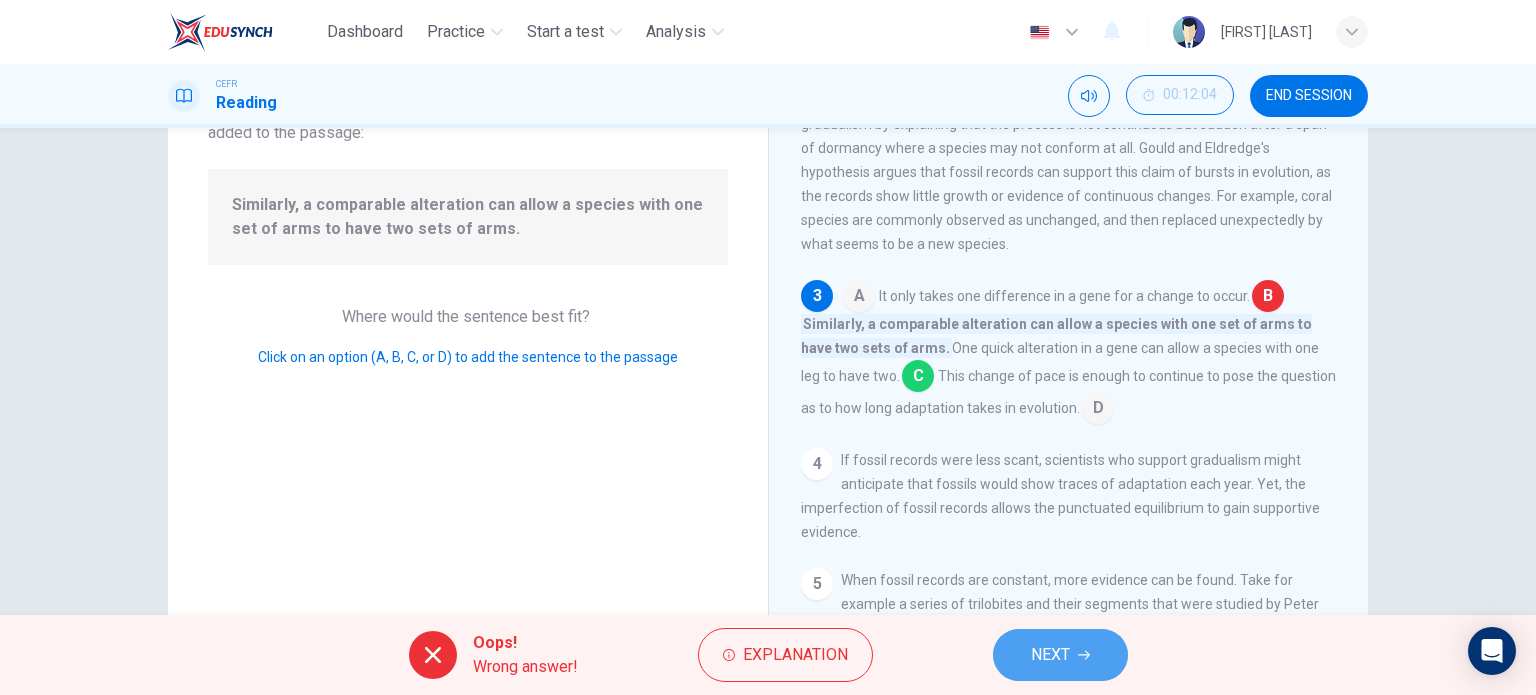 click on "NEXT" at bounding box center [1050, 655] 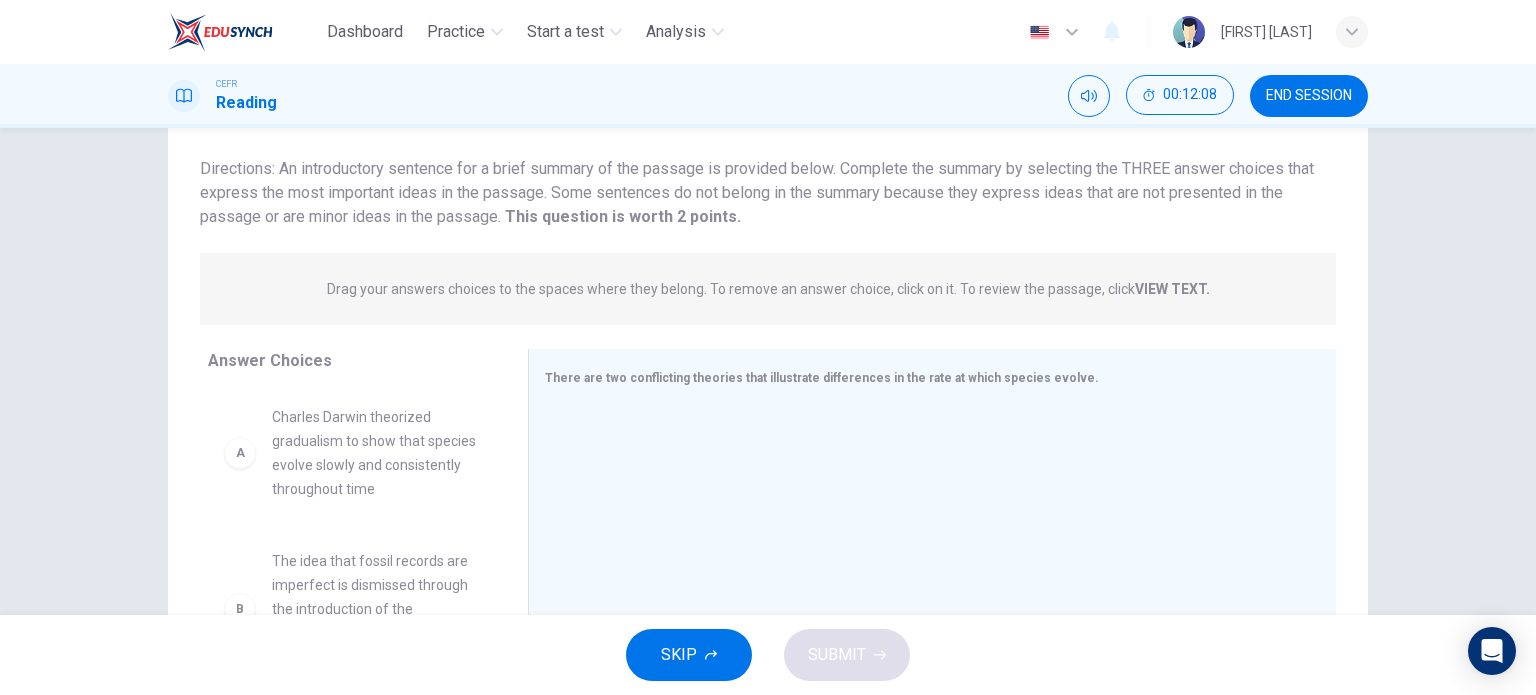 scroll, scrollTop: 104, scrollLeft: 0, axis: vertical 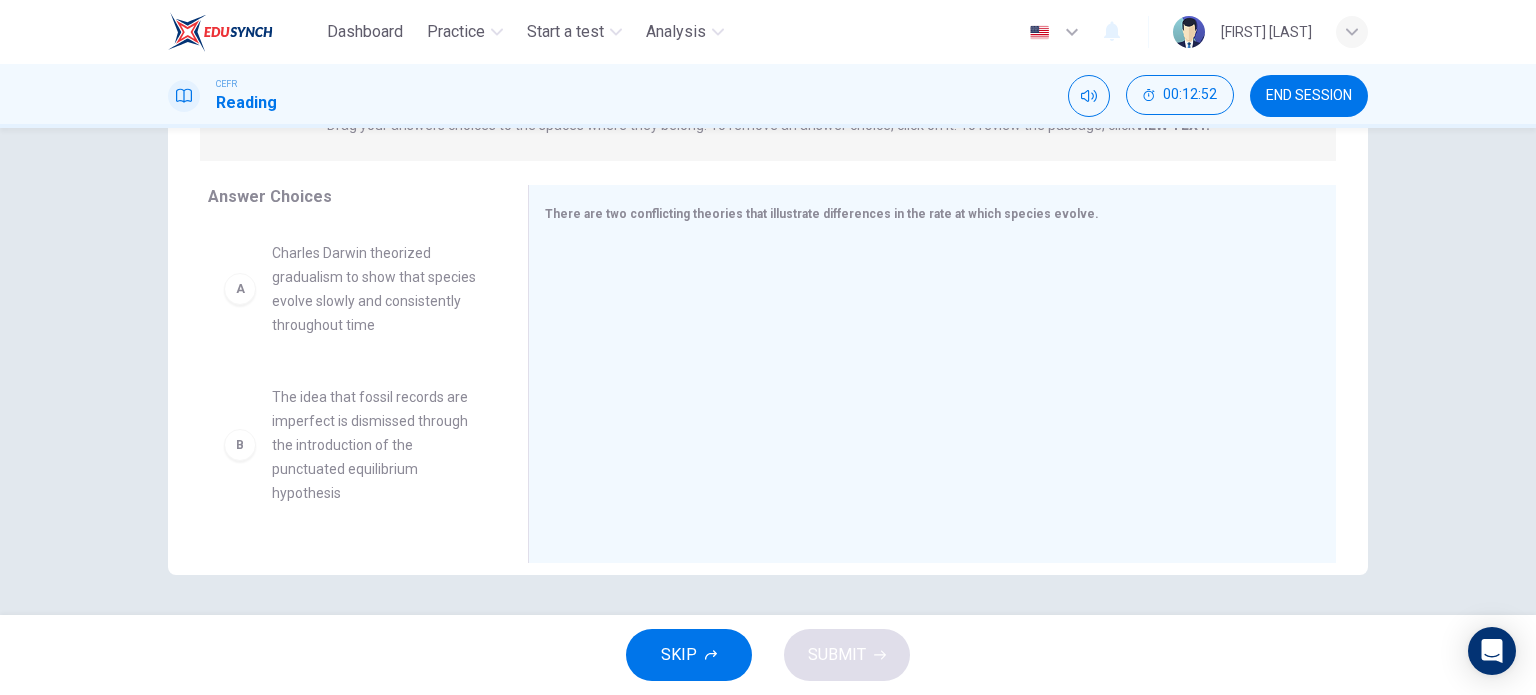 click on "B" at bounding box center [240, 445] 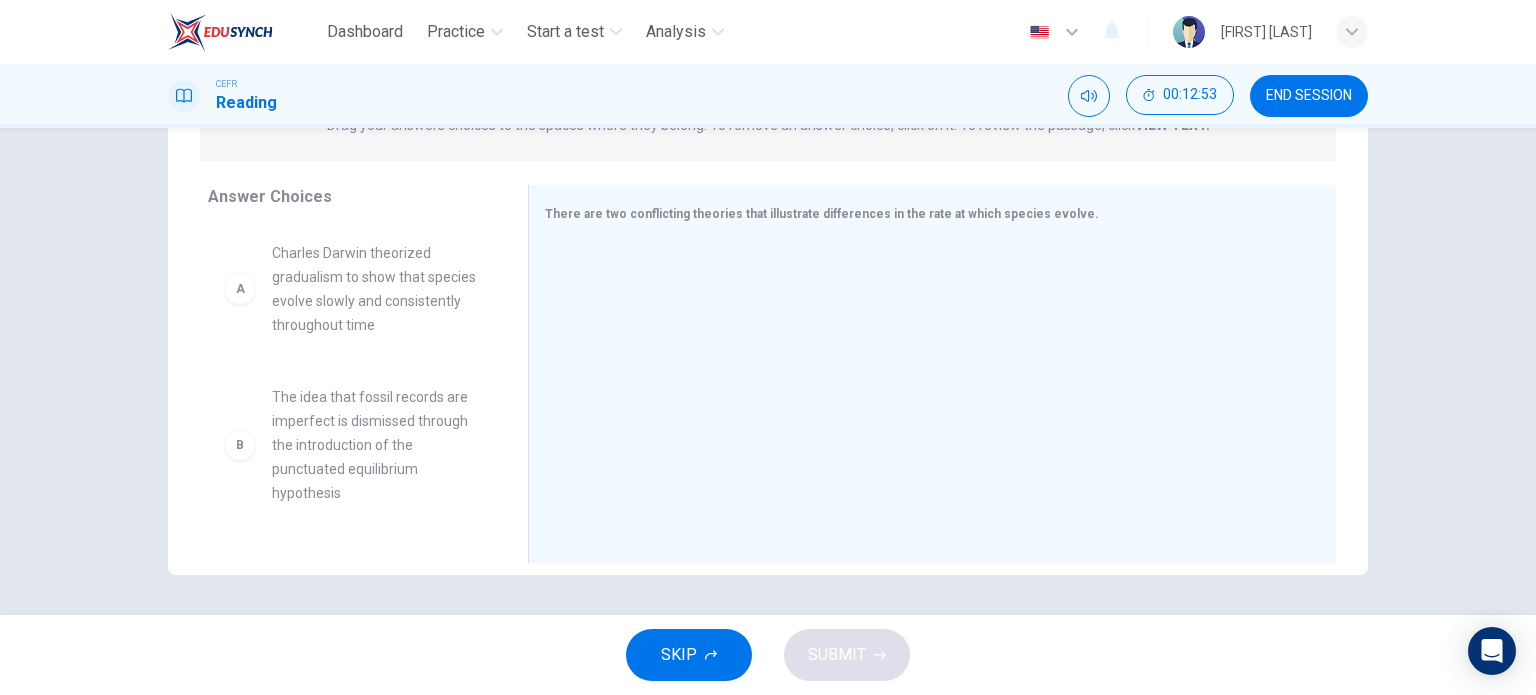click on "B" at bounding box center (240, 445) 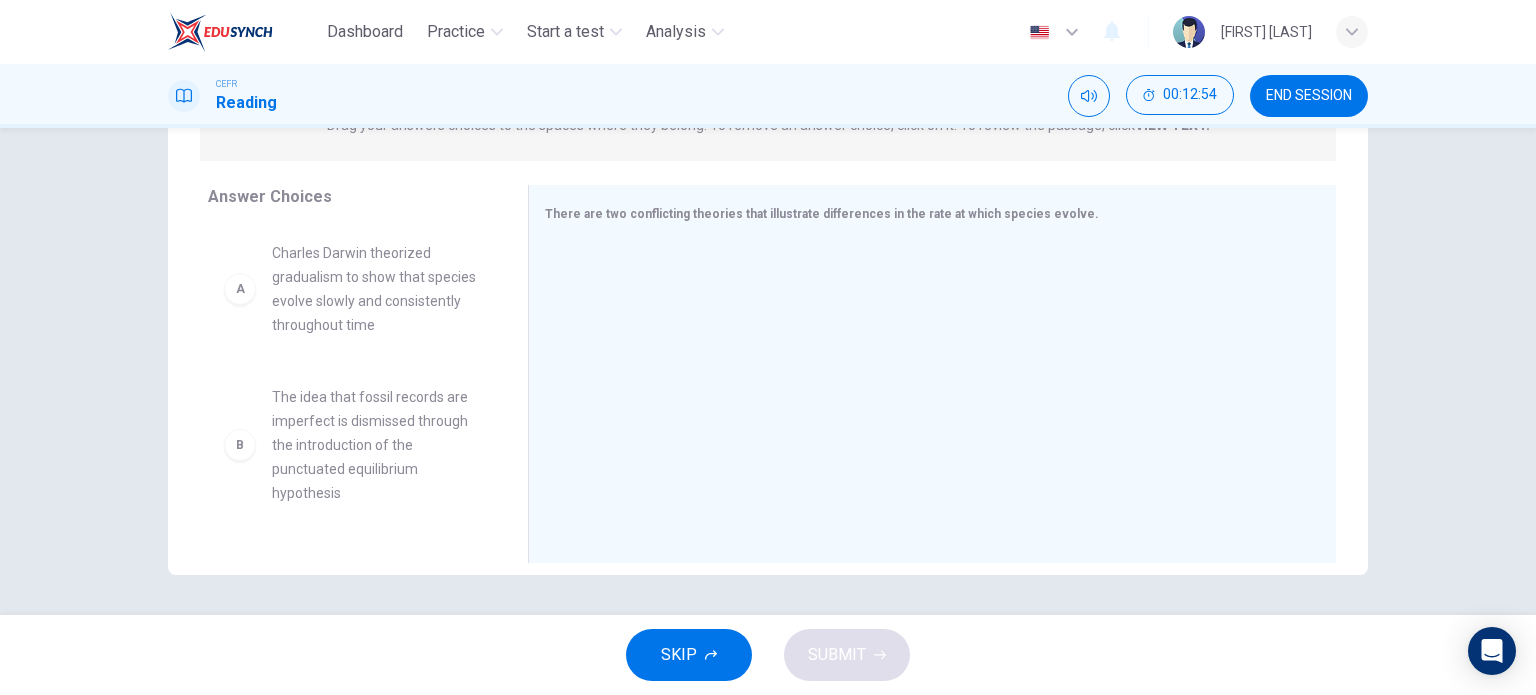 click on "B" at bounding box center [240, 445] 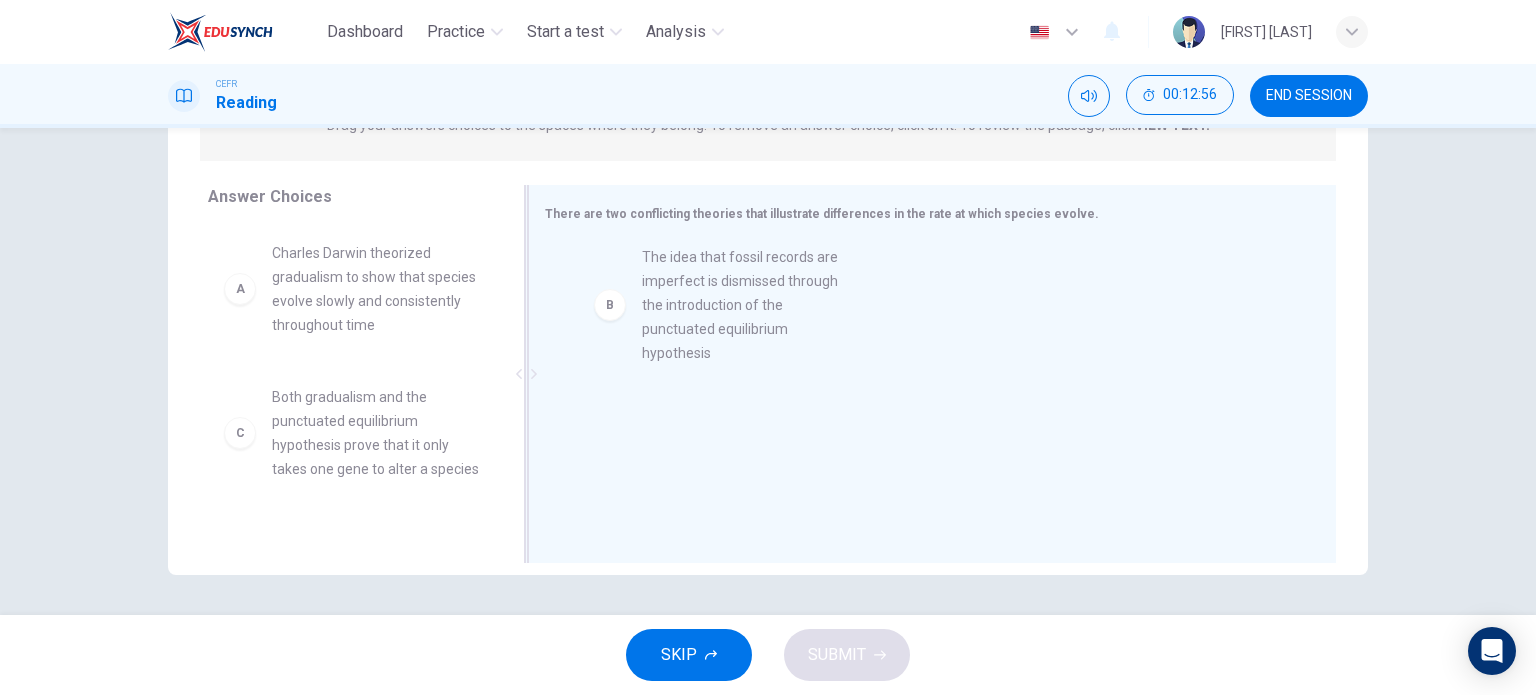 drag, startPoint x: 296, startPoint y: 447, endPoint x: 707, endPoint y: 312, distance: 432.60376 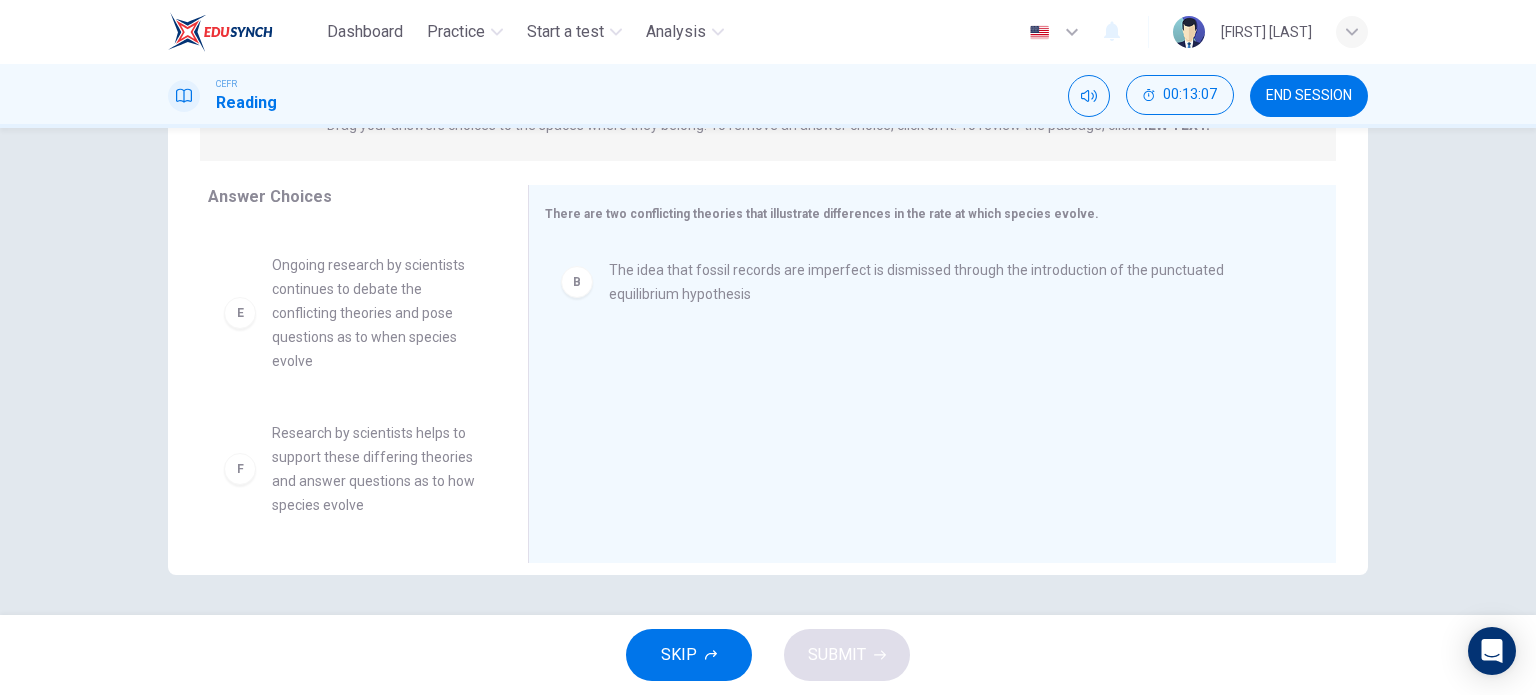 scroll, scrollTop: 492, scrollLeft: 0, axis: vertical 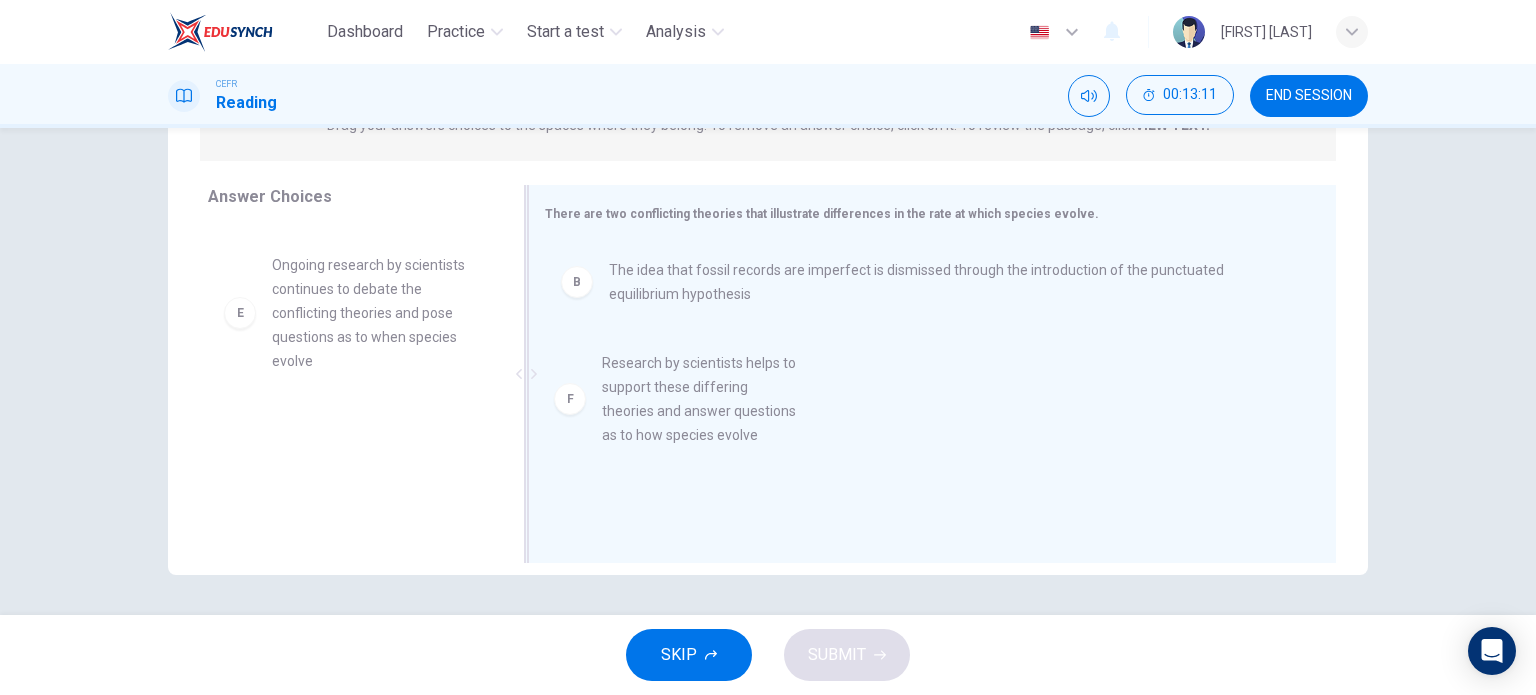 drag, startPoint x: 332, startPoint y: 478, endPoint x: 682, endPoint y: 401, distance: 358.36993 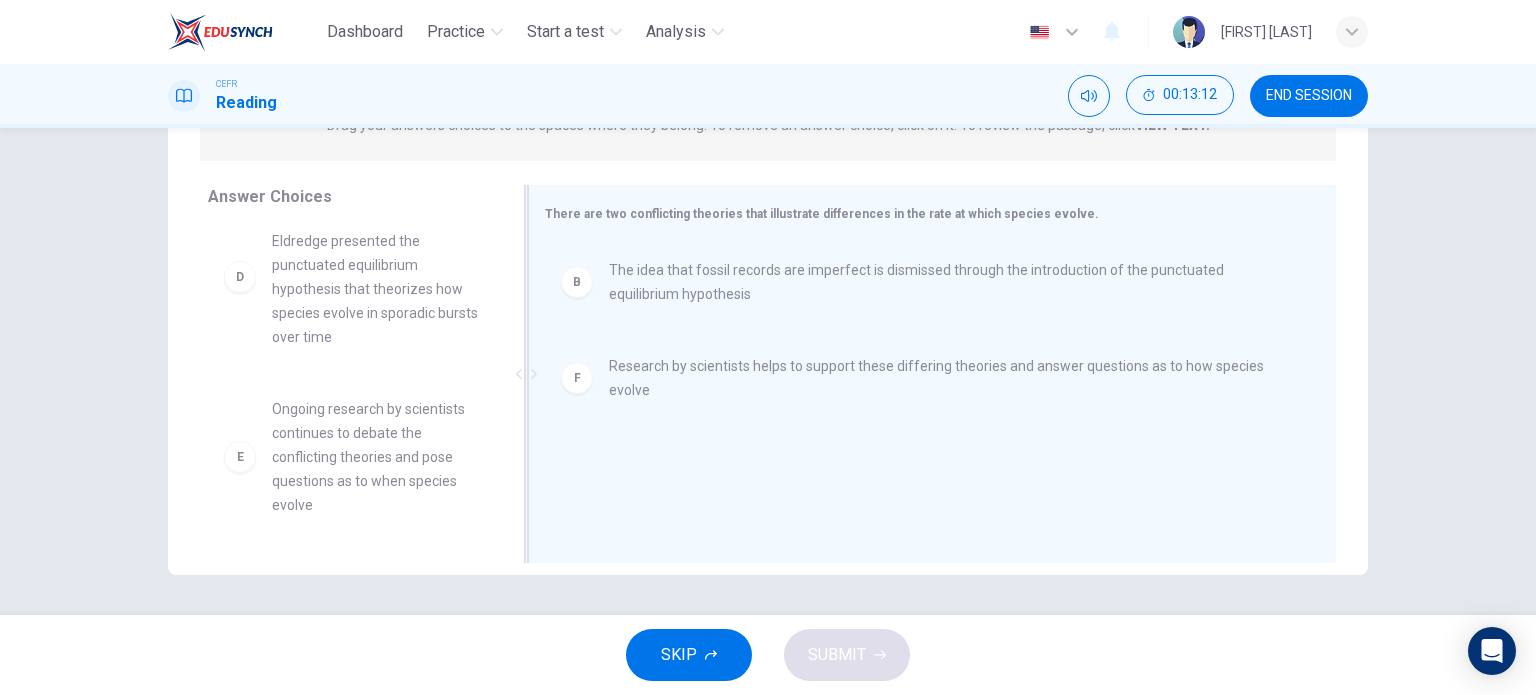scroll, scrollTop: 348, scrollLeft: 0, axis: vertical 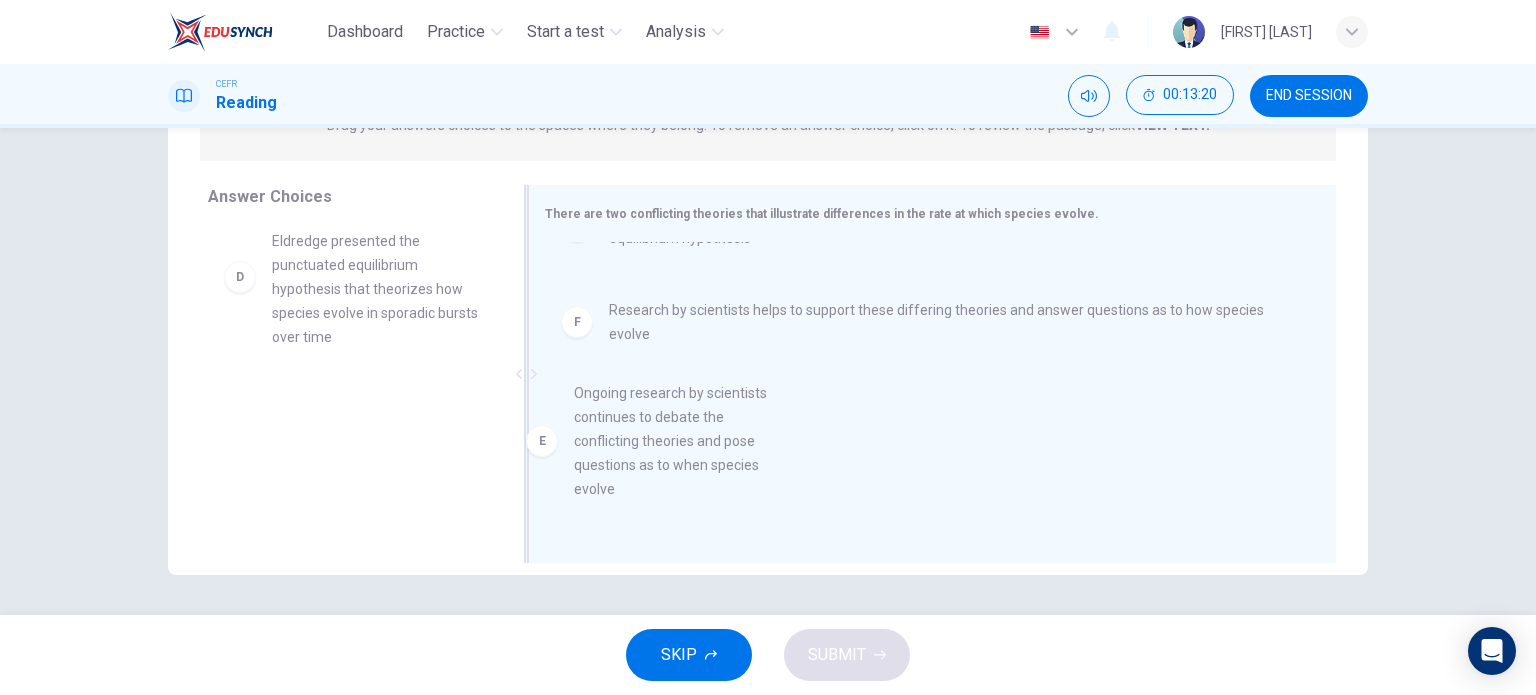 drag, startPoint x: 374, startPoint y: 446, endPoint x: 682, endPoint y: 440, distance: 308.05844 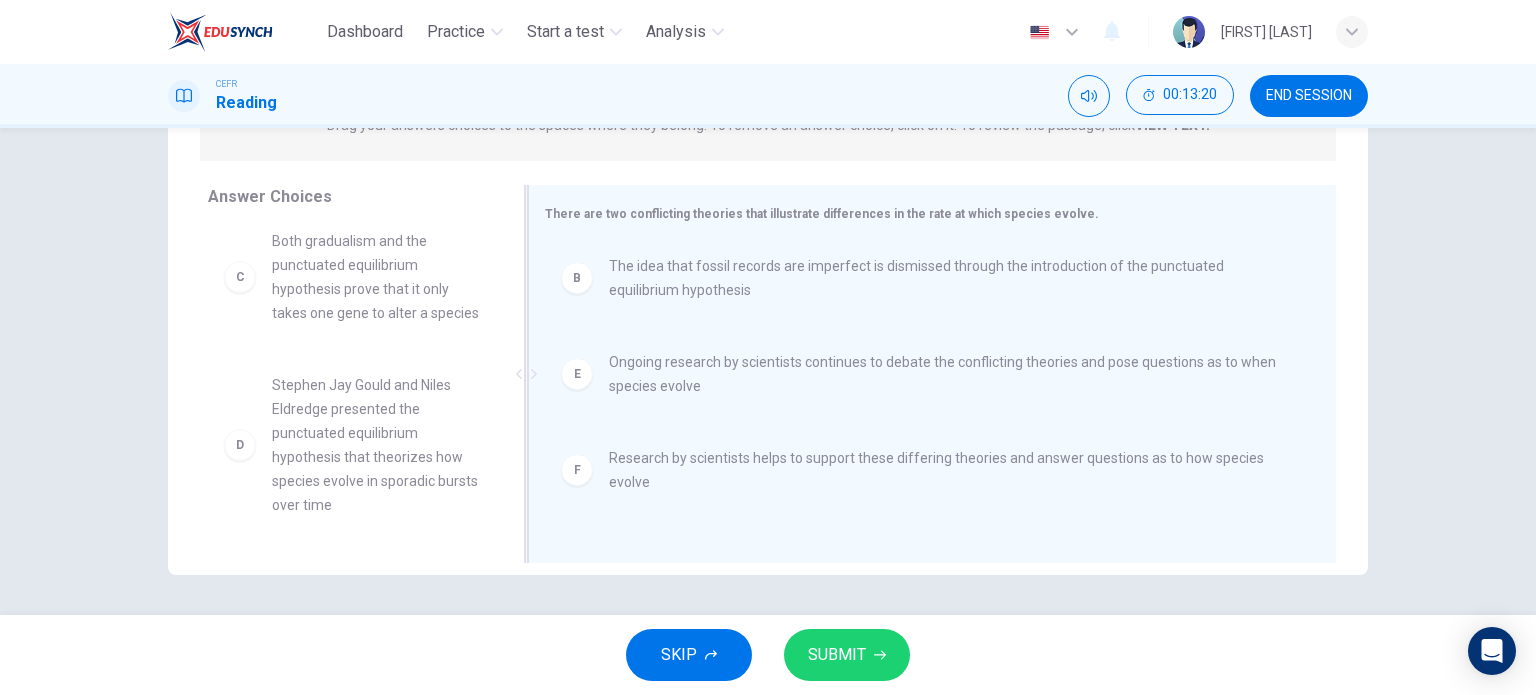 scroll, scrollTop: 4, scrollLeft: 0, axis: vertical 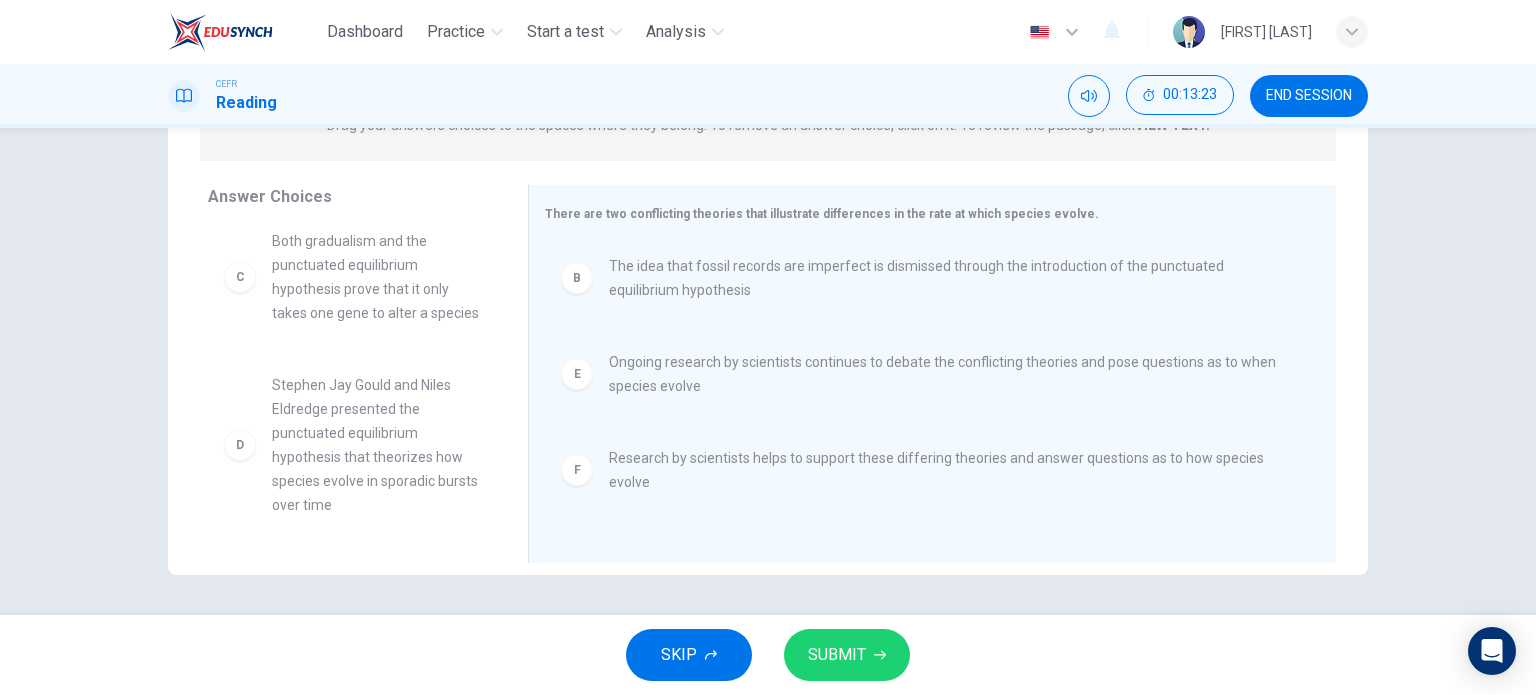 click on "SUBMIT" at bounding box center [837, 655] 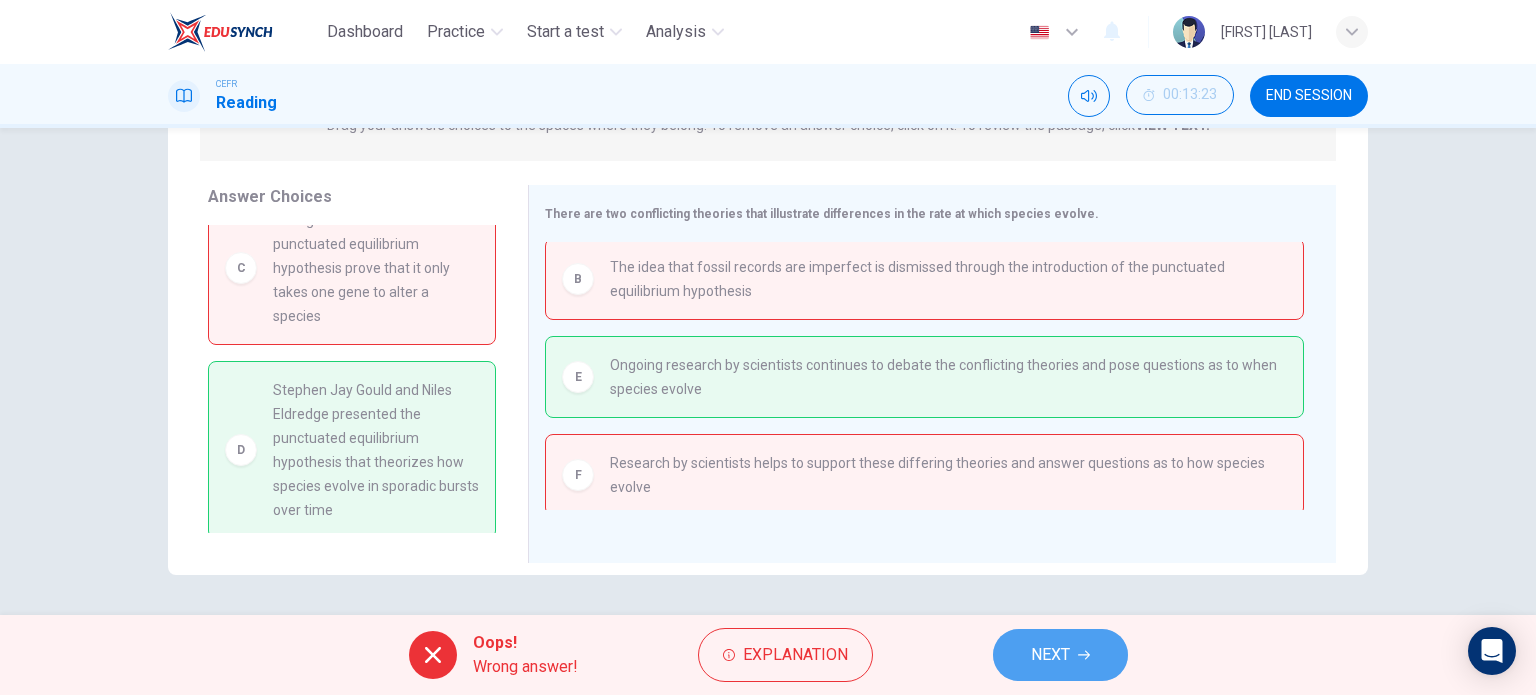 click on "NEXT" at bounding box center [1060, 655] 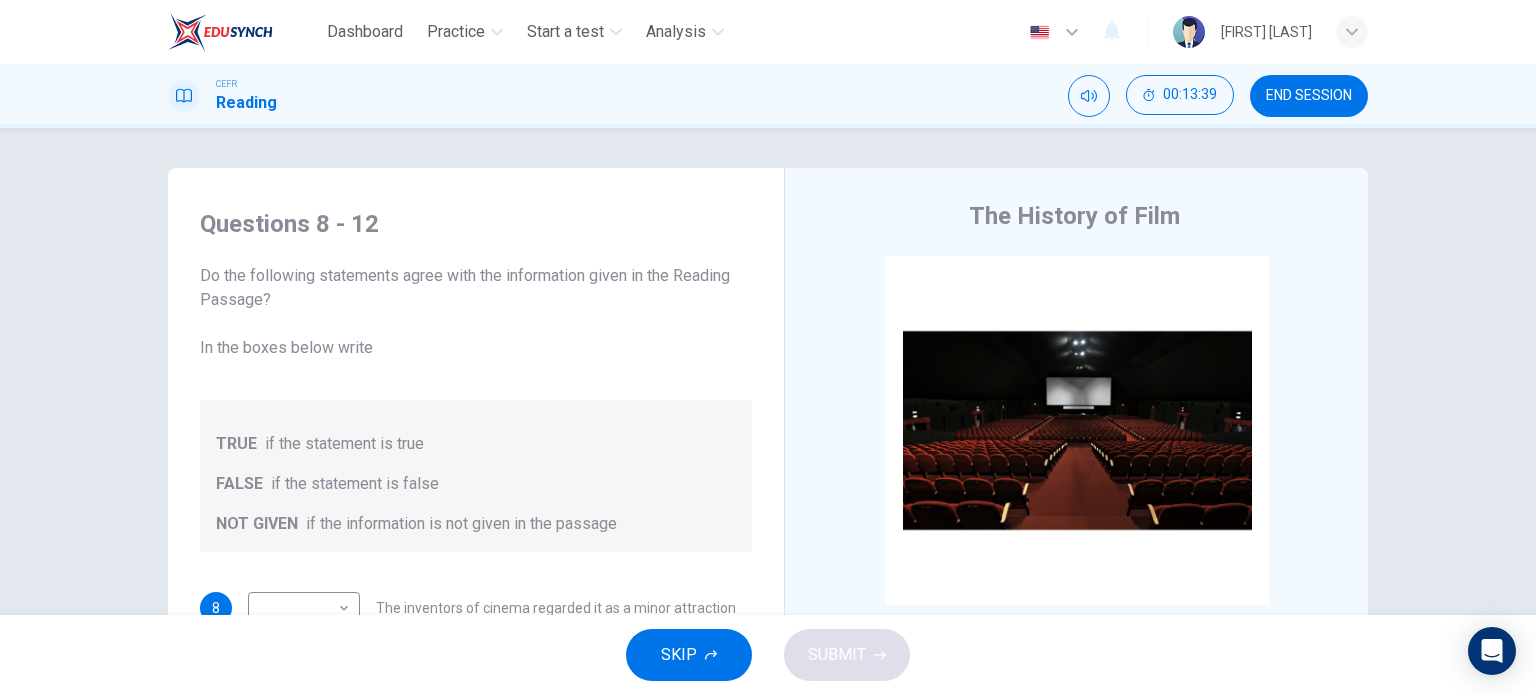 click on "SKIP SUBMIT" at bounding box center (768, 655) 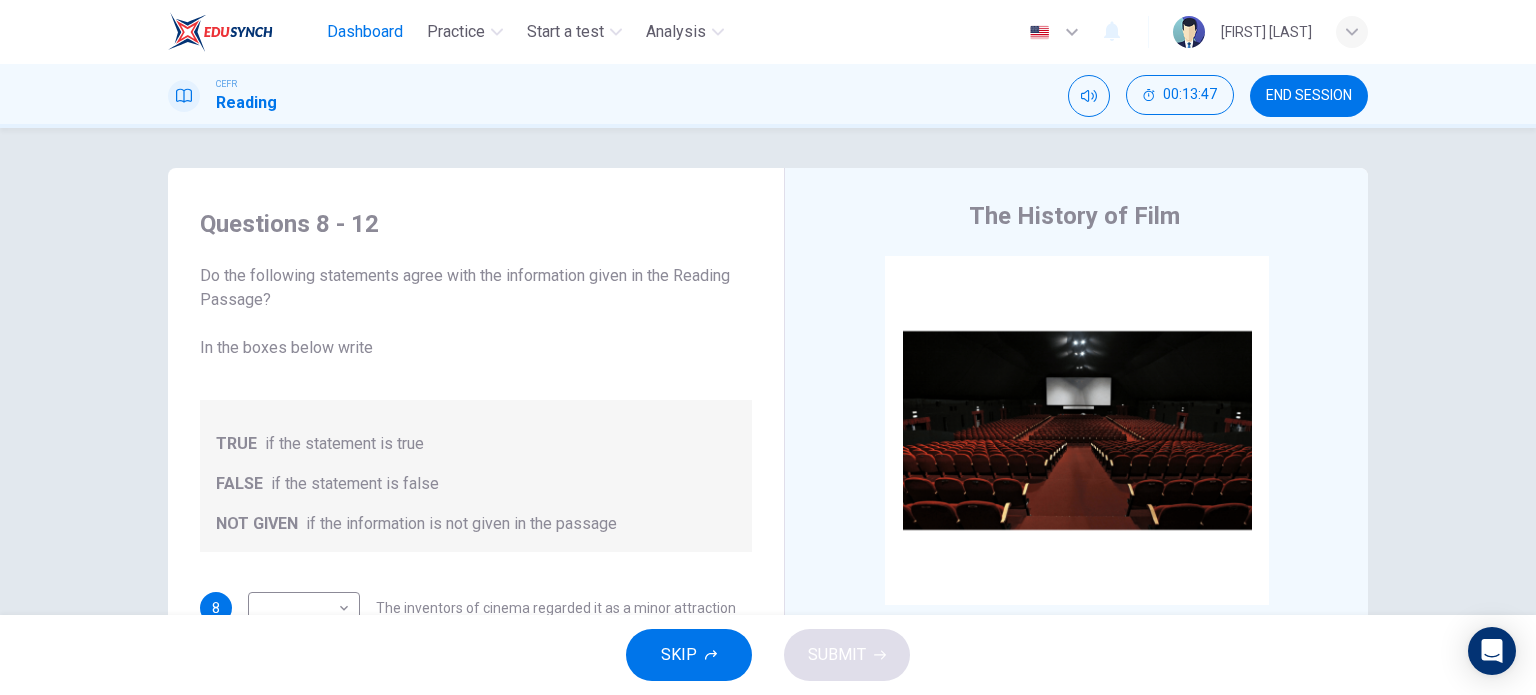 click on "Dashboard" at bounding box center (365, 32) 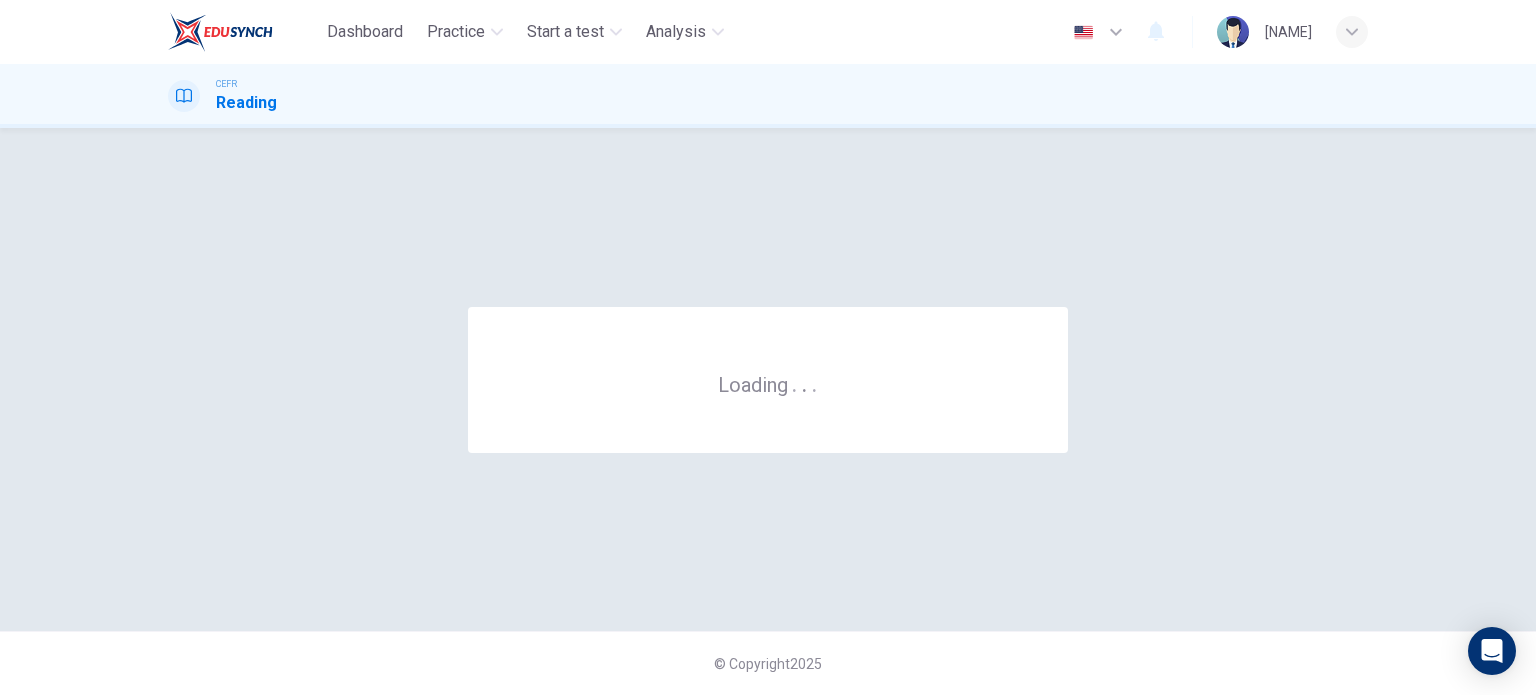 scroll, scrollTop: 0, scrollLeft: 0, axis: both 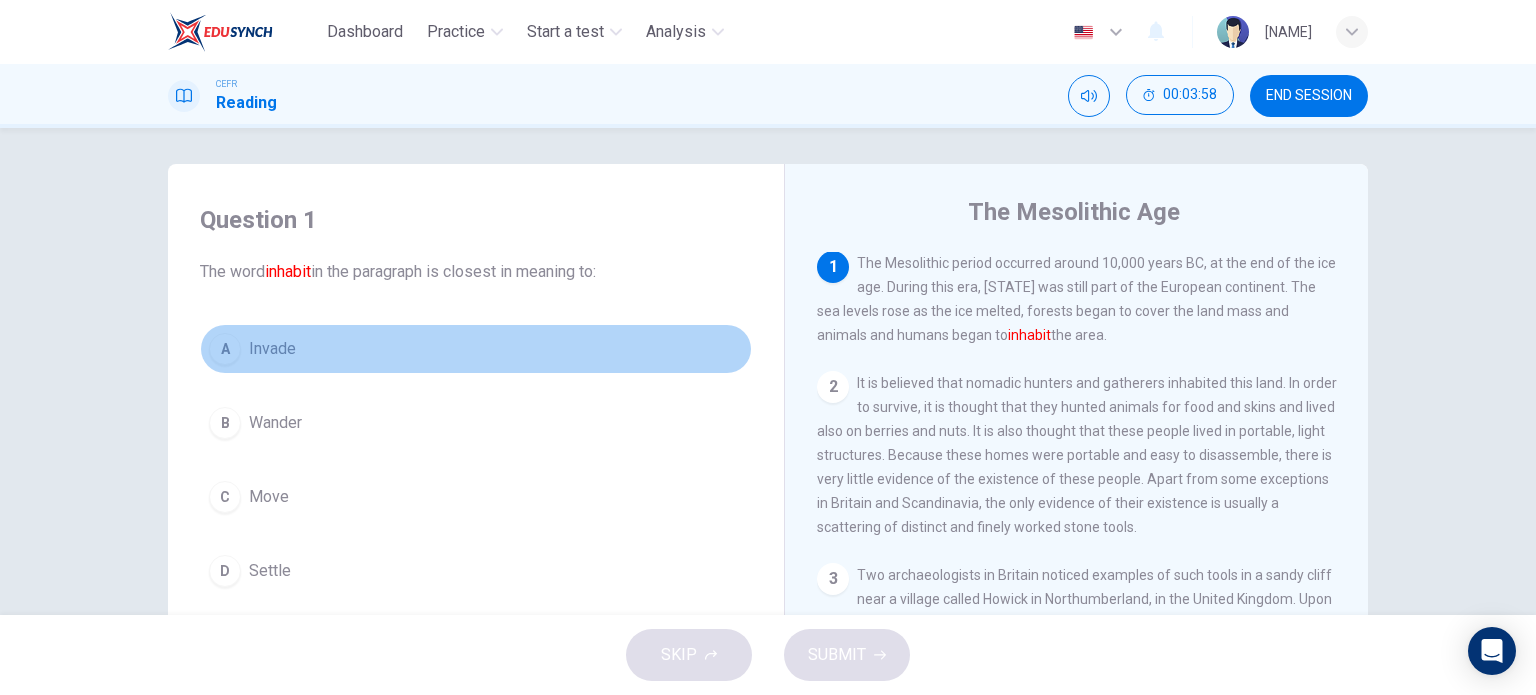click on "A" at bounding box center [225, 349] 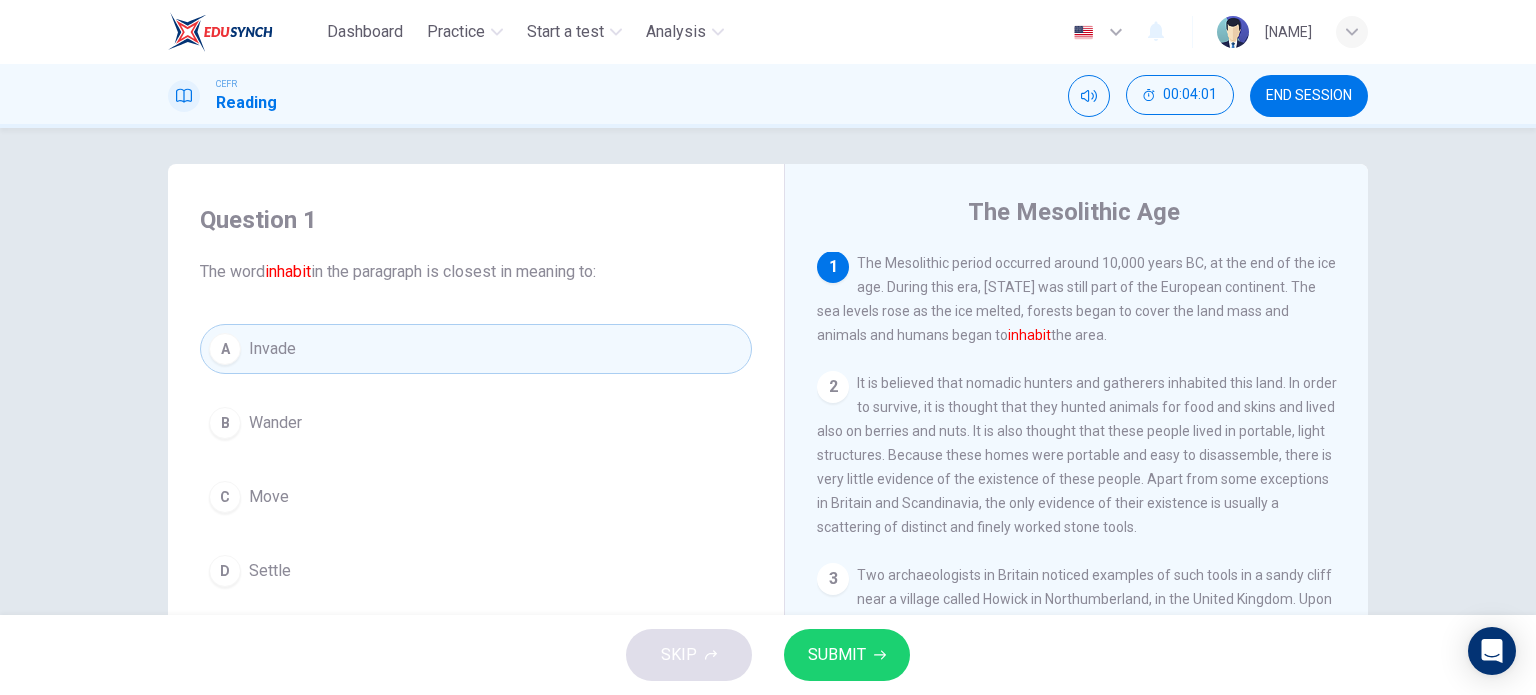 click on "SUBMIT" at bounding box center (837, 655) 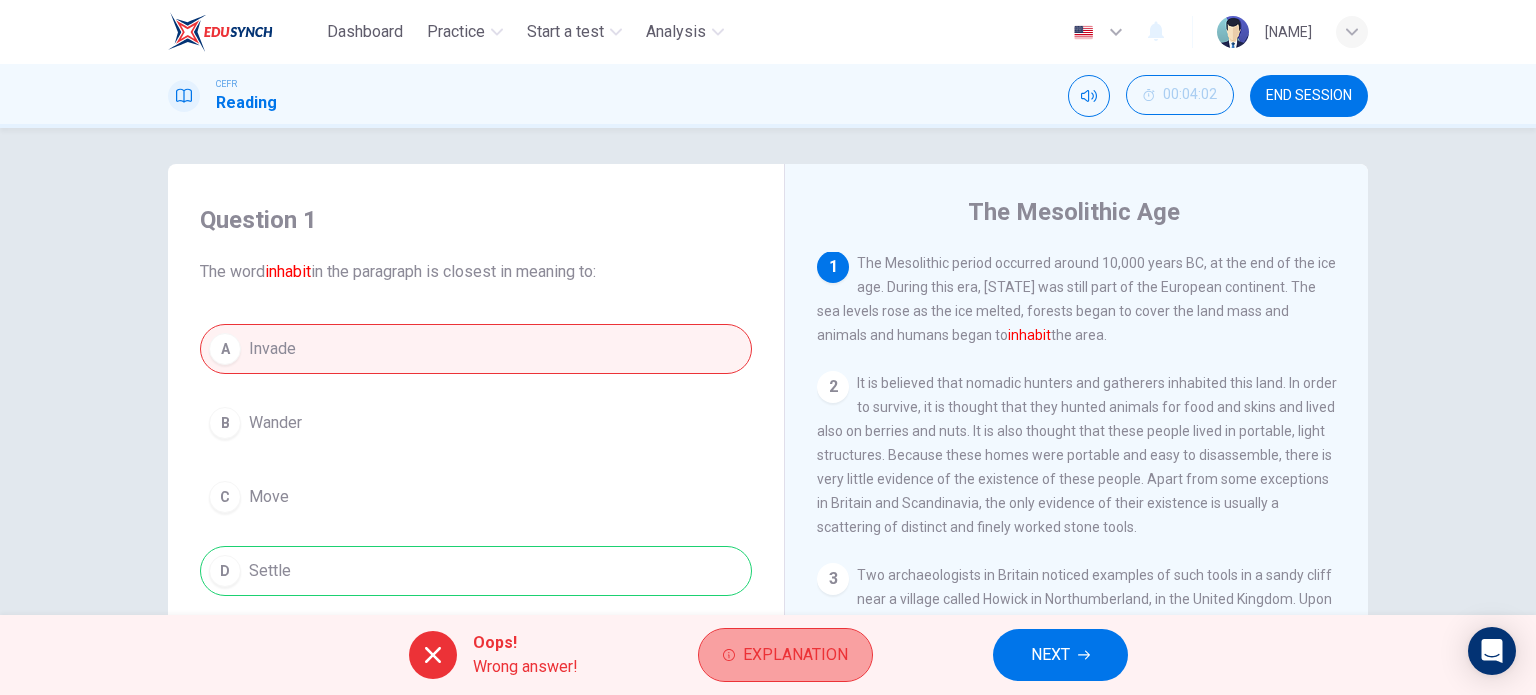 click on "Explanation" at bounding box center (795, 655) 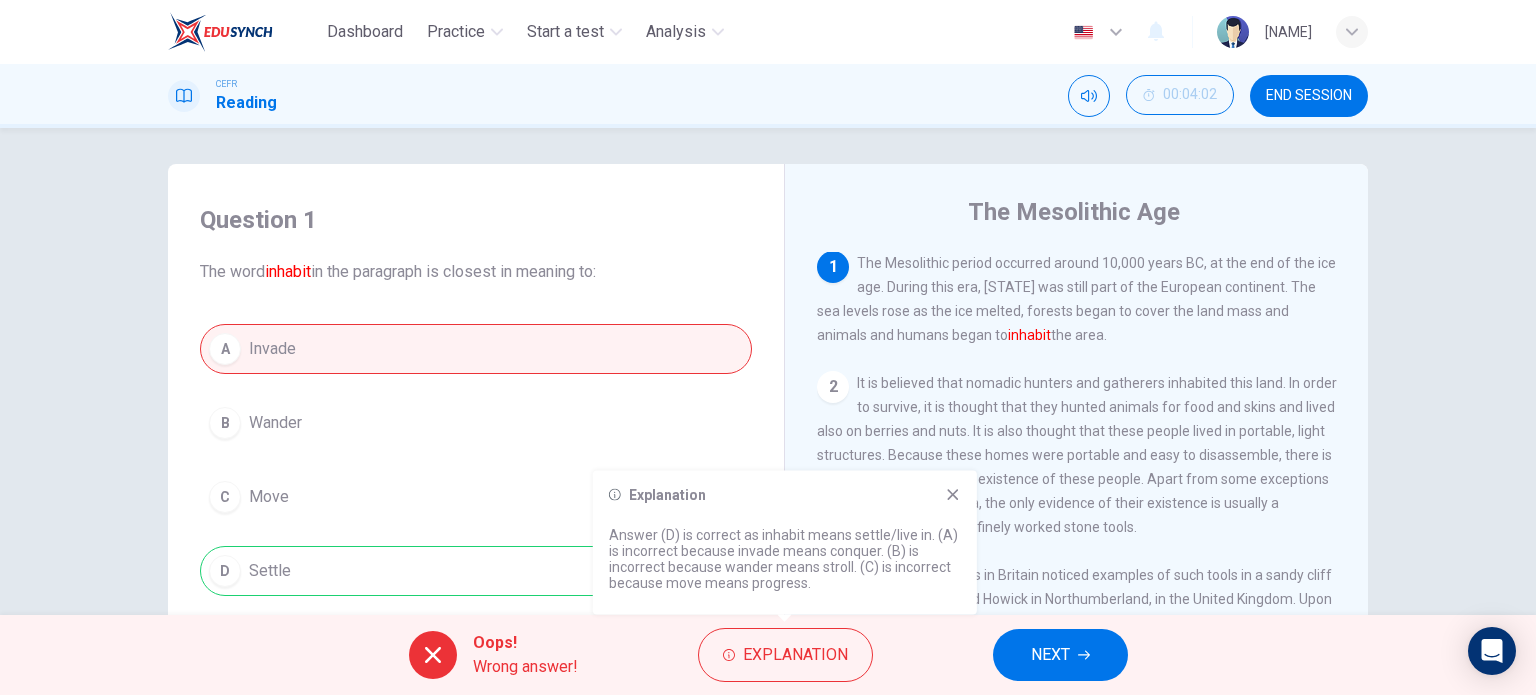 click on "NEXT" at bounding box center (1050, 655) 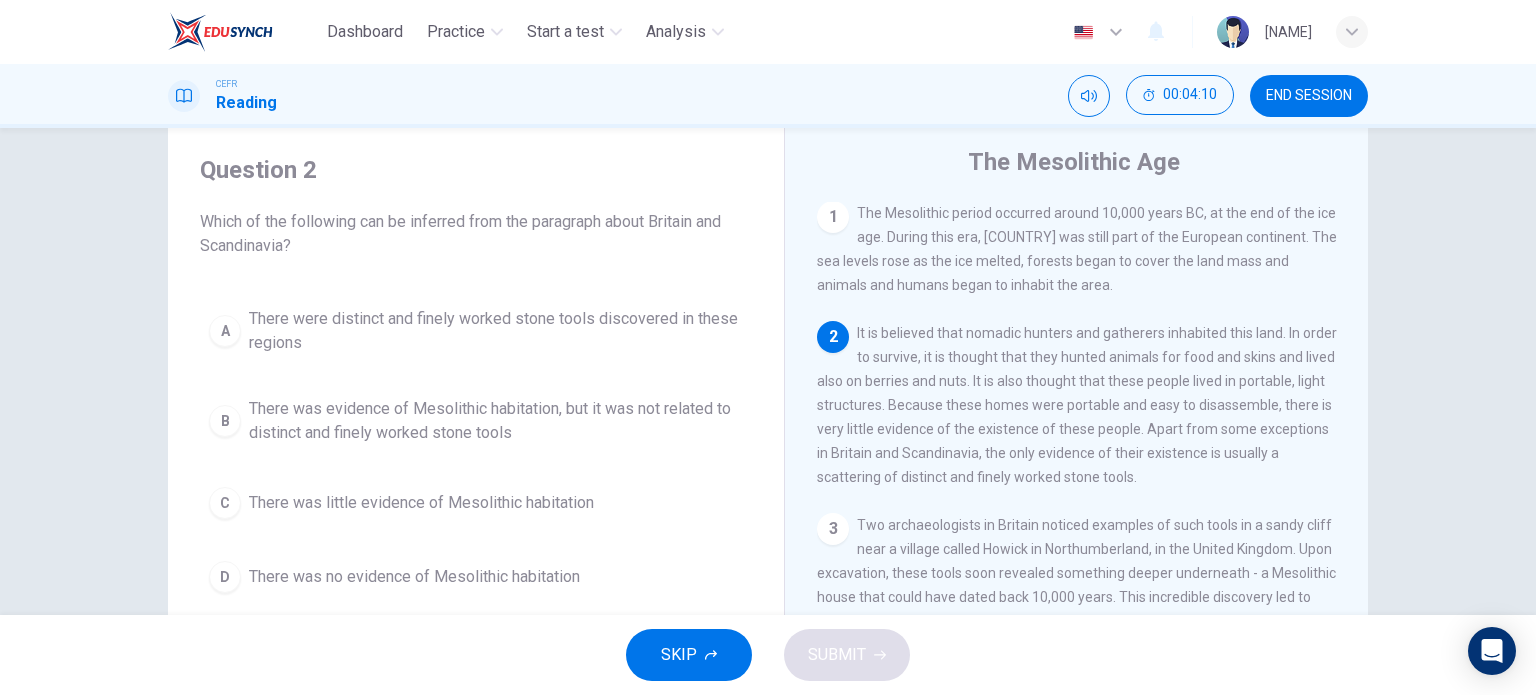 scroll, scrollTop: 50, scrollLeft: 0, axis: vertical 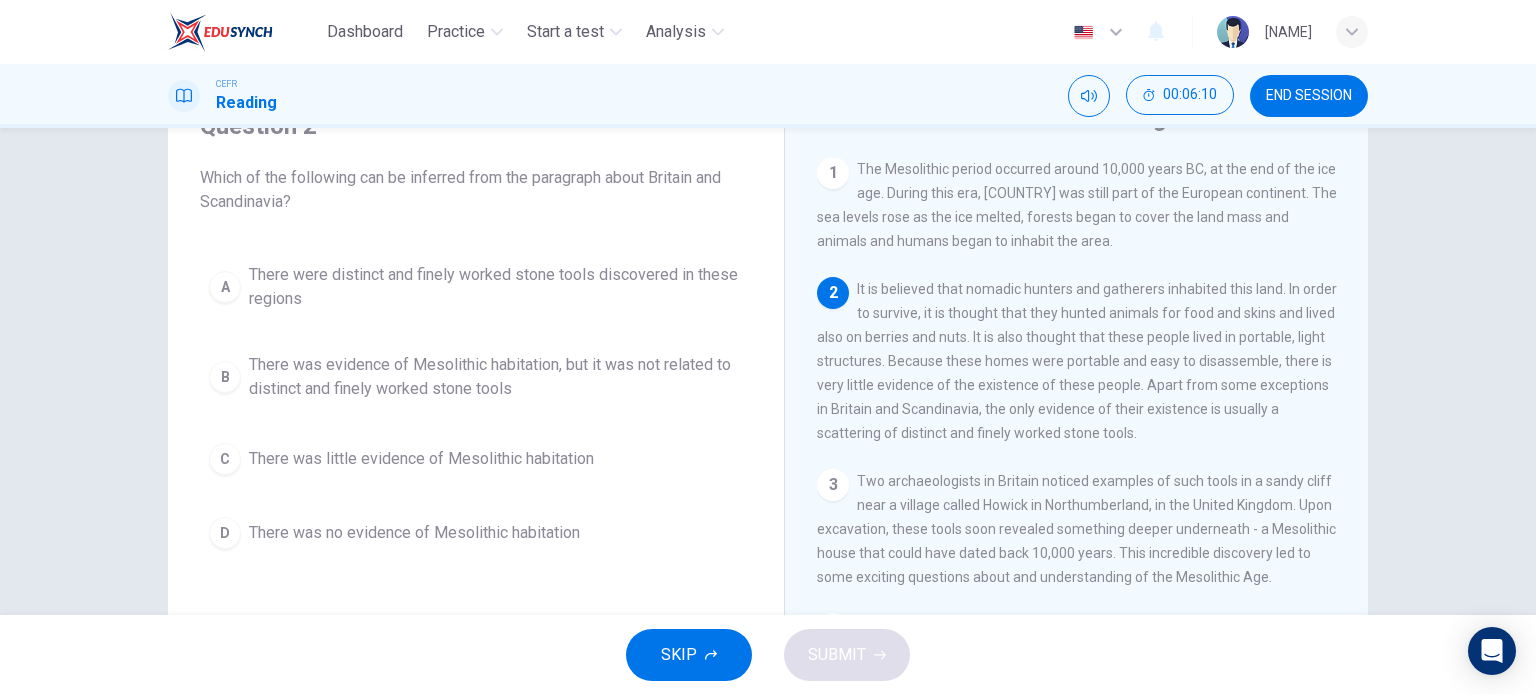 click on "It is believed that nomadic hunters and gatherers inhabited this land. In order to survive, it is thought that they hunted animals for food and skins and lived also on berries and nuts. It is also thought that these people lived in portable, light structures. Because these homes were portable and easy to disassemble, there is very little evidence of the existence of these people. Apart from some exceptions in Britain and Scandinavia, the only evidence of their existence is usually a scattering of distinct and finely worked stone tools." at bounding box center [1077, 361] 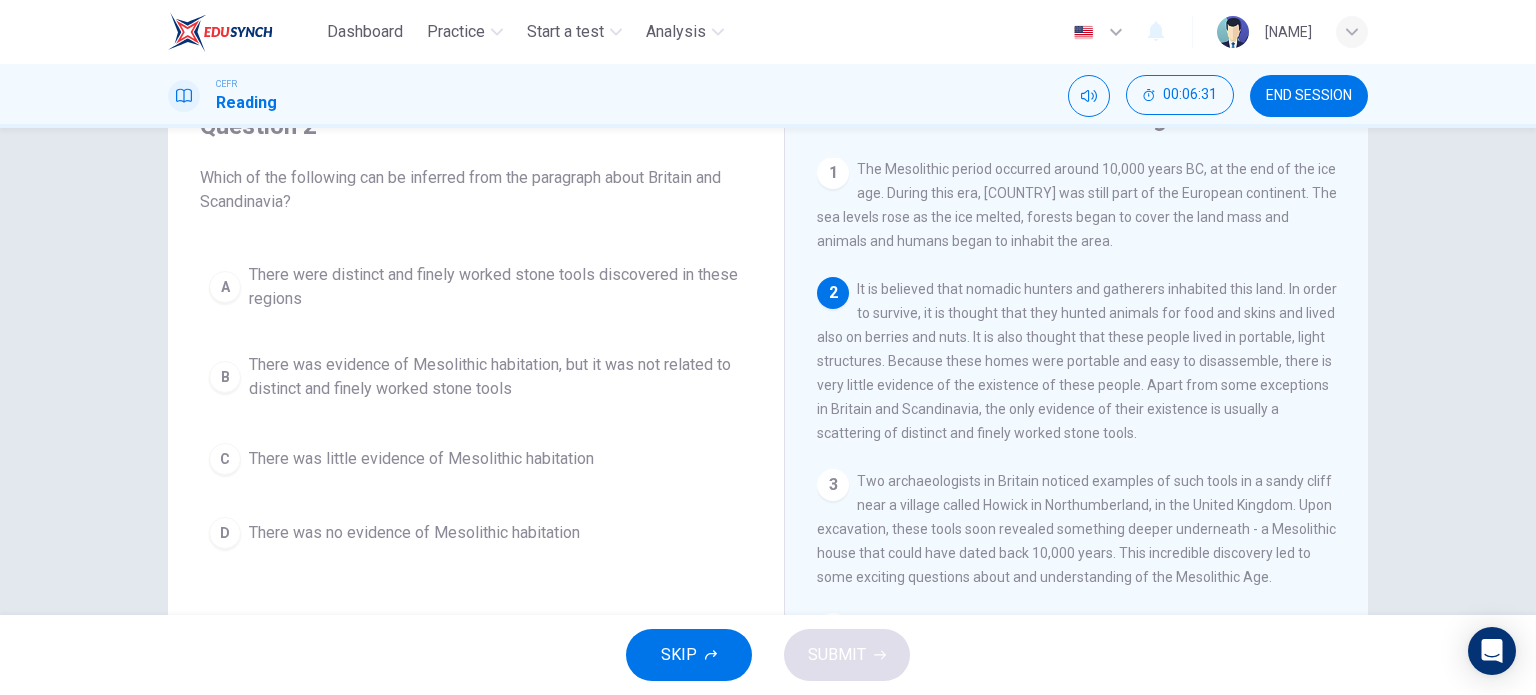 drag, startPoint x: 1194, startPoint y: 416, endPoint x: 1229, endPoint y: 423, distance: 35.69314 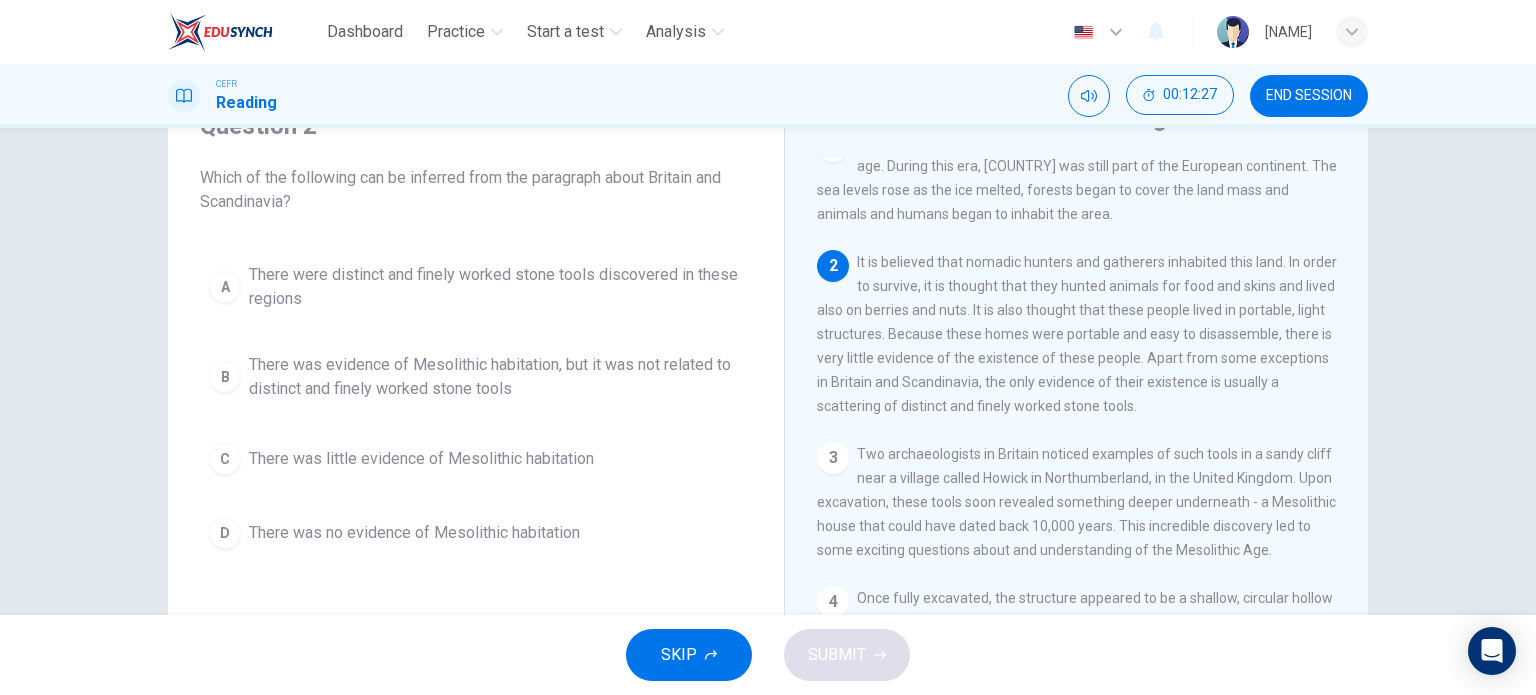 scroll, scrollTop: 16, scrollLeft: 0, axis: vertical 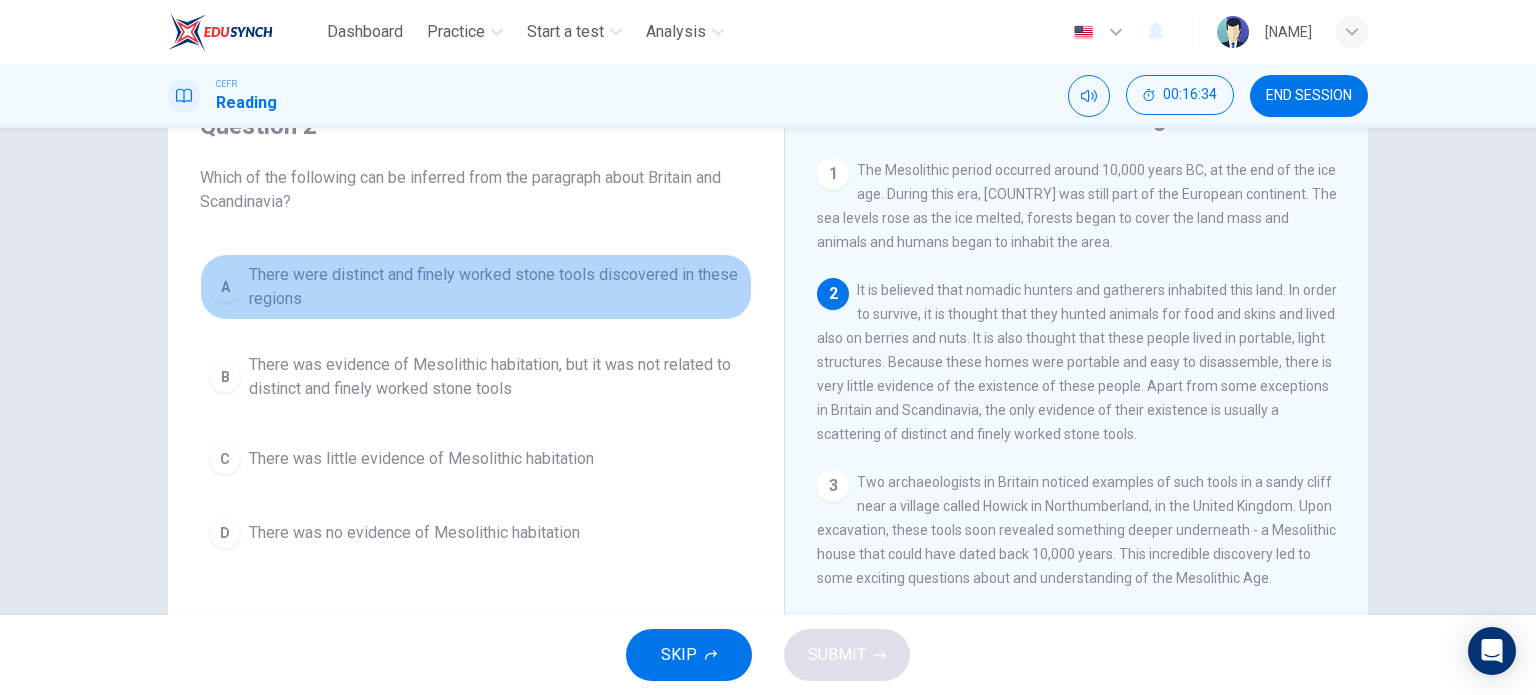 click on "A" at bounding box center [225, 287] 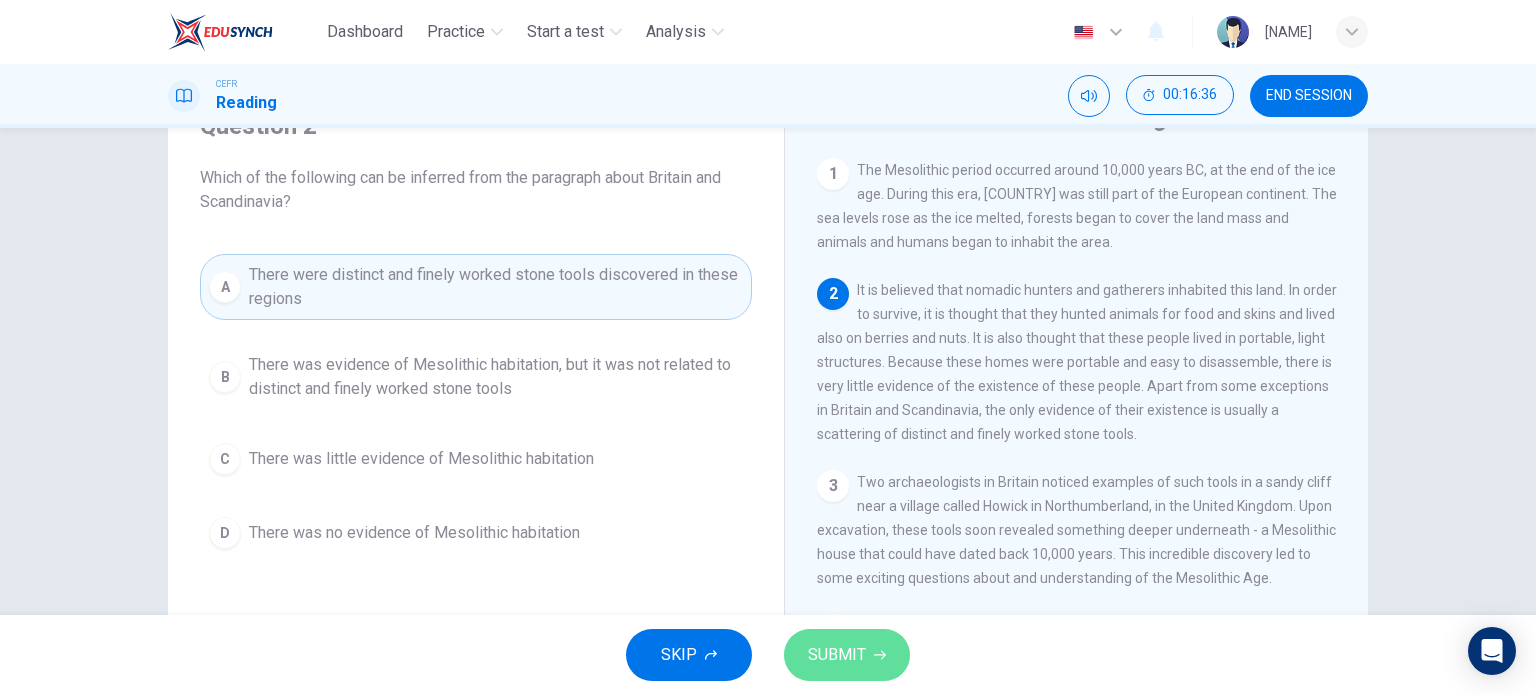 click on "SUBMIT" at bounding box center [837, 655] 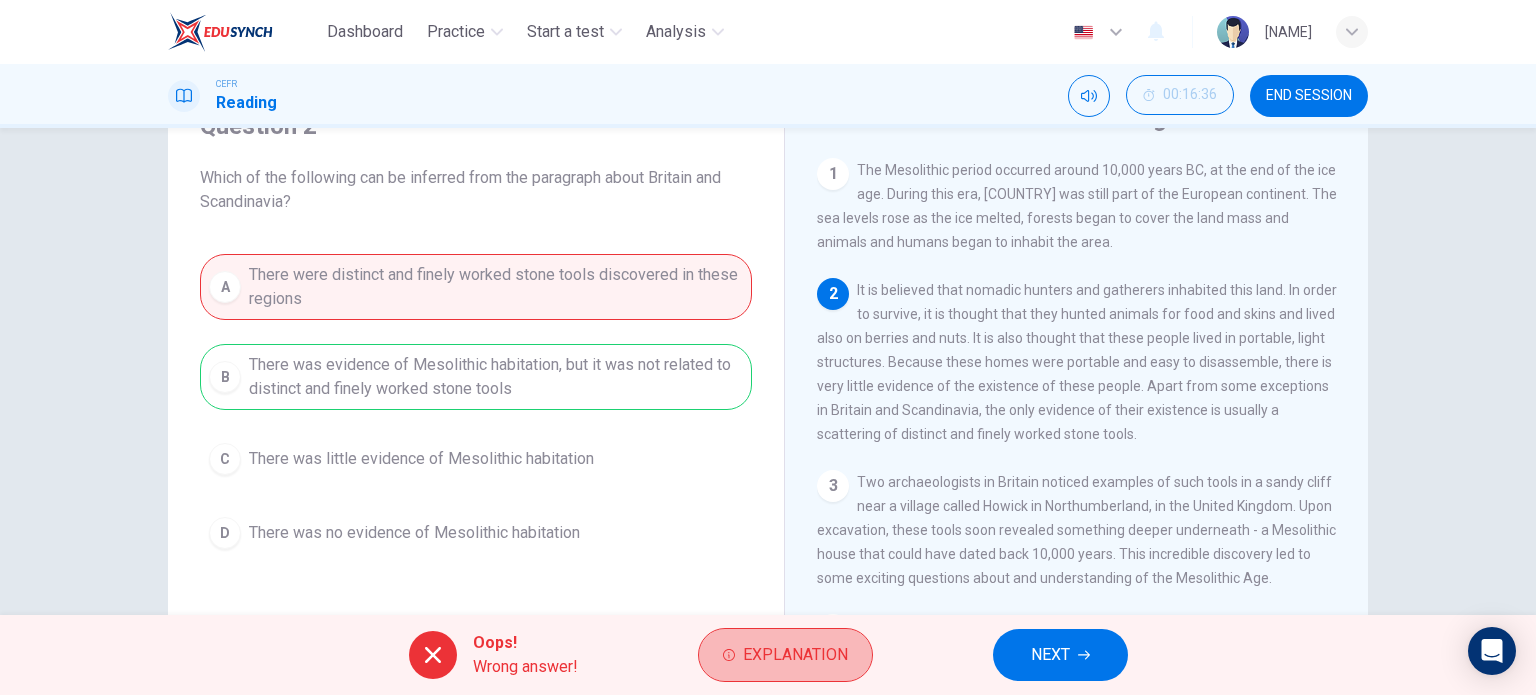 click on "Explanation" at bounding box center [795, 655] 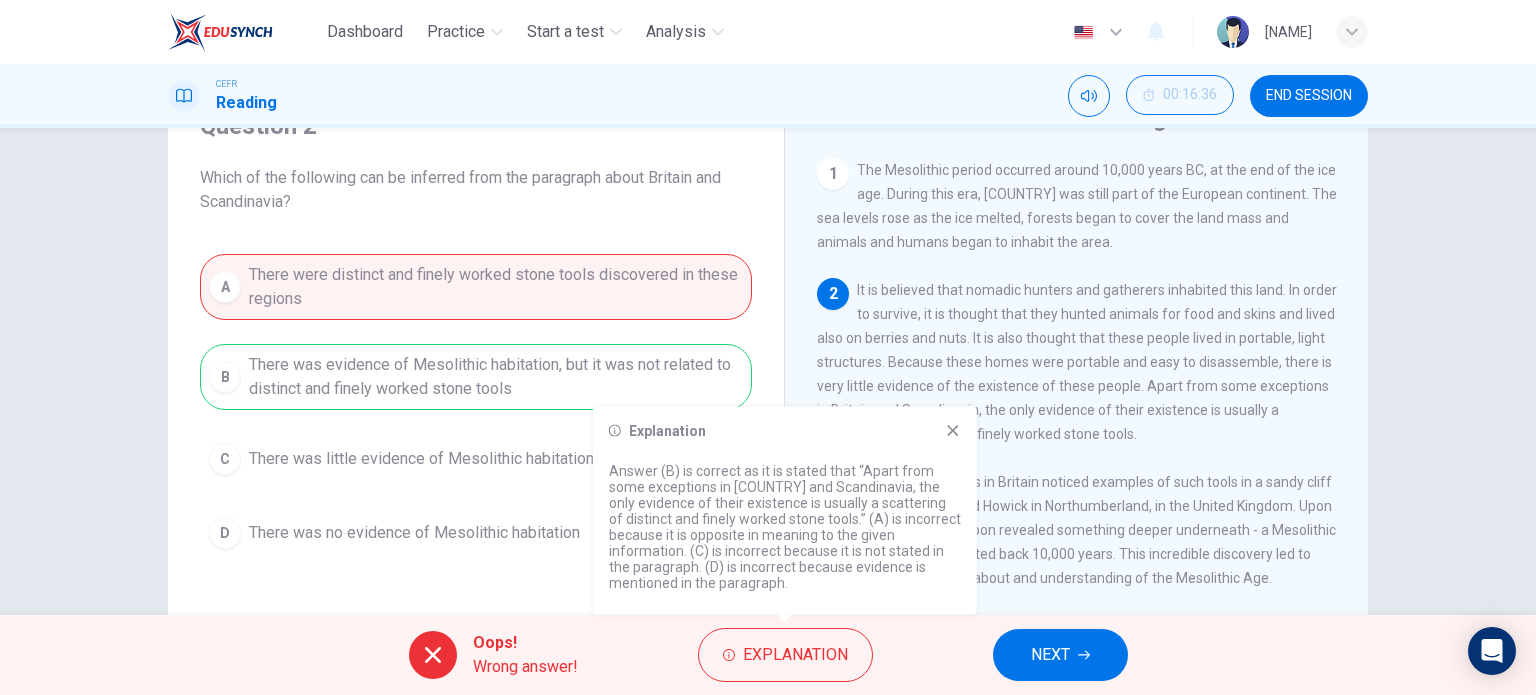 click on "A There were distinct and finely worked stone tools discovered in these regions B There was evidence of Mesolithic habitation, but it was not related to distinct and finely worked stone tools C There was little evidence of Mesolithic habitation D There was no evidence of Mesolithic habitation" at bounding box center (476, 406) 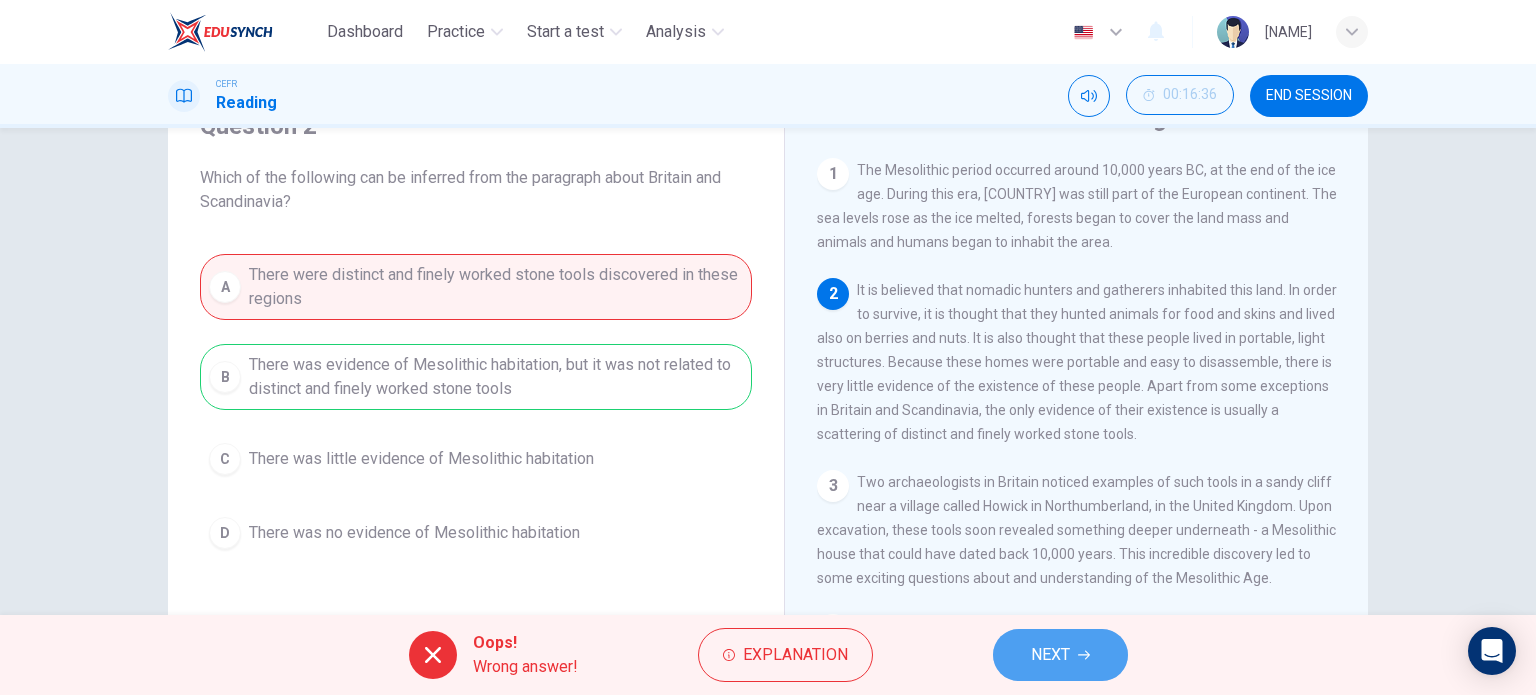 click on "NEXT" at bounding box center [1060, 655] 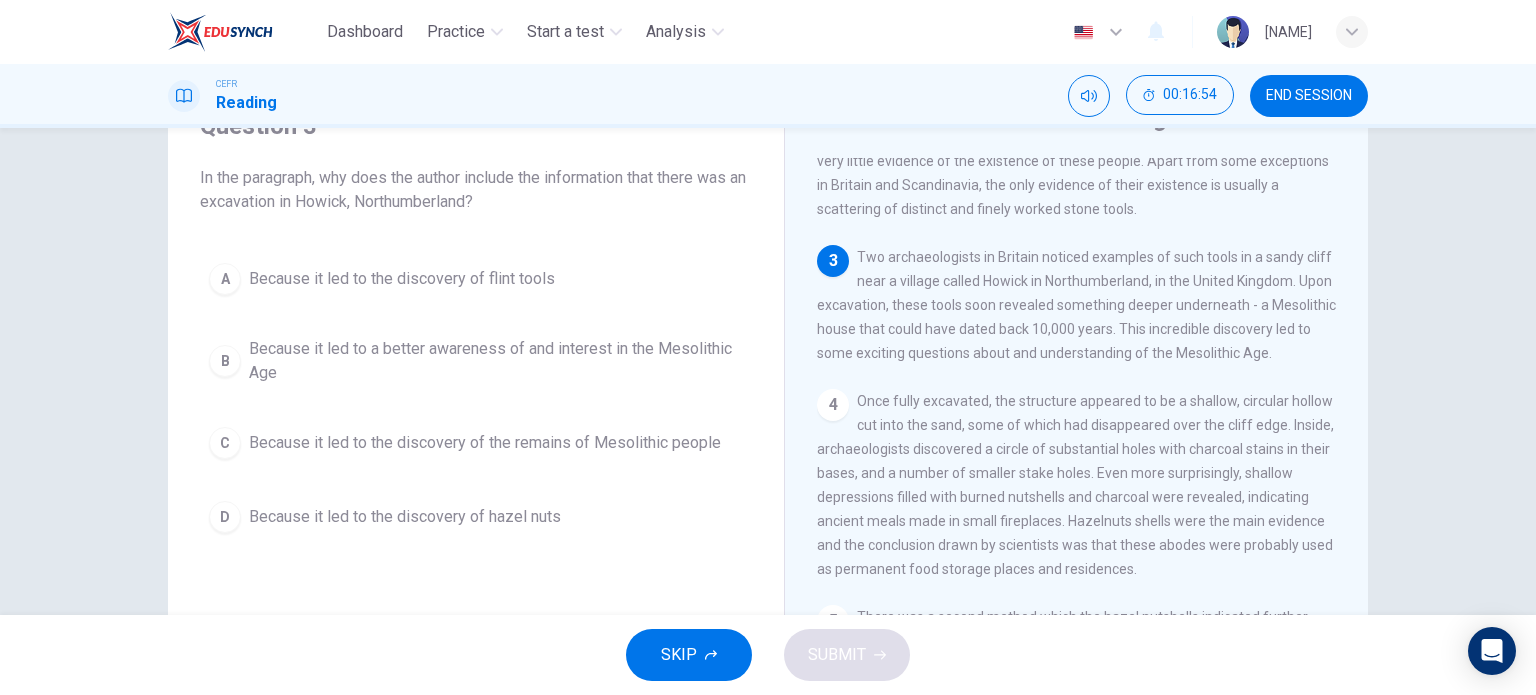 scroll, scrollTop: 223, scrollLeft: 0, axis: vertical 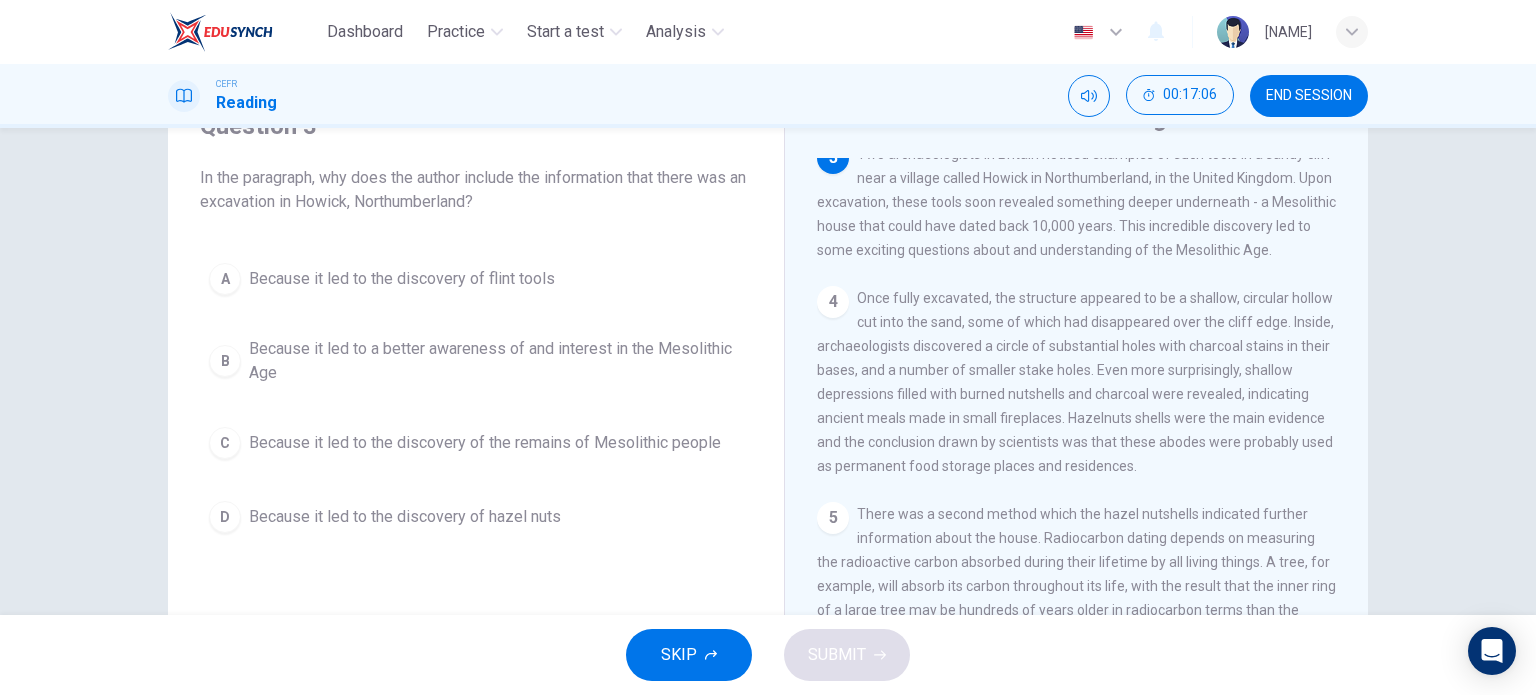 drag, startPoint x: 1357, startPoint y: 468, endPoint x: 1357, endPoint y: 431, distance: 37 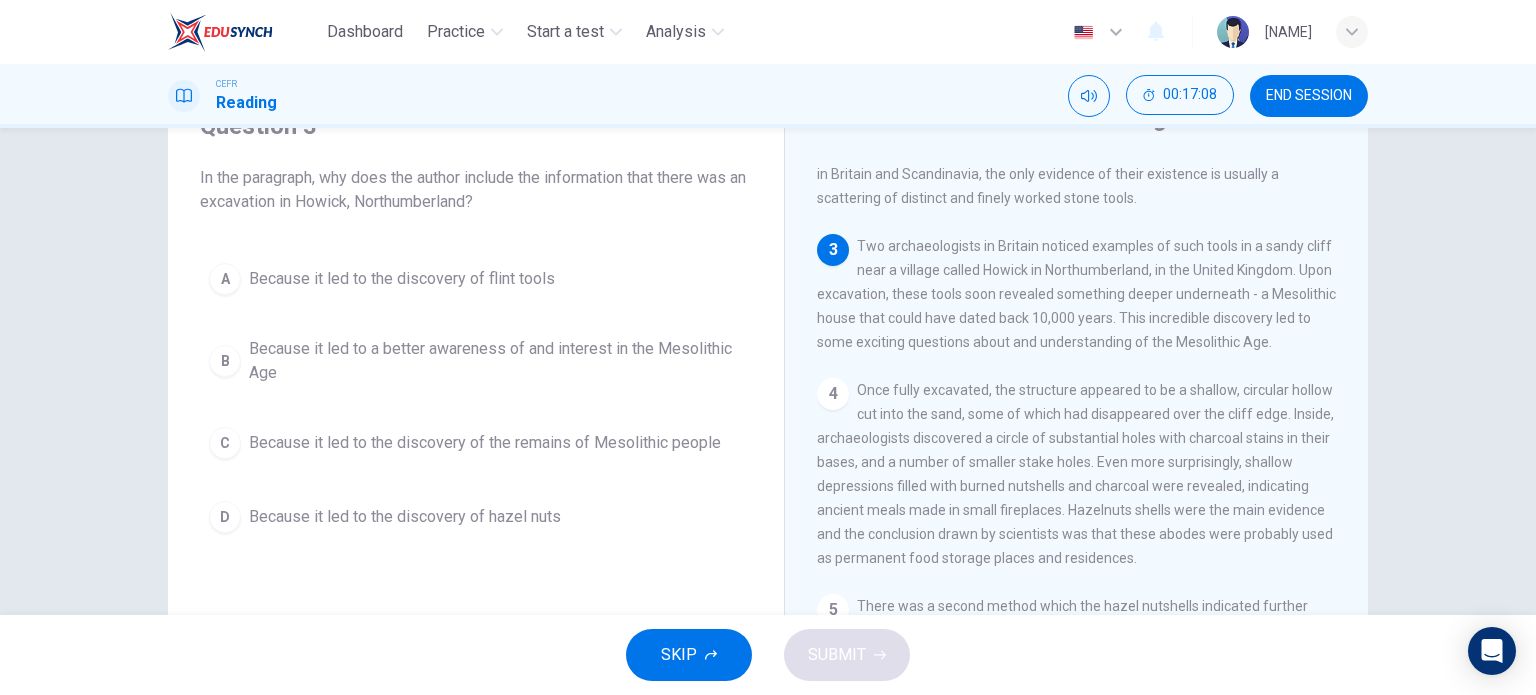 scroll, scrollTop: 232, scrollLeft: 0, axis: vertical 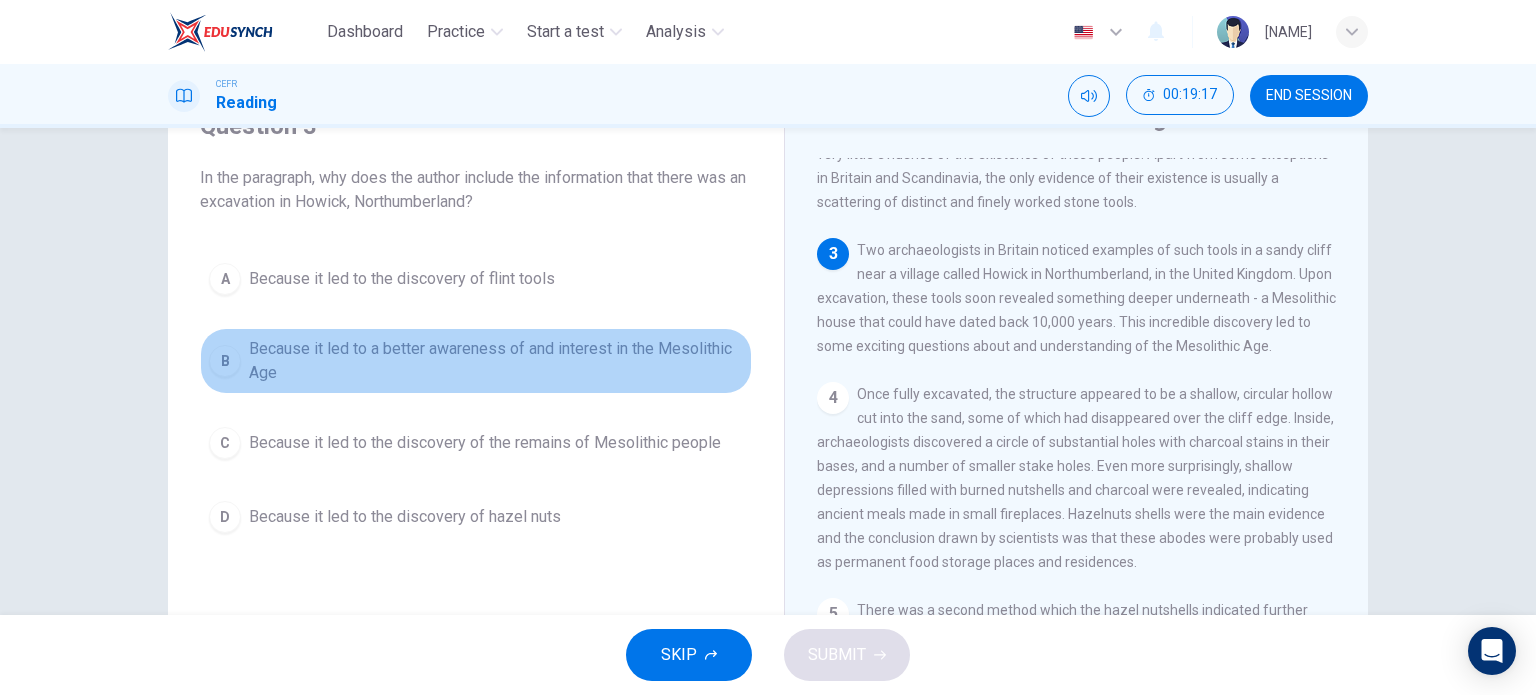 click on "B" at bounding box center [225, 361] 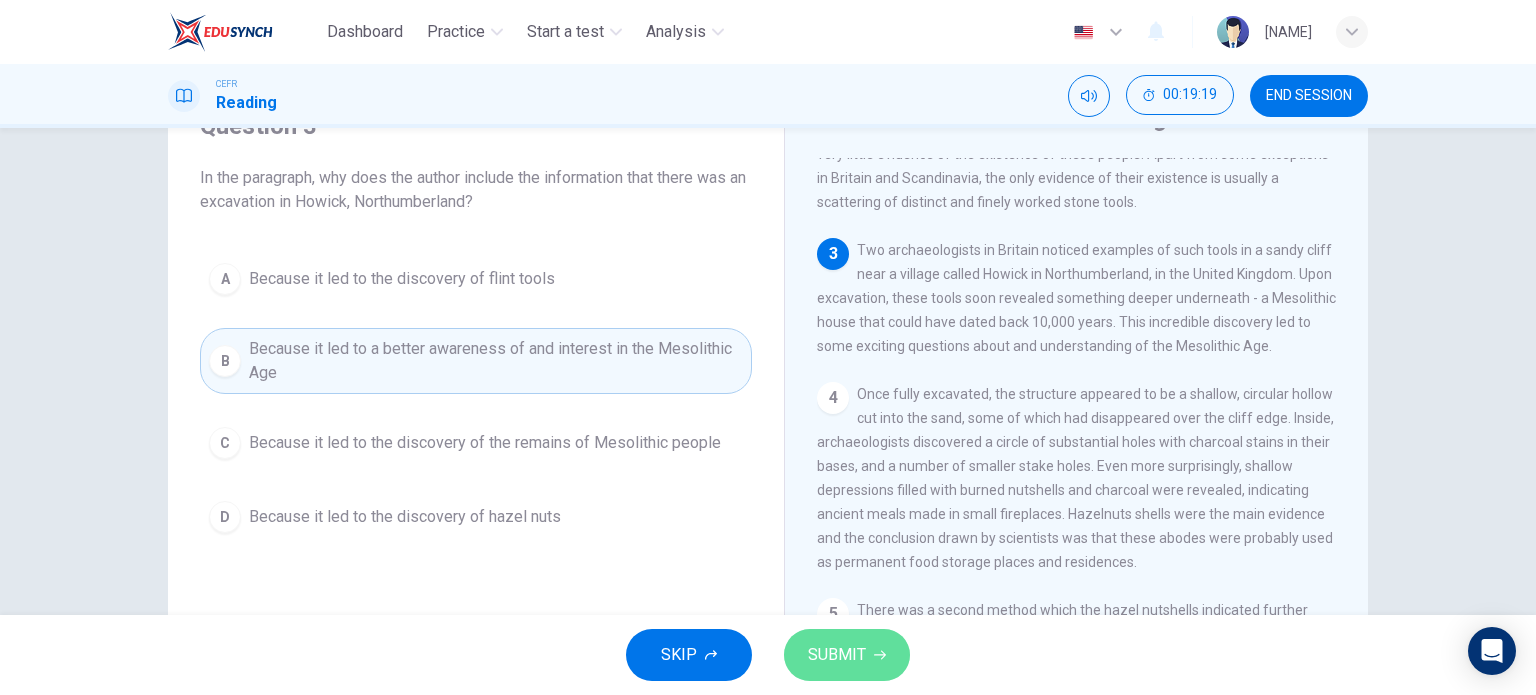 click on "SUBMIT" at bounding box center (837, 655) 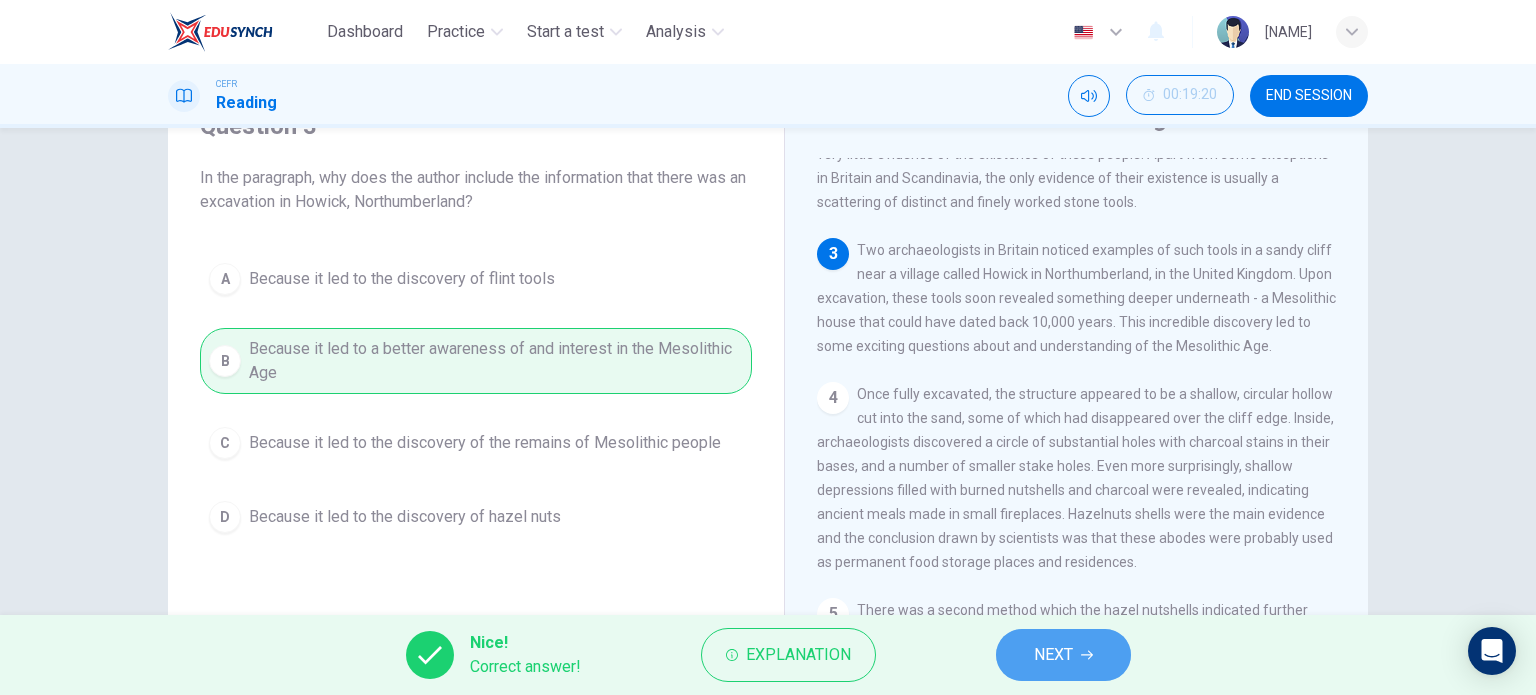 click on "NEXT" at bounding box center [1053, 655] 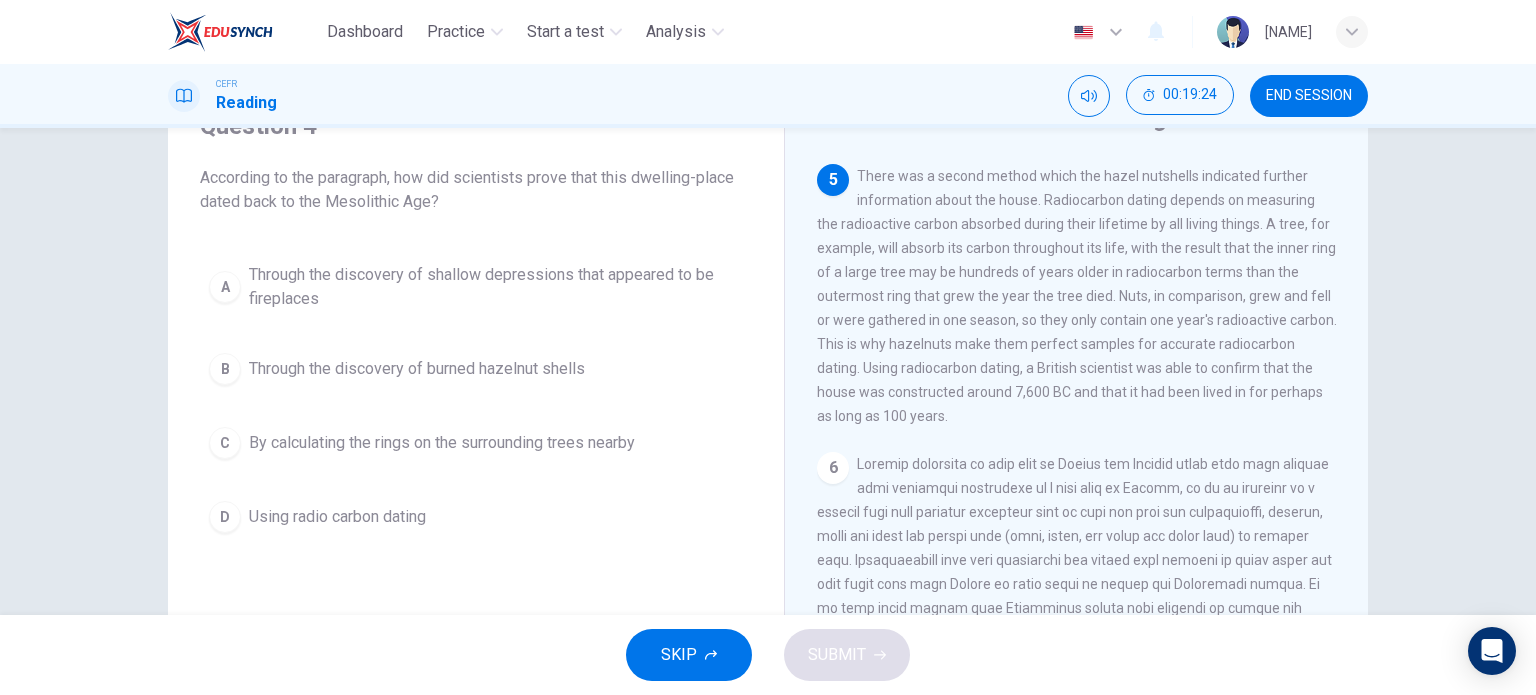 scroll, scrollTop: 674, scrollLeft: 0, axis: vertical 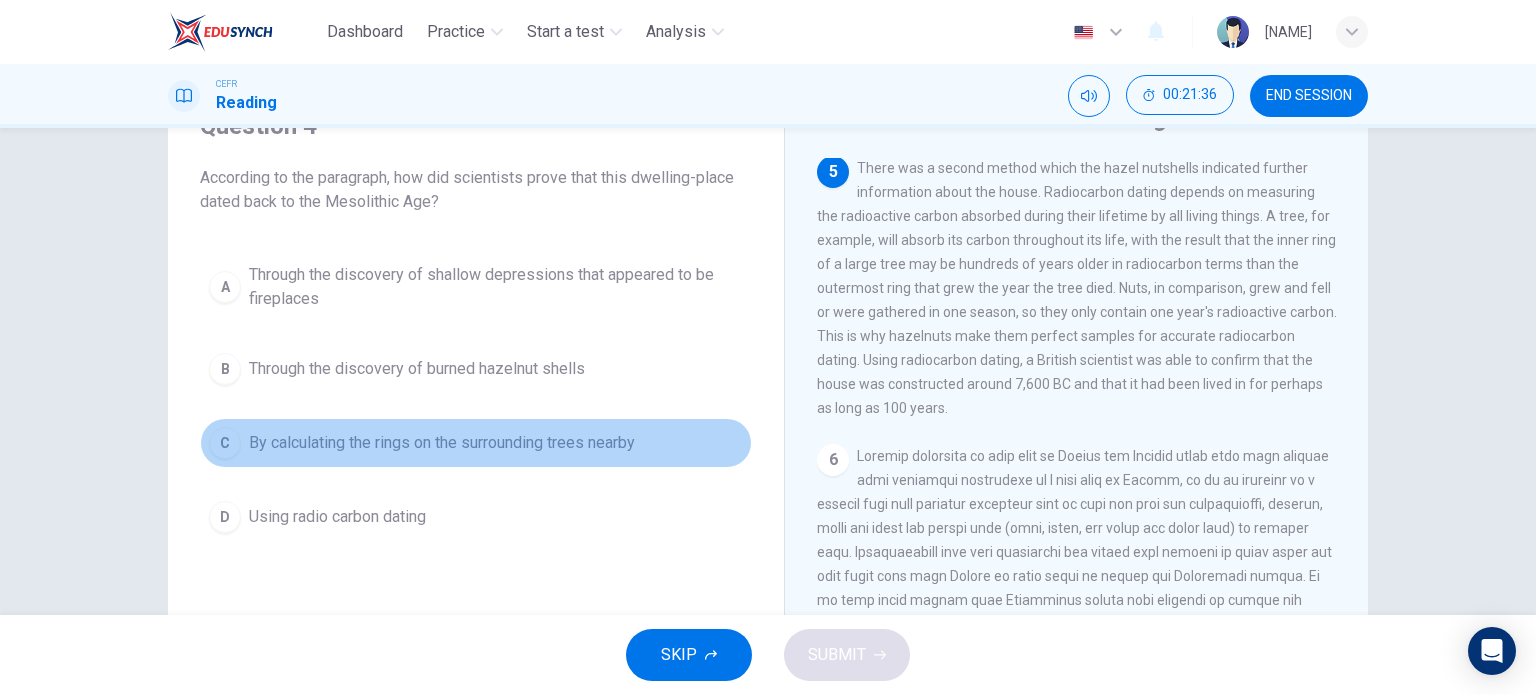 click on "C" at bounding box center (225, 443) 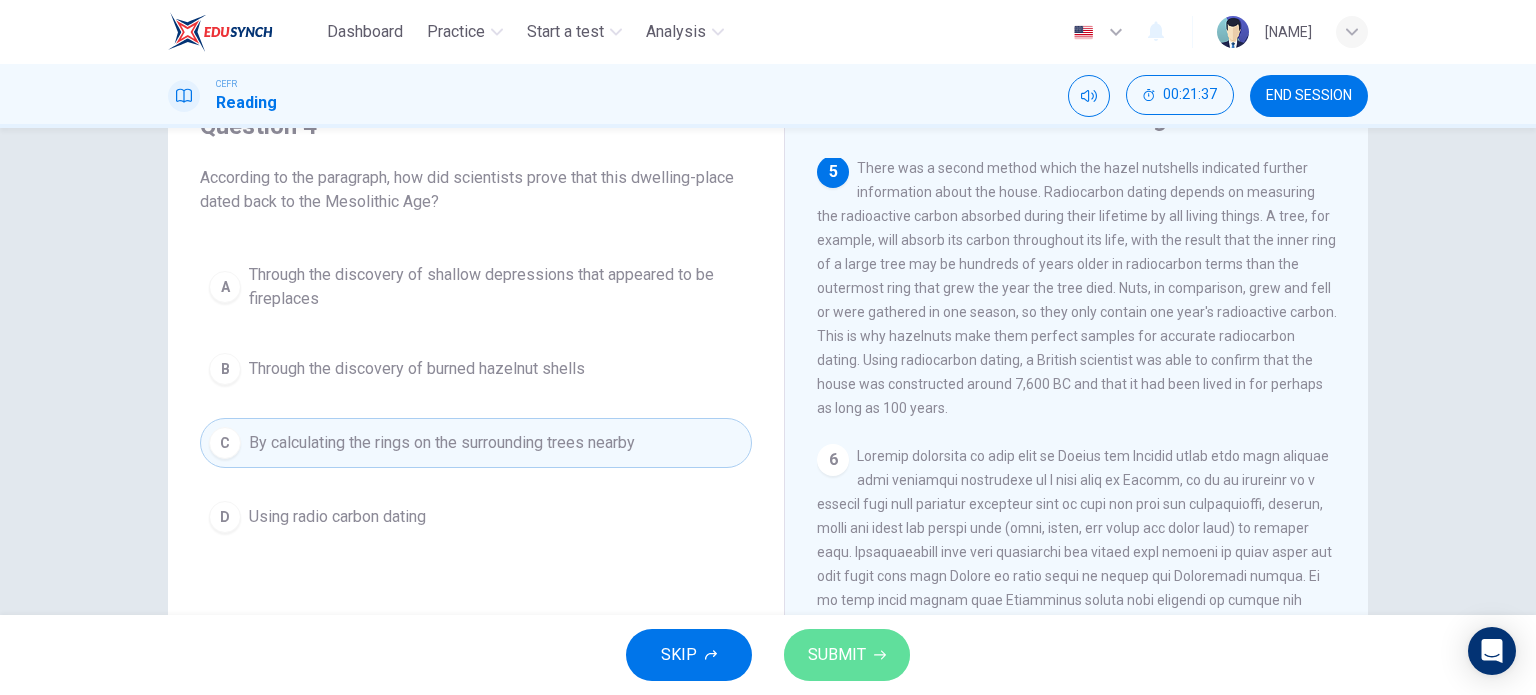 click on "SUBMIT" at bounding box center [837, 655] 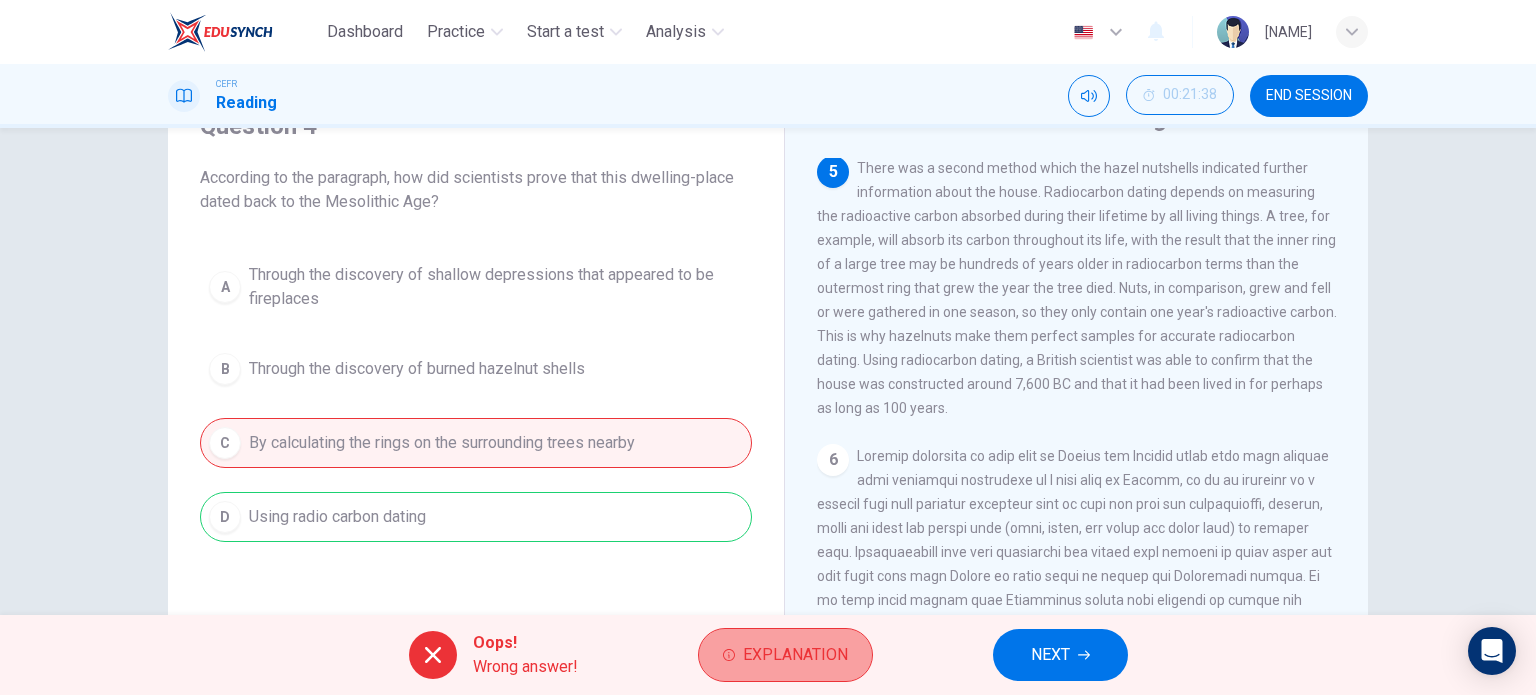 click on "Explanation" at bounding box center [795, 655] 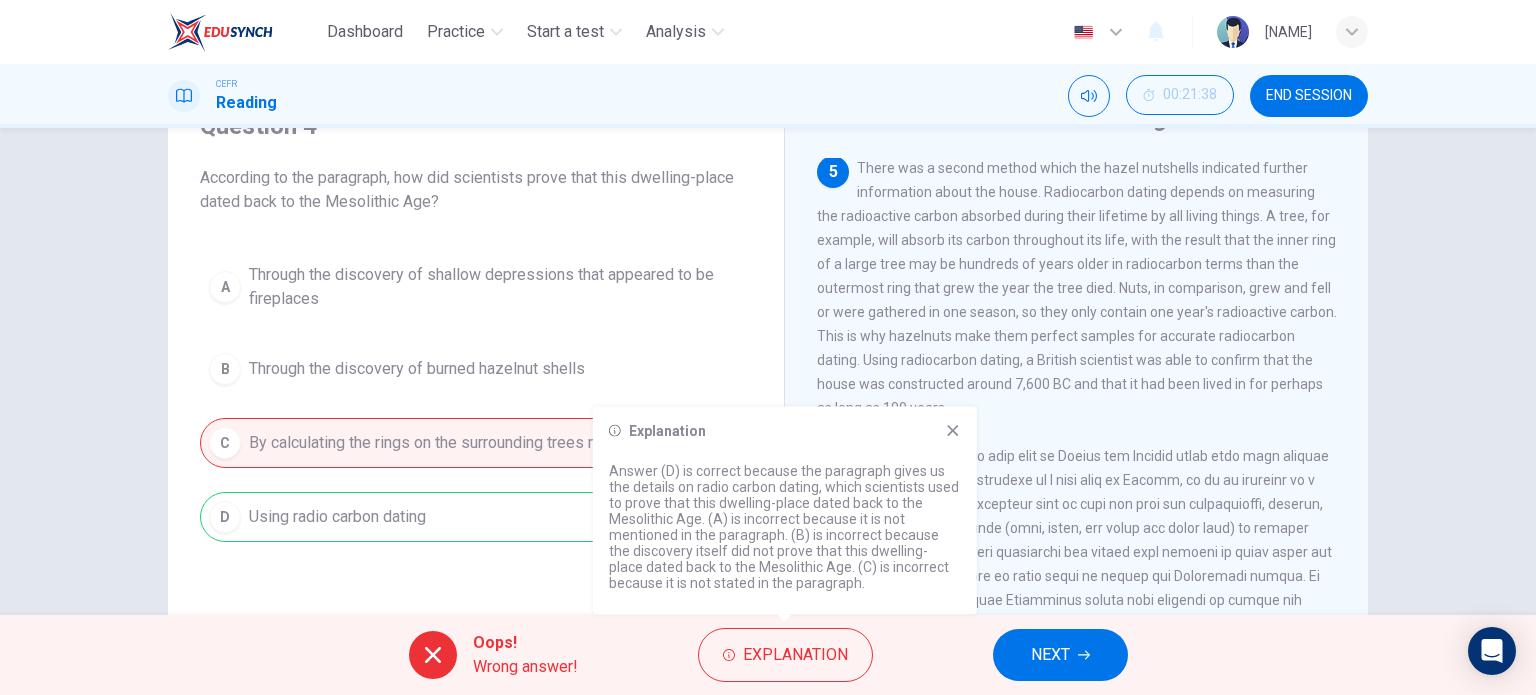 click 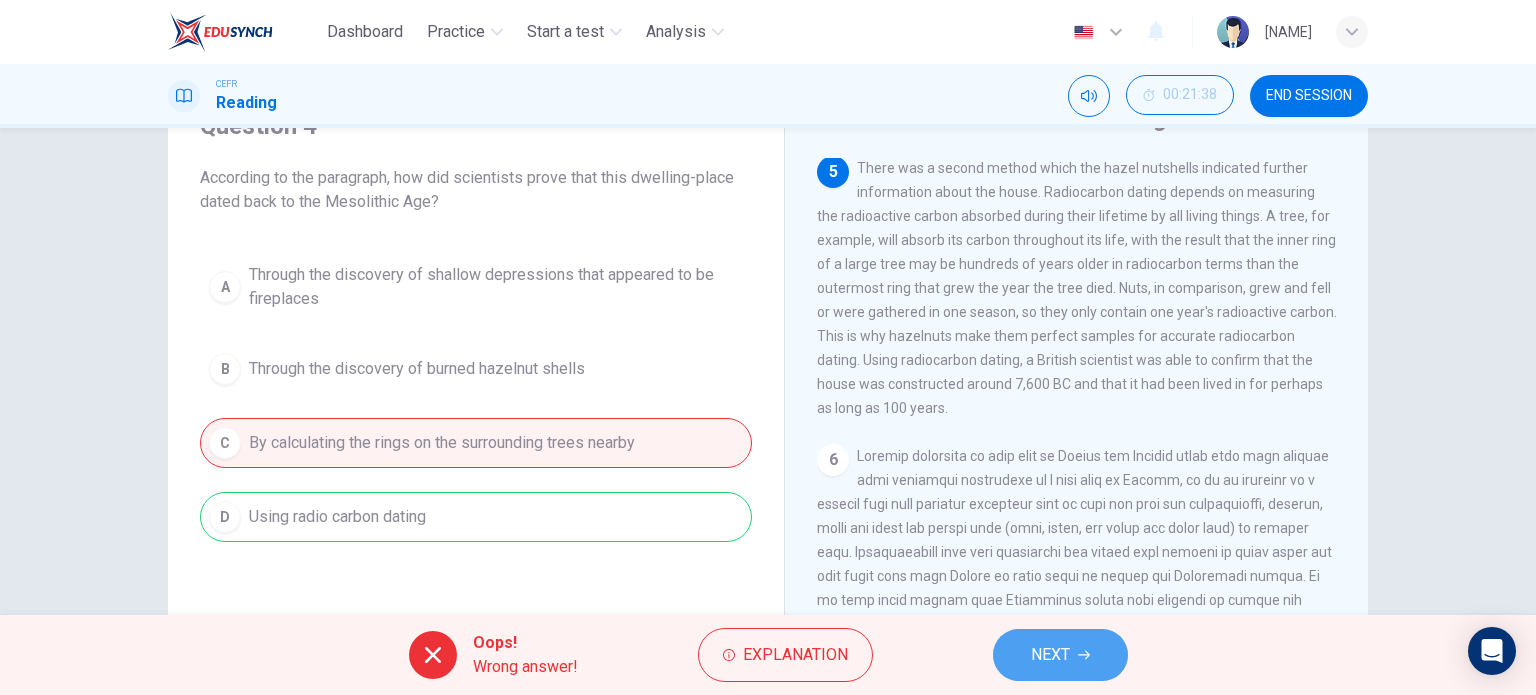 click on "NEXT" at bounding box center (1060, 655) 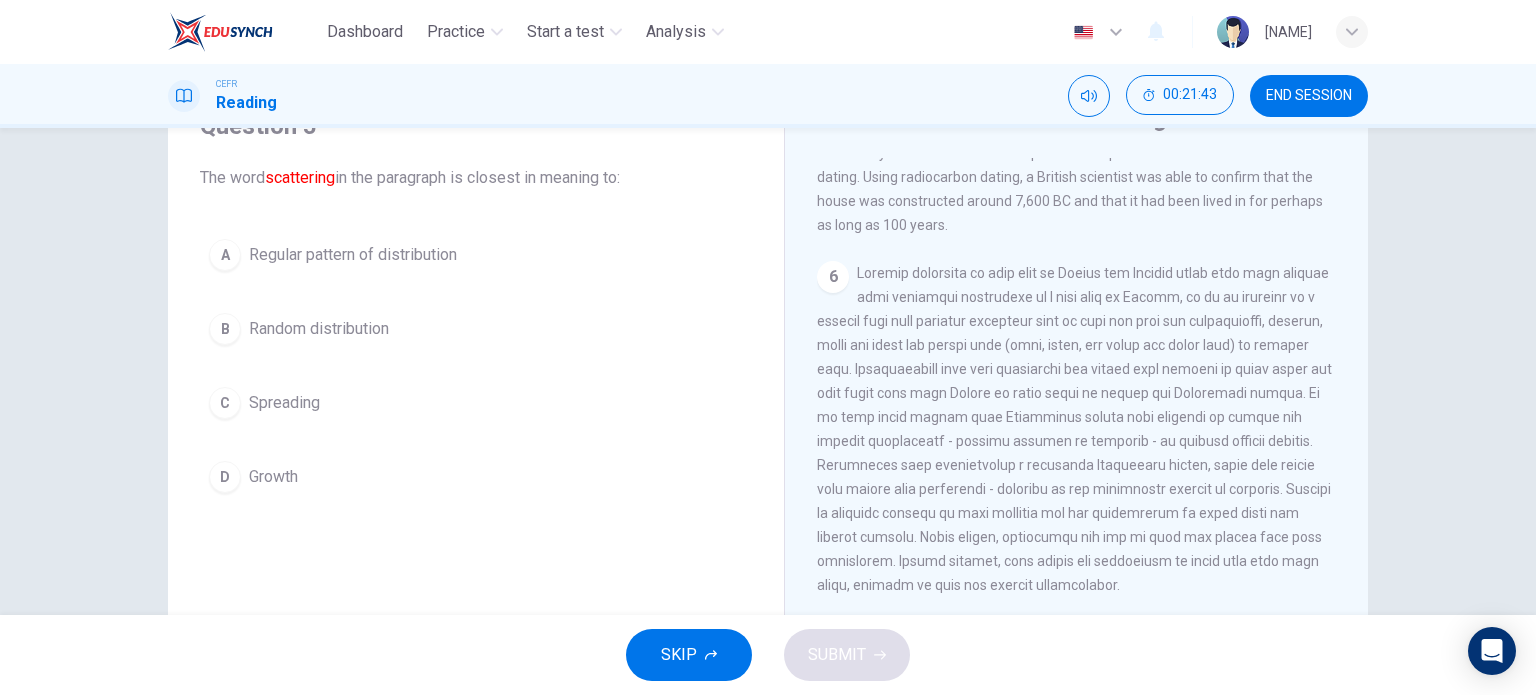 scroll, scrollTop: 949, scrollLeft: 0, axis: vertical 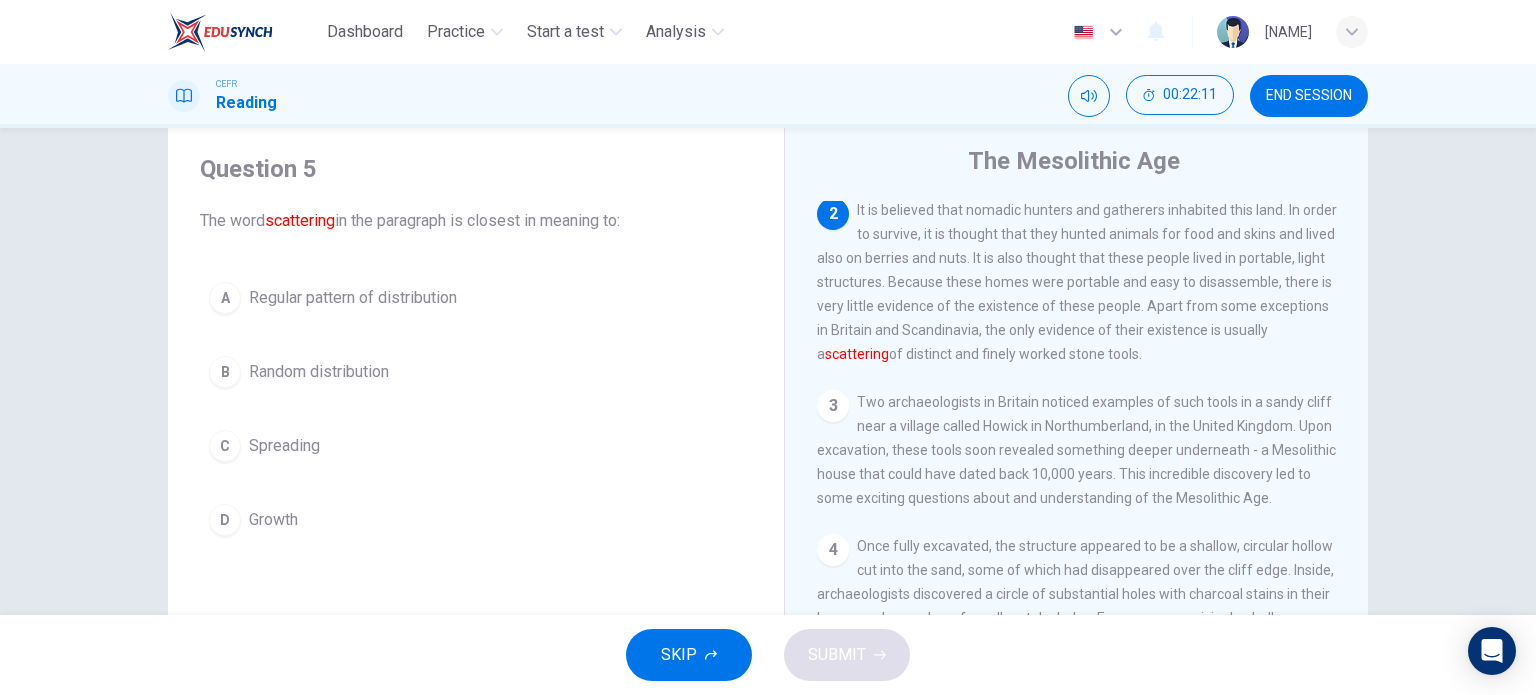 click on "B" at bounding box center (225, 372) 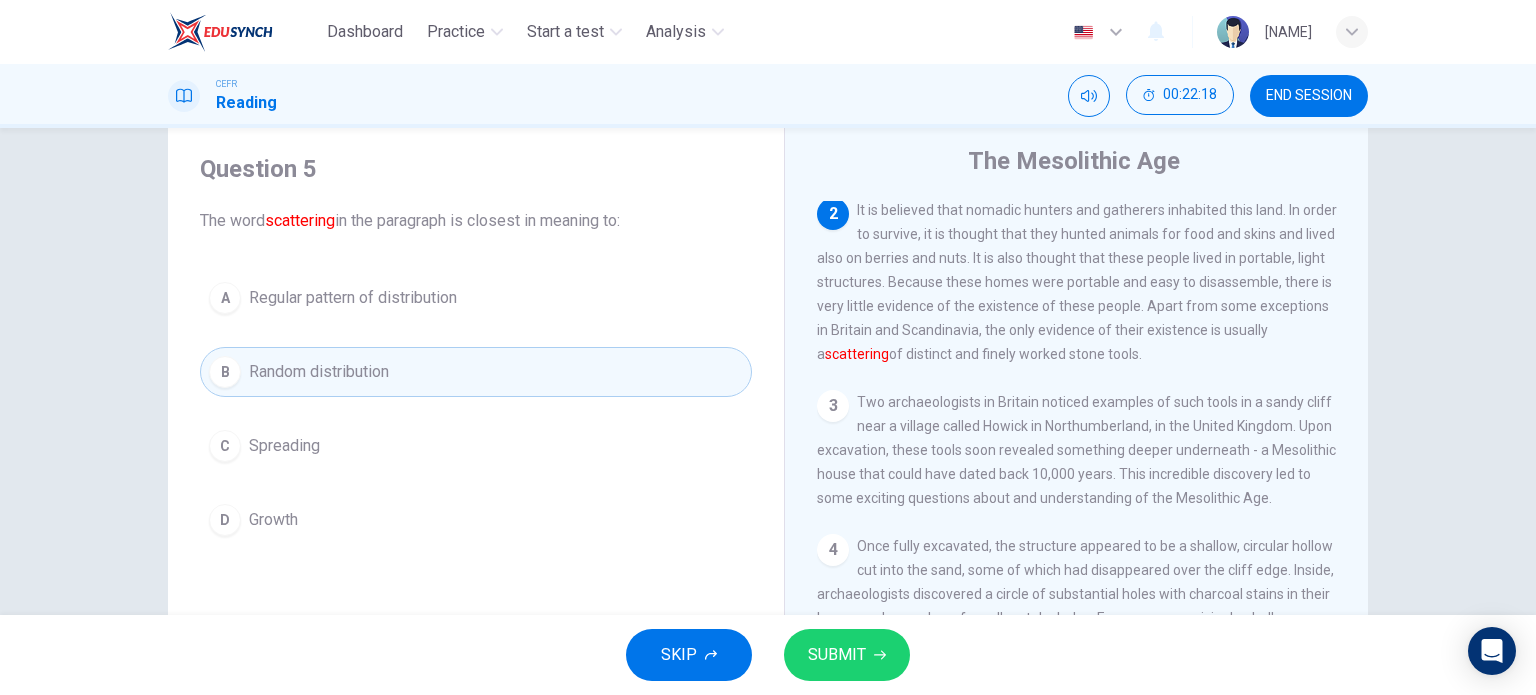 click on "SUBMIT" at bounding box center [837, 655] 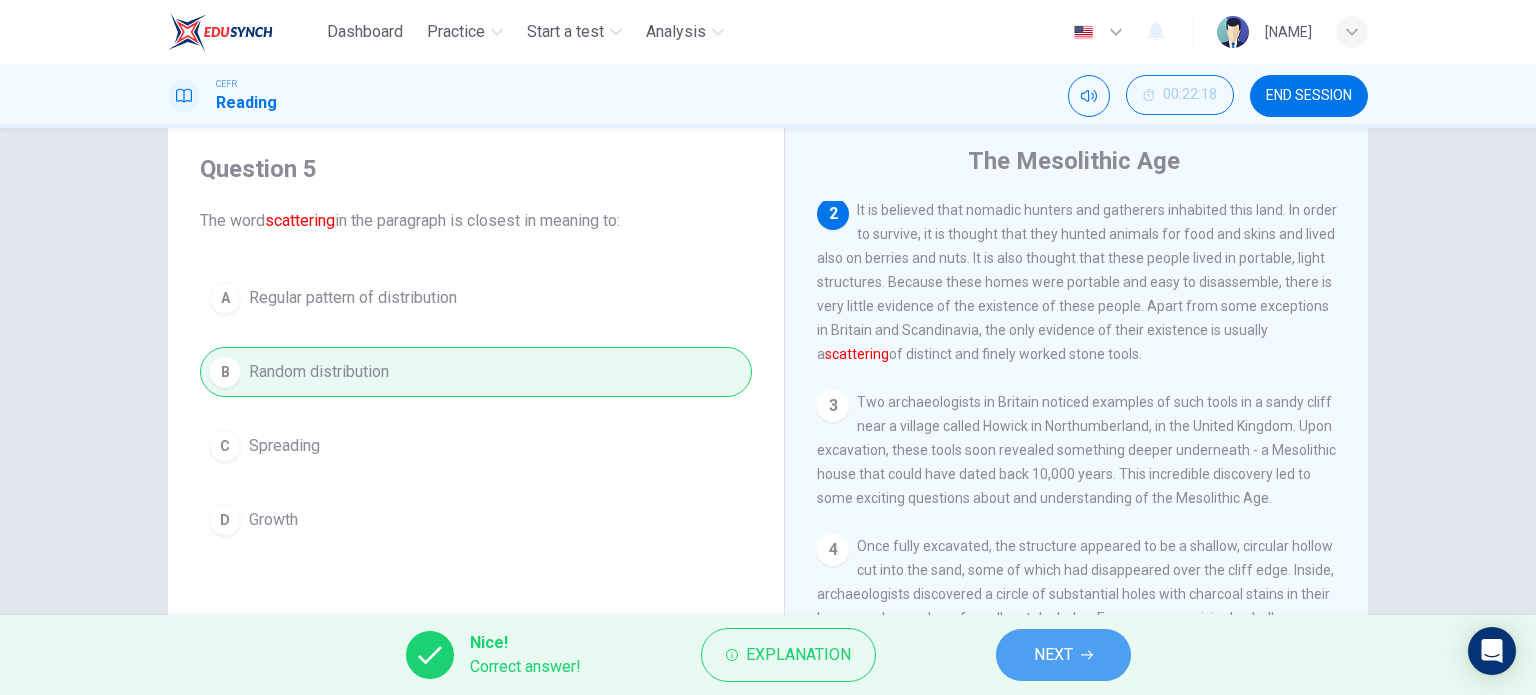 click on "NEXT" at bounding box center [1053, 655] 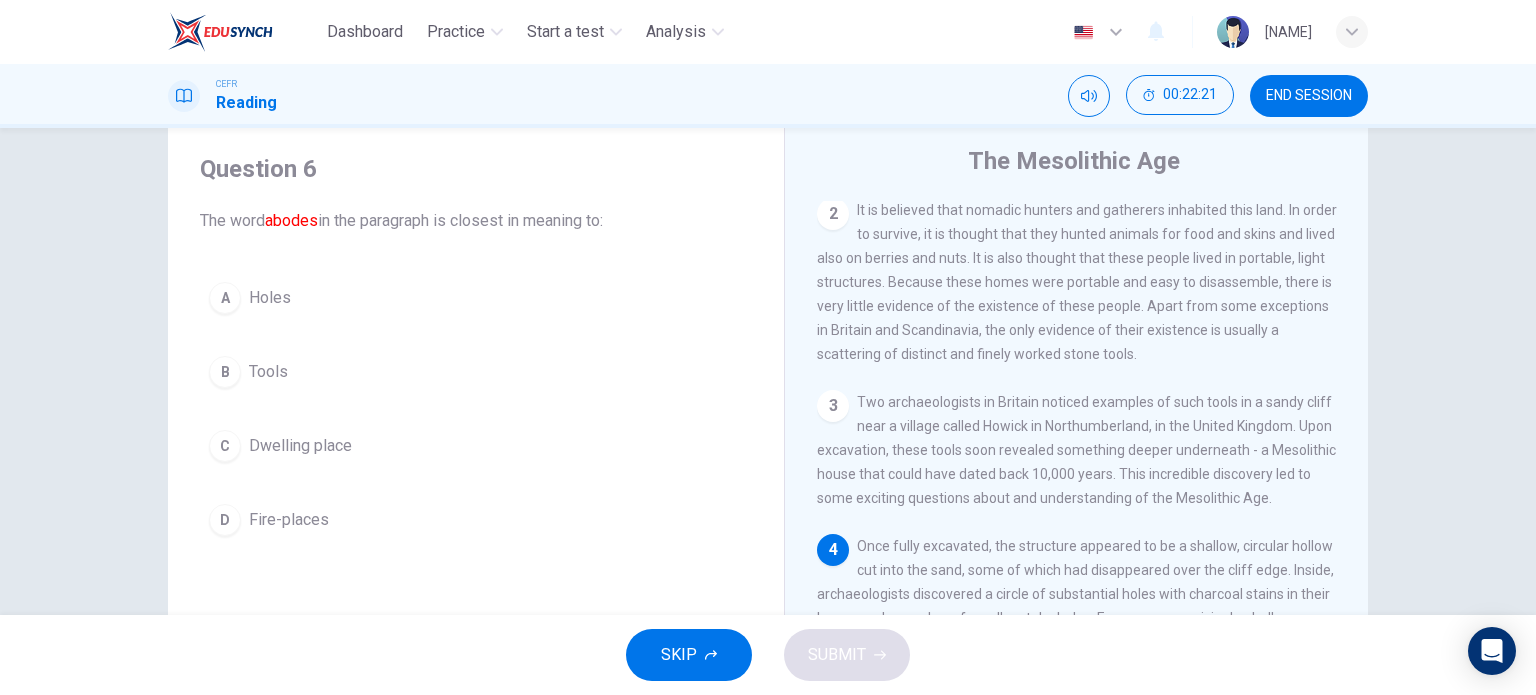 scroll, scrollTop: 118, scrollLeft: 0, axis: vertical 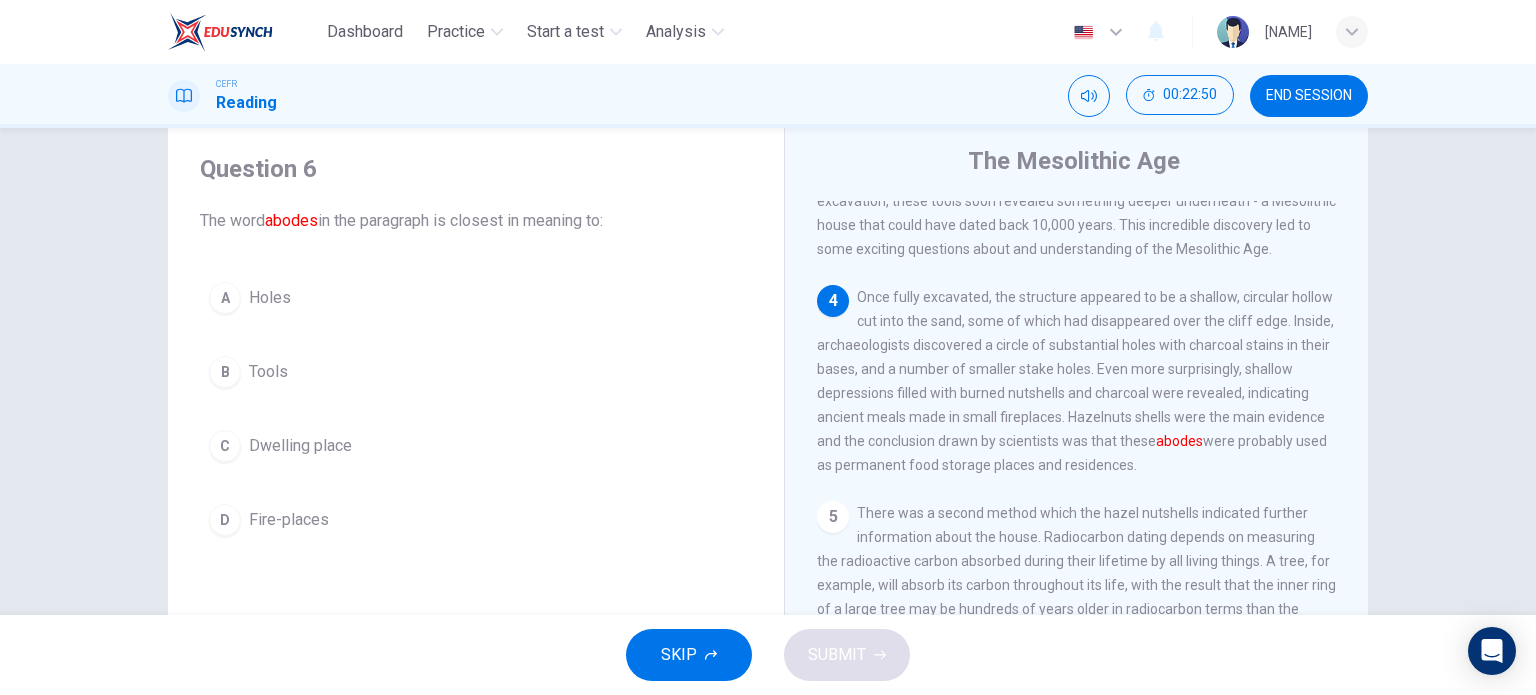 click on "Question 6 The word  abodes  in the paragraph is closest in meaning to: A Holes B Tools C Dwelling place D Fire-places The Mesolithic Age 1 The Mesolithic period occurred around 10,000 years BC, at the end of the ice age. During this era, [STATE] was still part of the European continent. The sea levels rose as the ice melted, forests began to cover the land mass and animals and humans began to inhabit the area. 2 It is believed that nomadic hunters and gatherers inhabited this land. In order to survive, it is thought that they hunted animals for food and skins and lived also on berries and nuts. It is also thought that these people lived in portable, light structures. Because these homes were portable and easy to disassemble, there is very little evidence of the existence of these people. Apart from some exceptions in [STATE] and Scandinavia, the only evidence of their existence is usually a scattering of distinct and finely worked stone tools. 3 4 abodes 5 6 7" at bounding box center (768, 371) 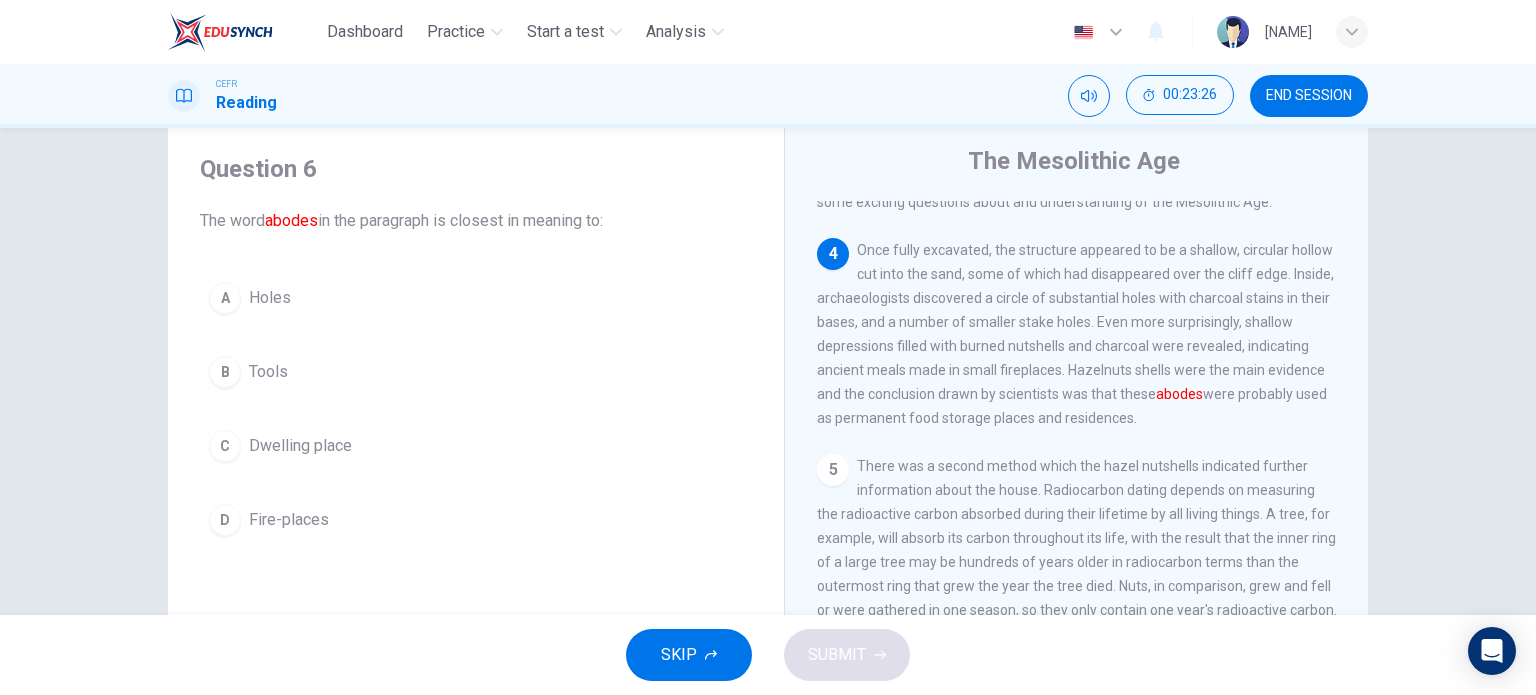 scroll, scrollTop: 415, scrollLeft: 0, axis: vertical 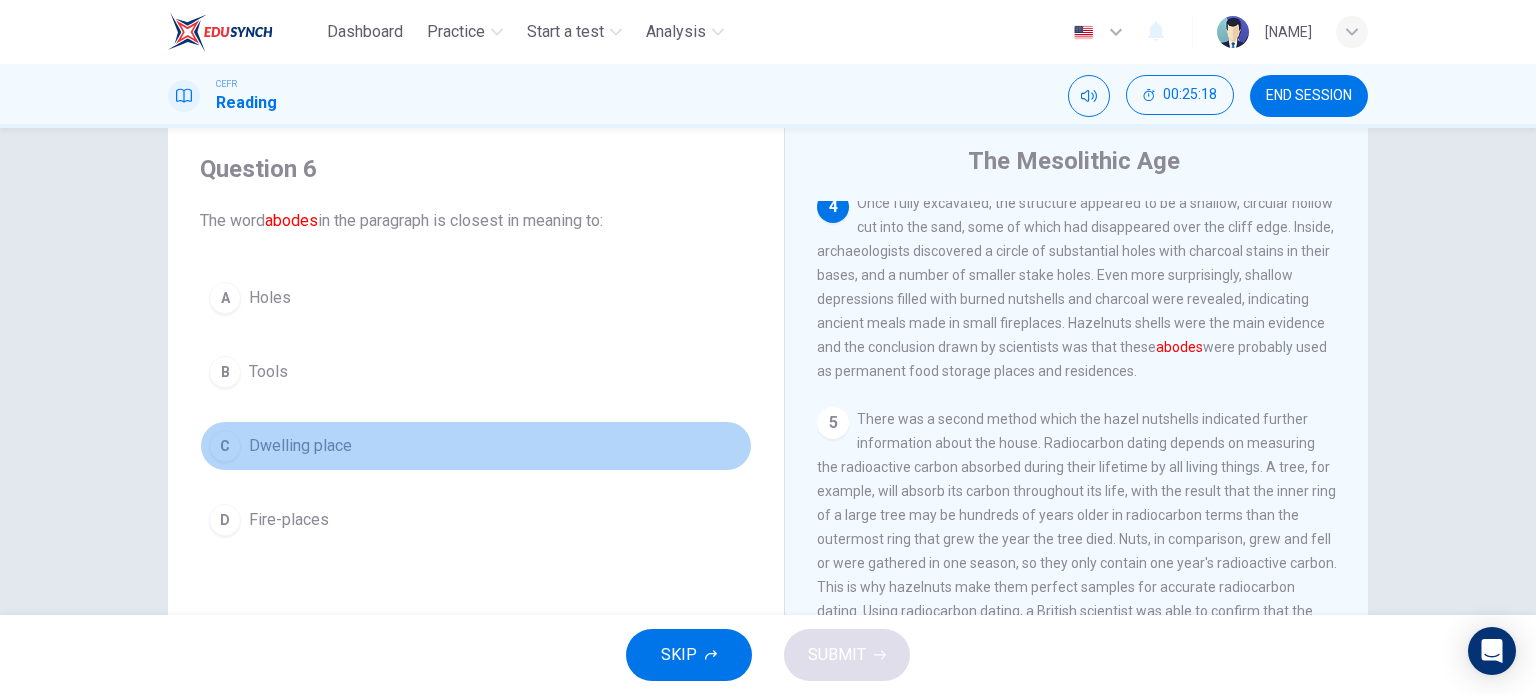 click on "C" at bounding box center [225, 446] 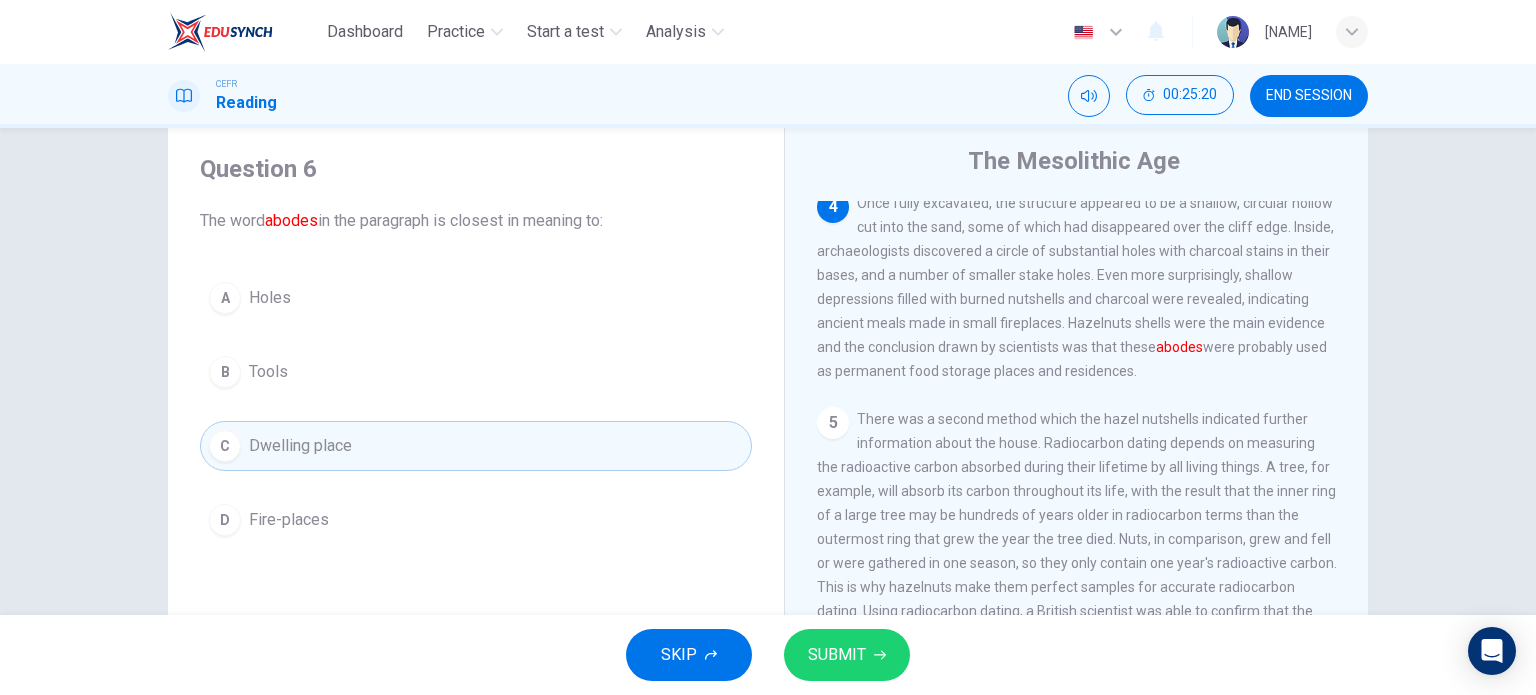 click on "SUBMIT" at bounding box center (837, 655) 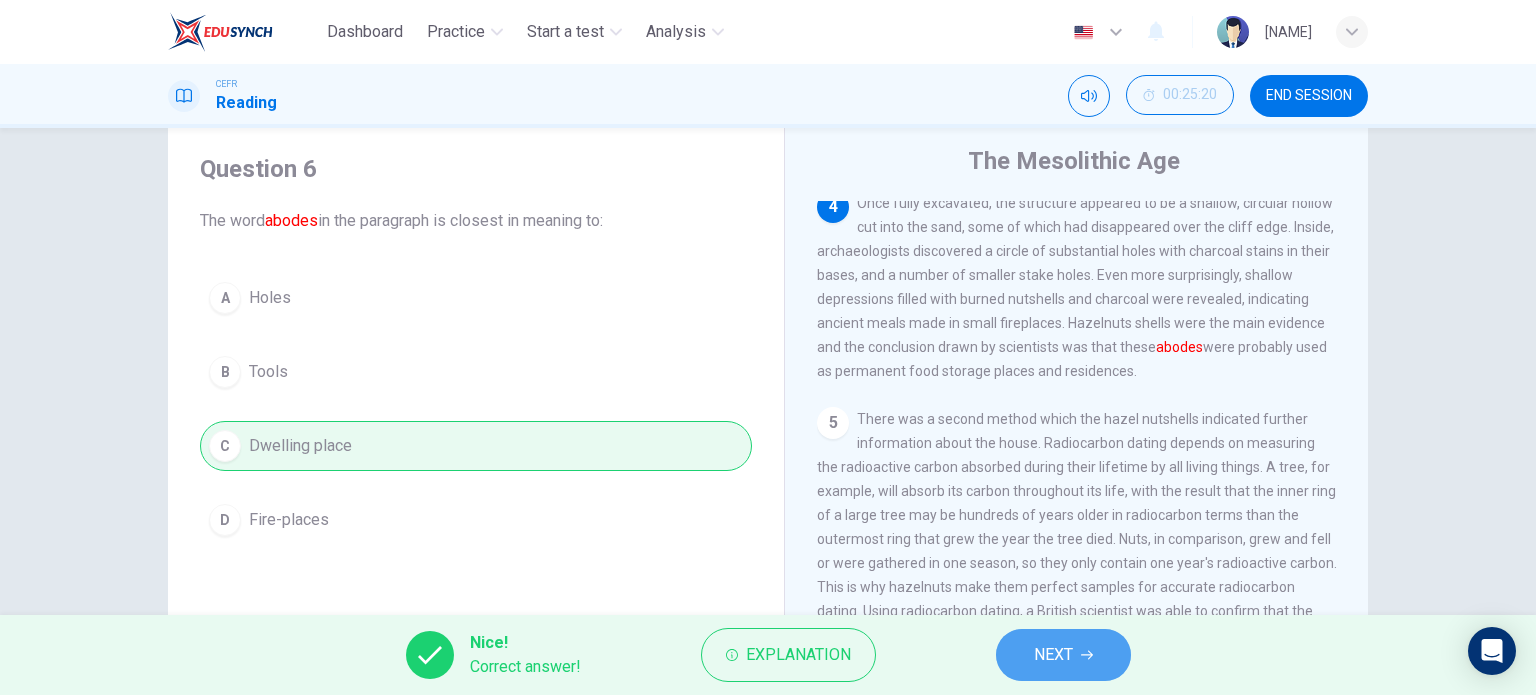 click on "NEXT" at bounding box center [1053, 655] 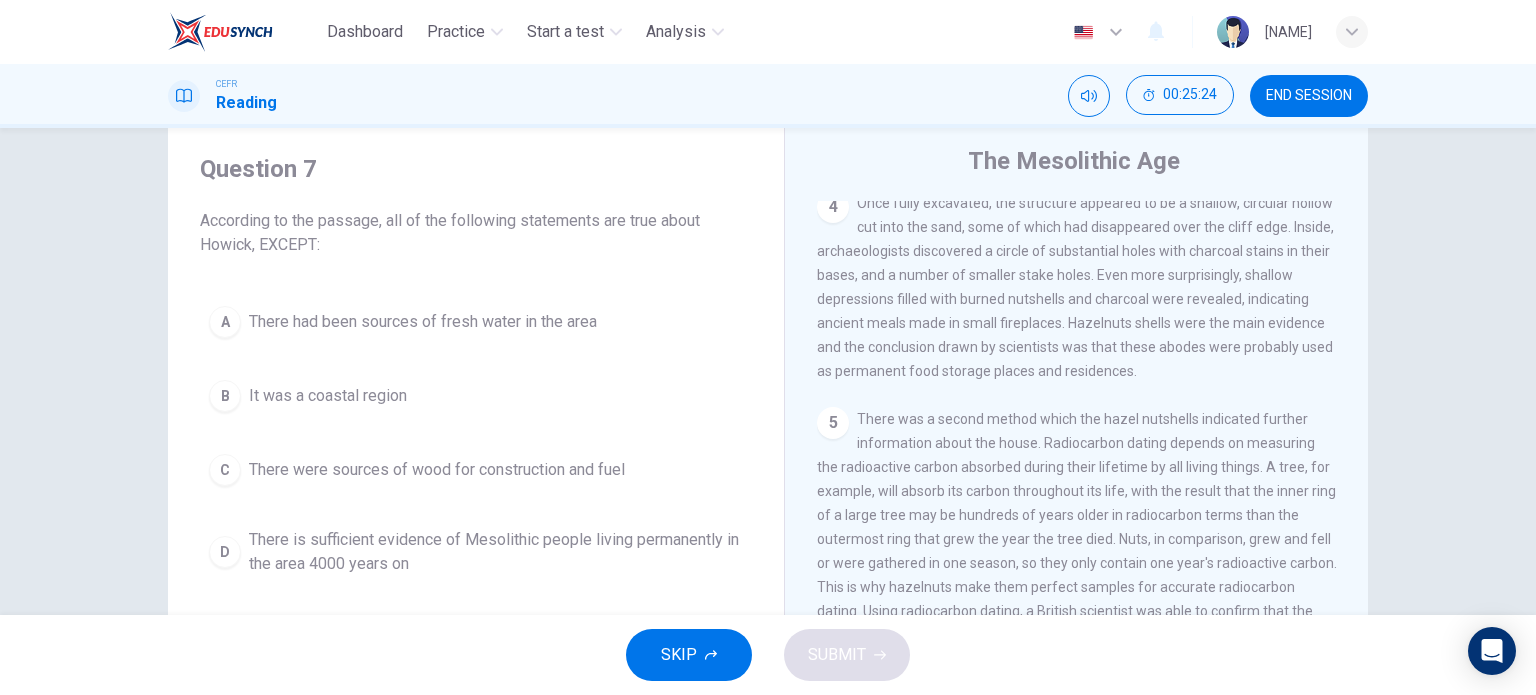 click on "5 There was a second method which the hazel nutshells indicated further information about the house. Radiocarbon dating depends on measuring the radioactive carbon absorbed during their lifetime by all living things. A tree, for example, will absorb its carbon throughout its life, with the result that the inner ring of a large tree may be hundreds of years older in radiocarbon terms than the outermost ring that grew the year the tree died. Nuts, in comparison, grew and fell or were gathered in one season, so they only contain one year's radioactive carbon. This is why hazelnuts make them perfect samples for accurate radiocarbon dating. Using radiocarbon dating, a British scientist was able to confirm that the house was constructed around 7,600 BC and that it had been lived in for perhaps as long as 100 years." at bounding box center (1077, 539) 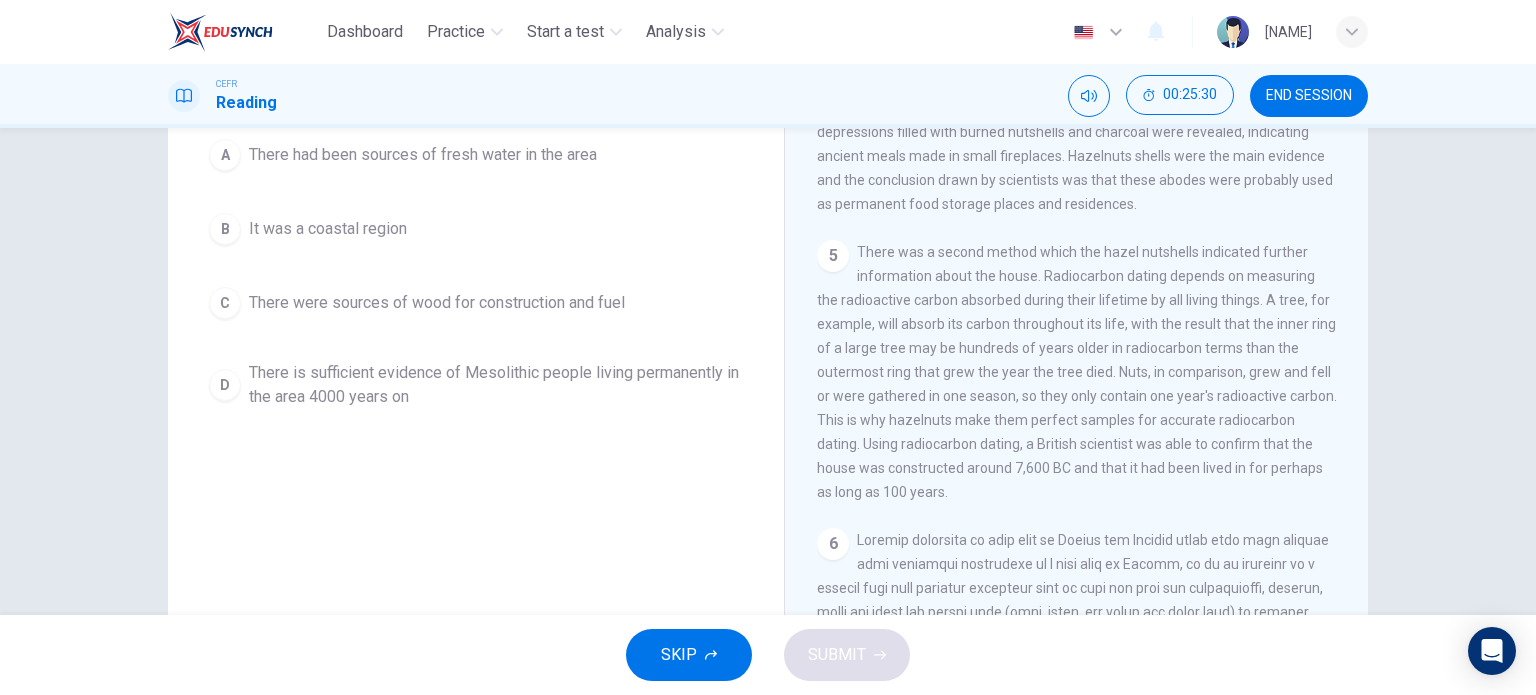 scroll, scrollTop: 240, scrollLeft: 0, axis: vertical 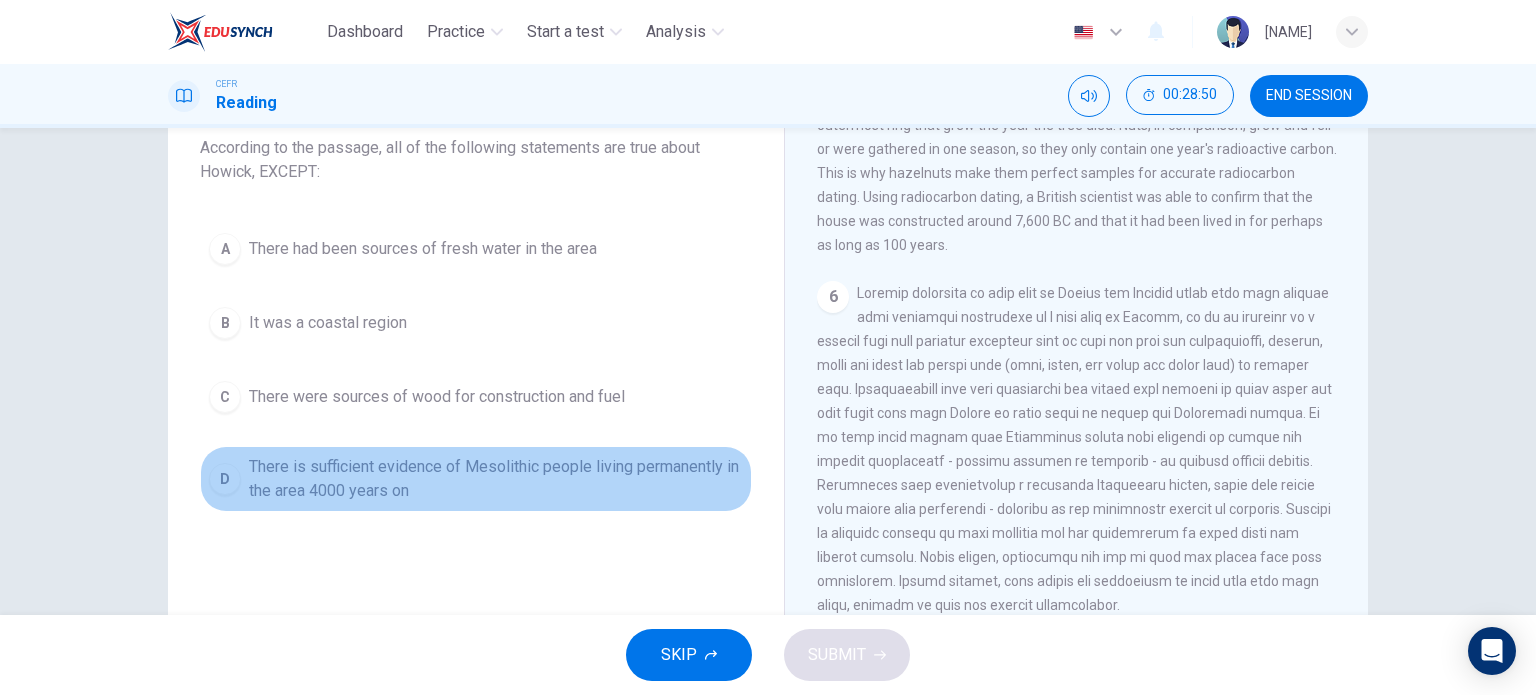 click on "D" at bounding box center (225, 479) 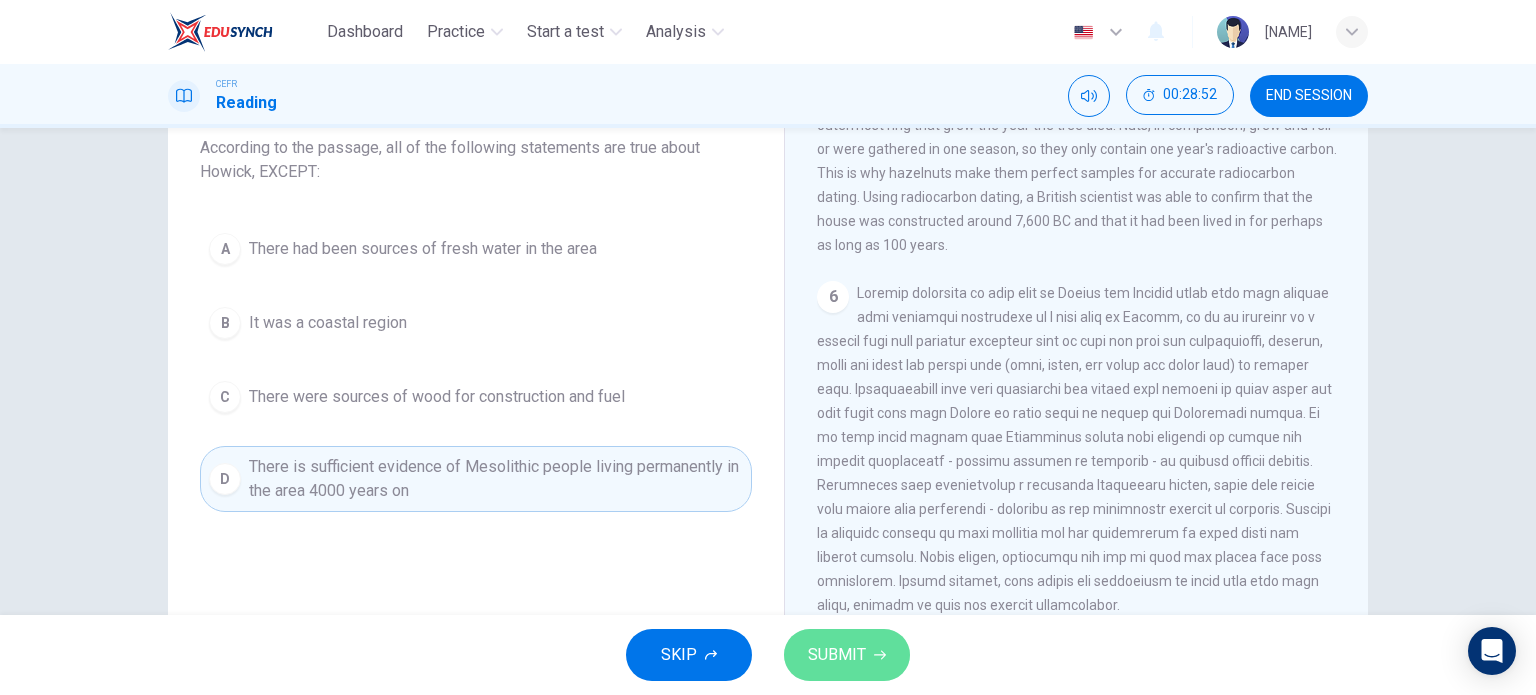 click on "SUBMIT" at bounding box center (837, 655) 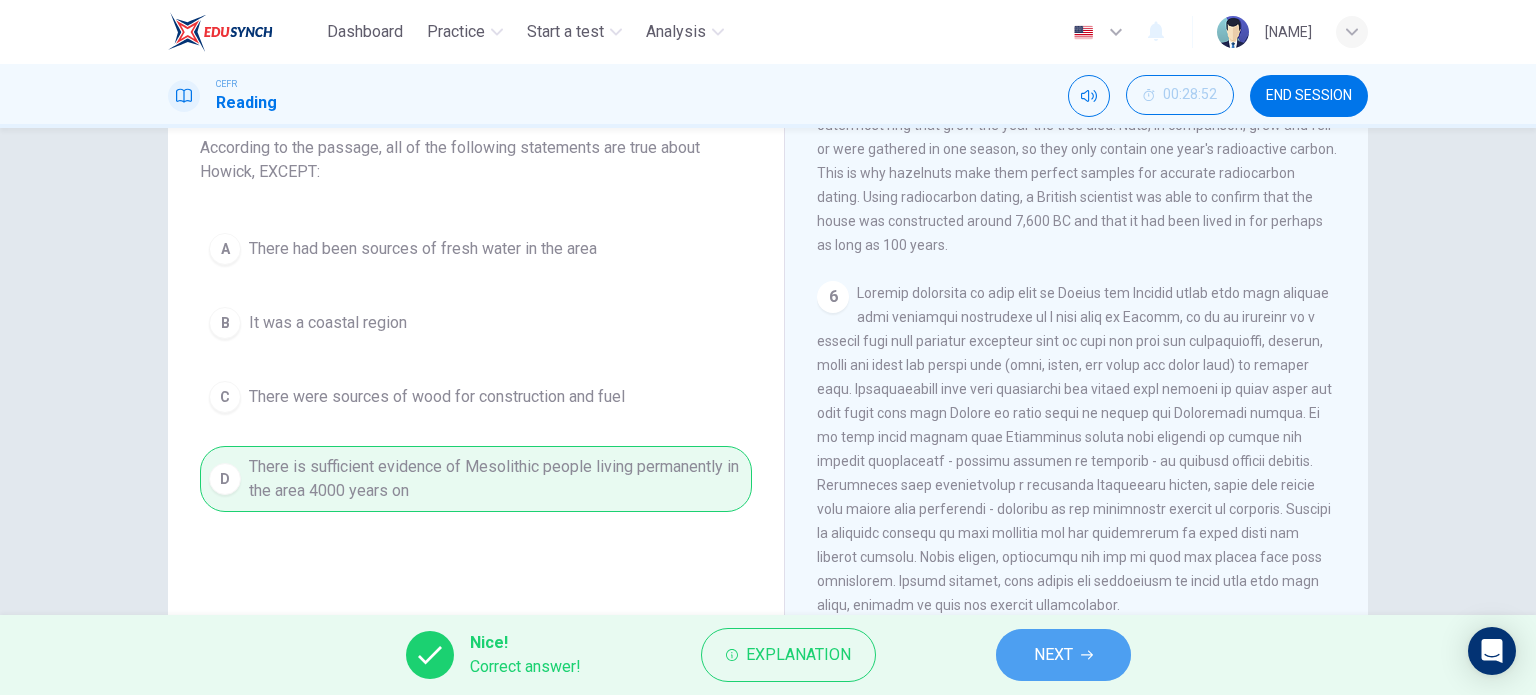 click on "NEXT" at bounding box center (1063, 655) 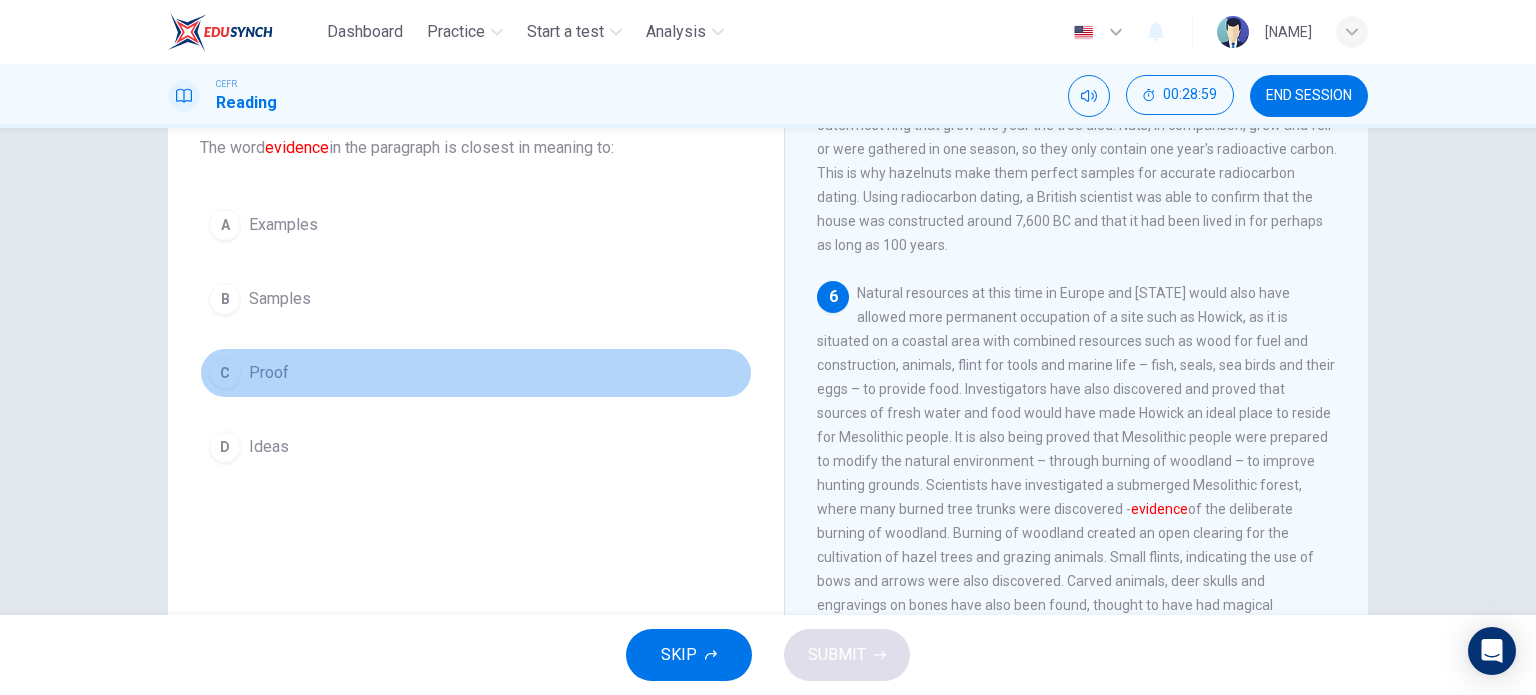 click on "C" at bounding box center (225, 373) 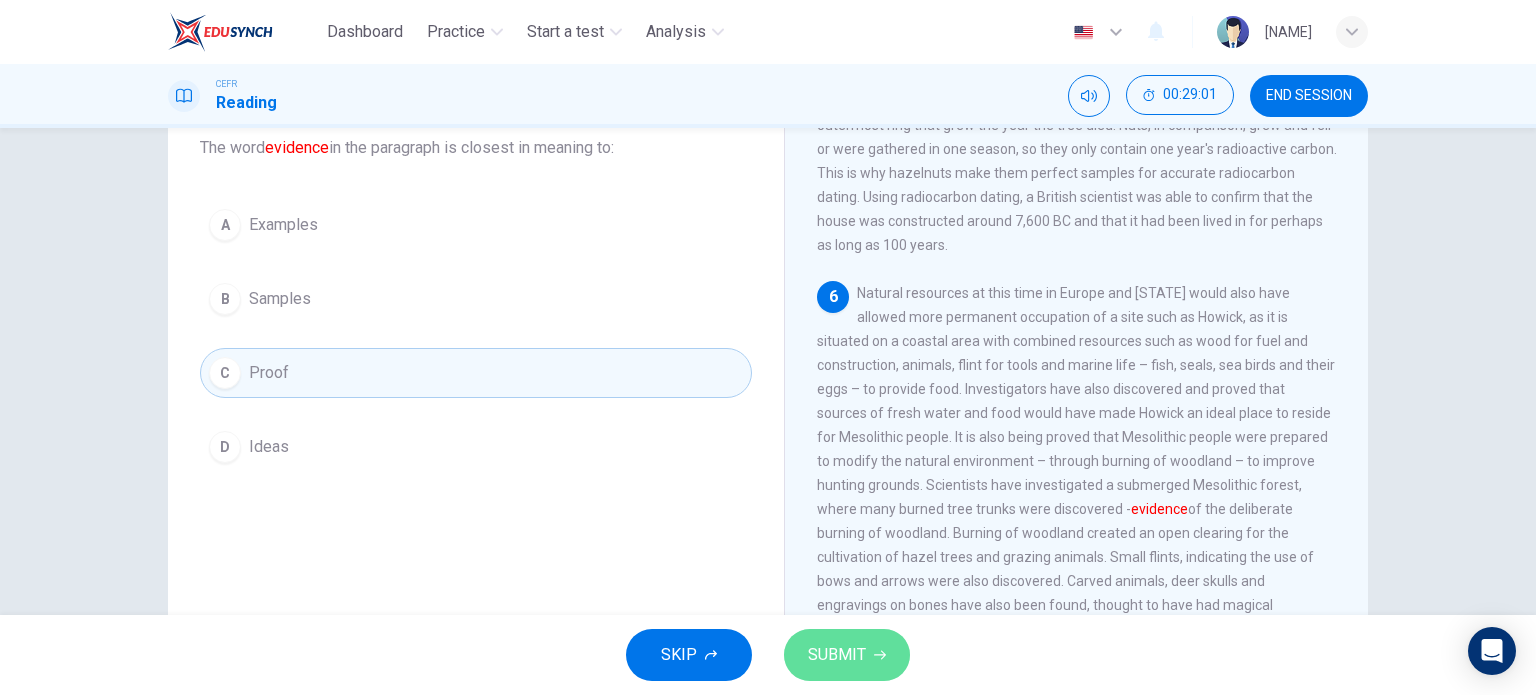 click on "SUBMIT" at bounding box center [837, 655] 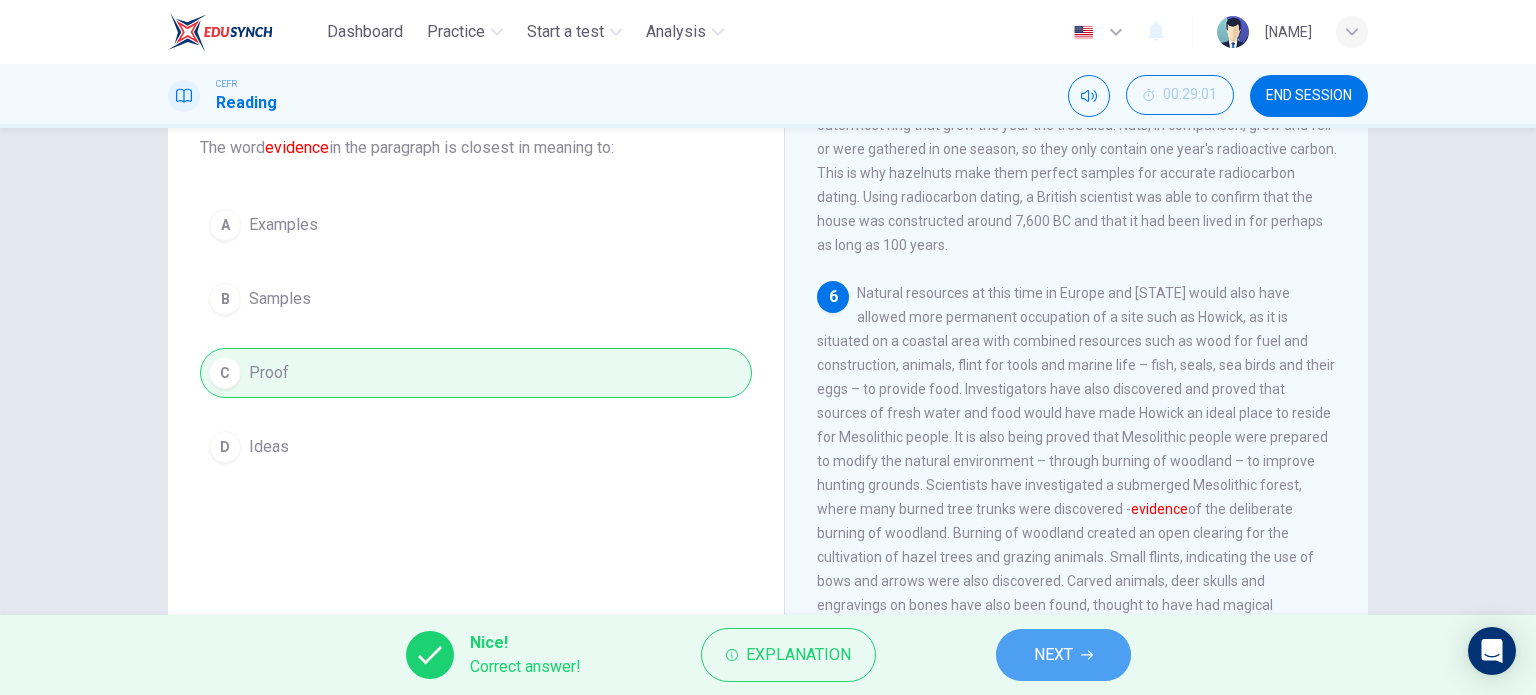 click on "NEXT" at bounding box center [1053, 655] 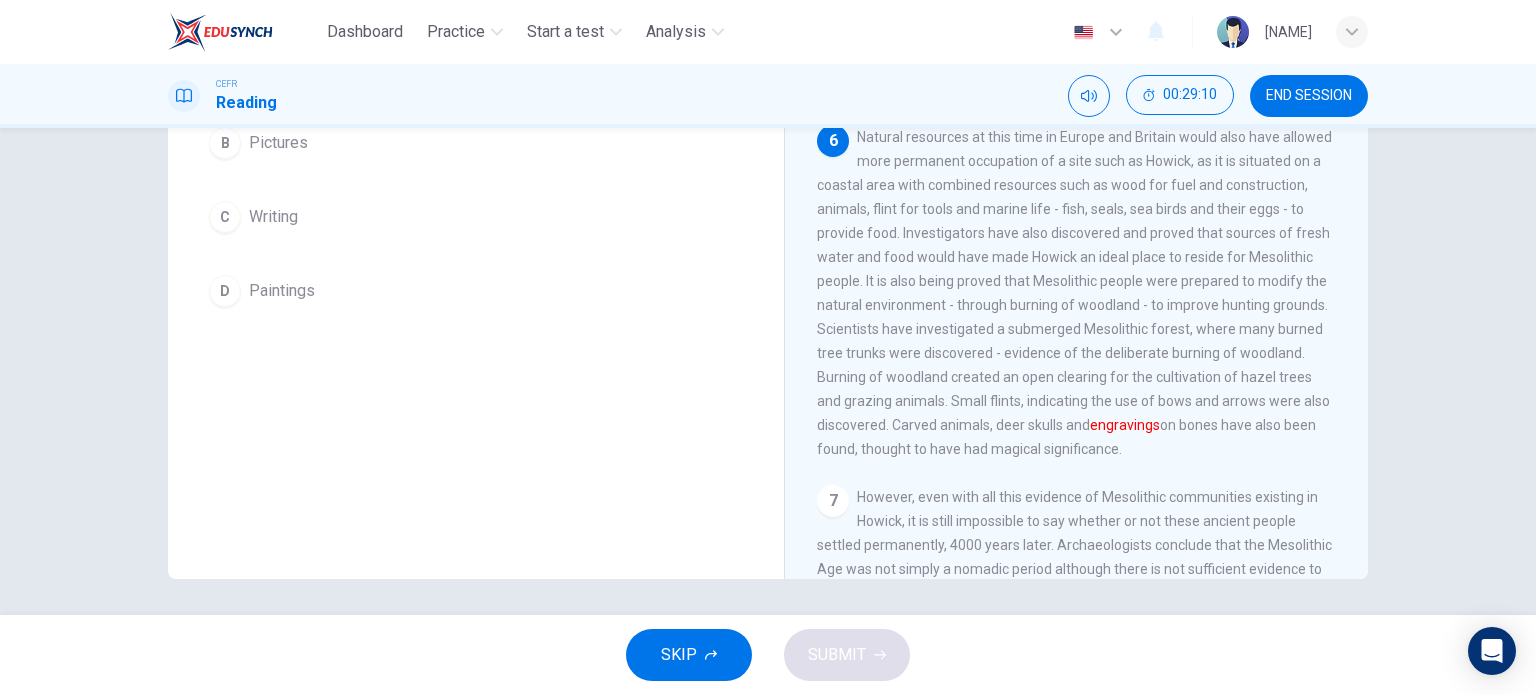 scroll, scrollTop: 288, scrollLeft: 0, axis: vertical 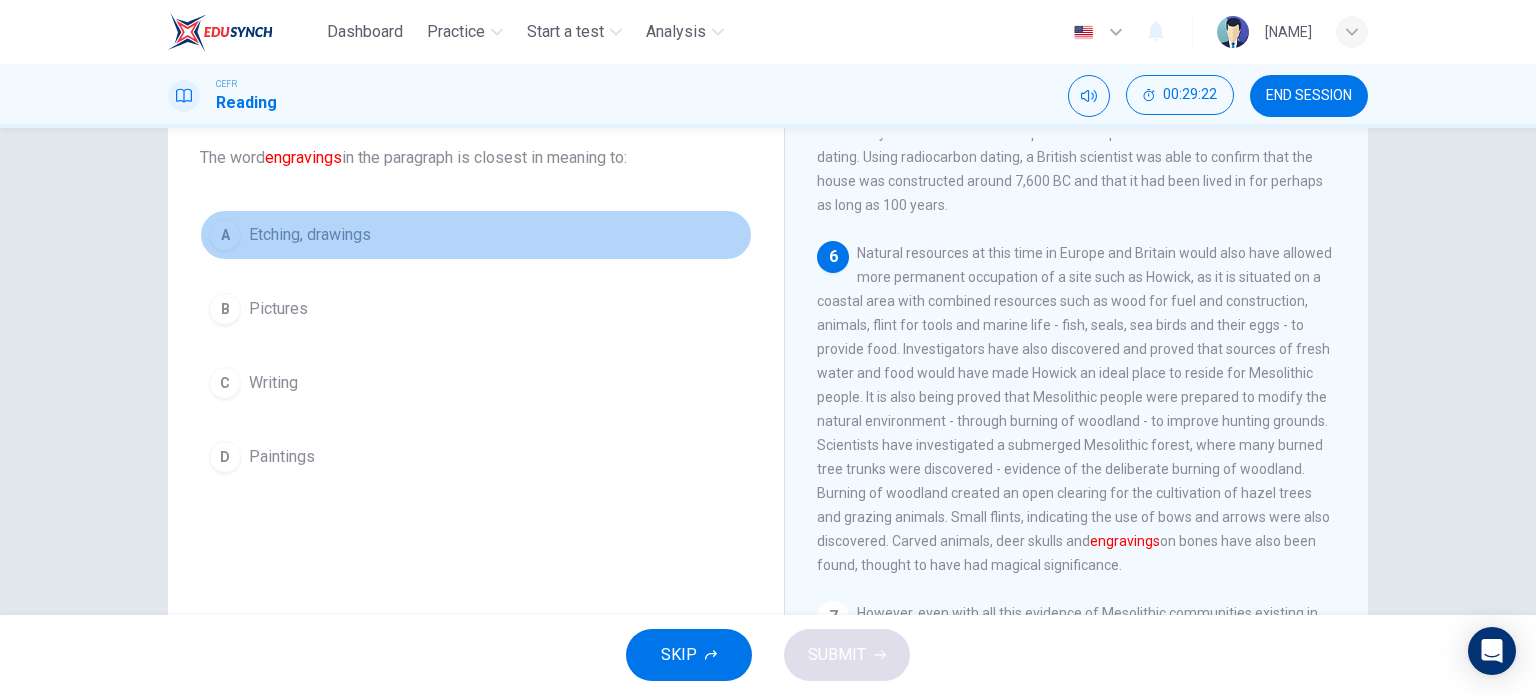 click on "A" at bounding box center [225, 235] 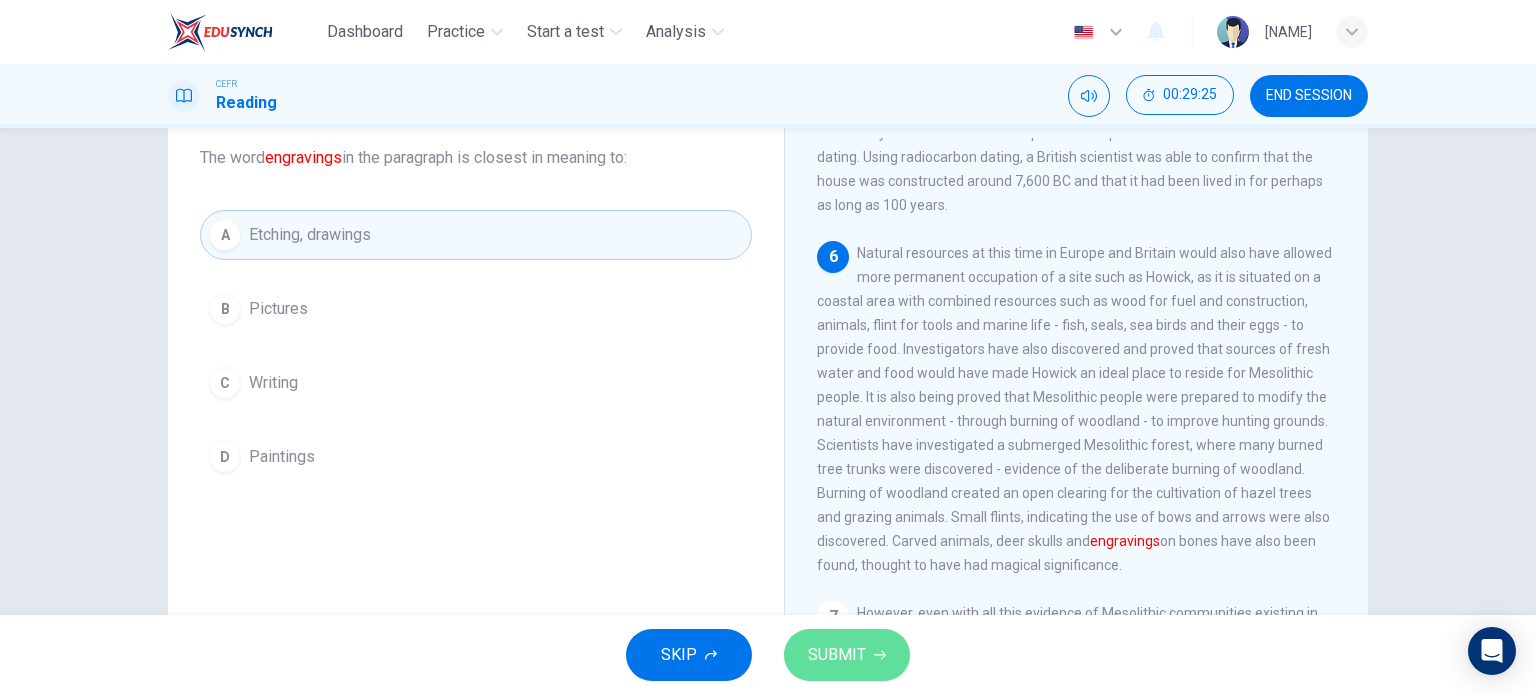 click on "SUBMIT" at bounding box center (837, 655) 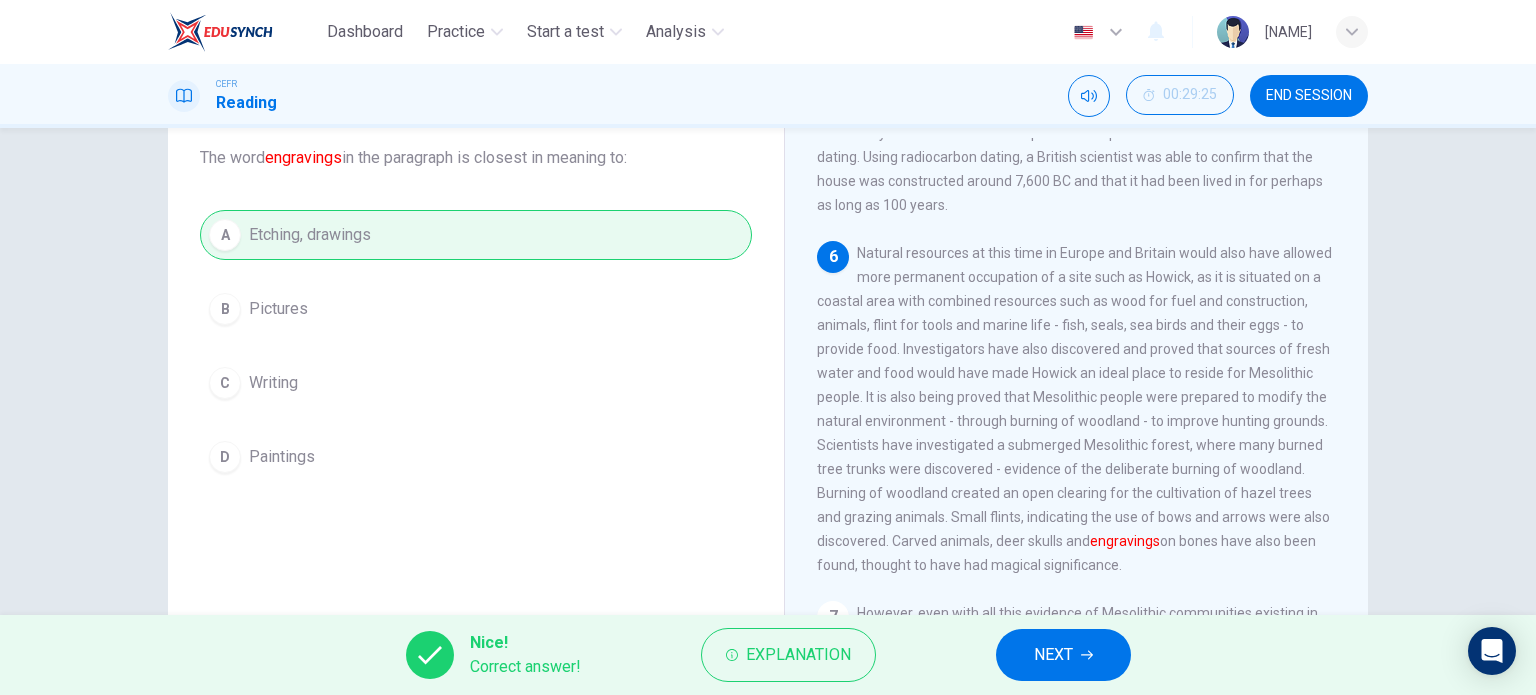 click on "NEXT" at bounding box center (1053, 655) 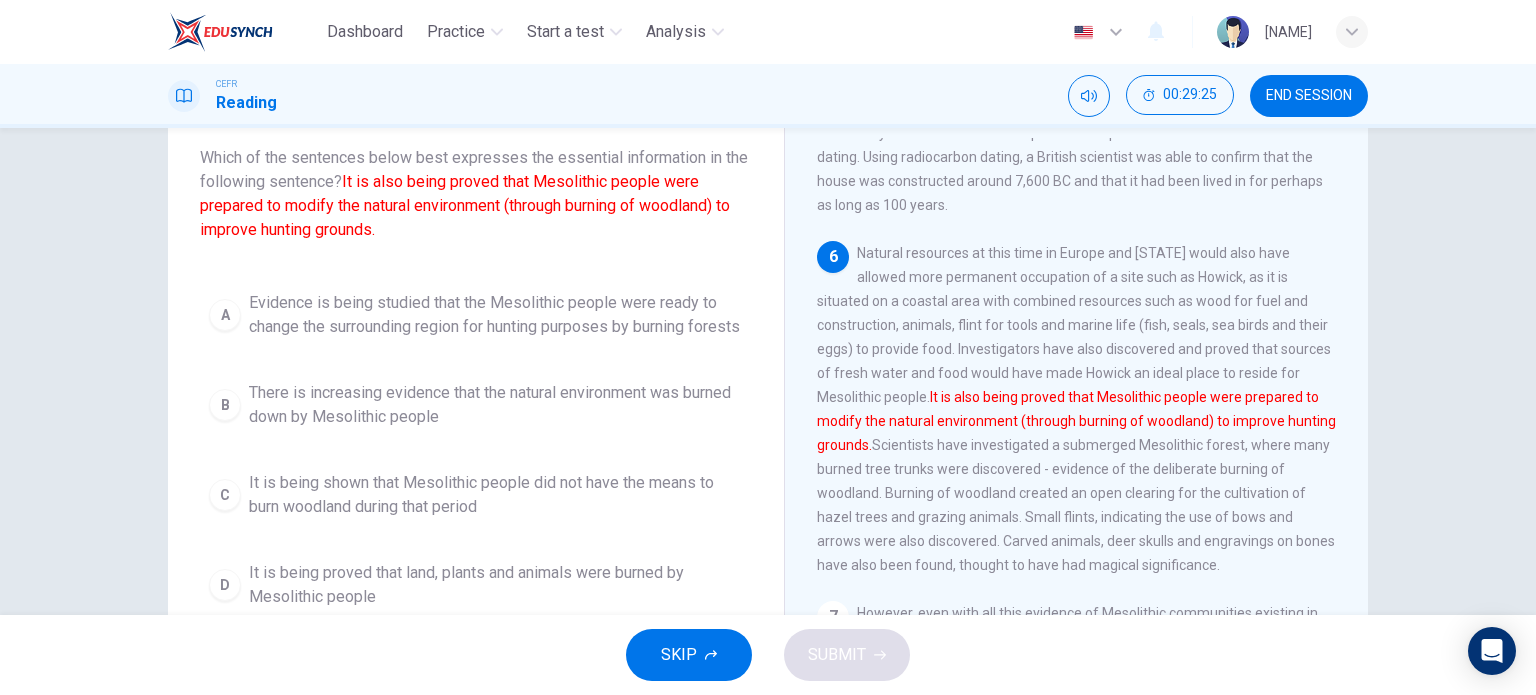 scroll, scrollTop: 924, scrollLeft: 0, axis: vertical 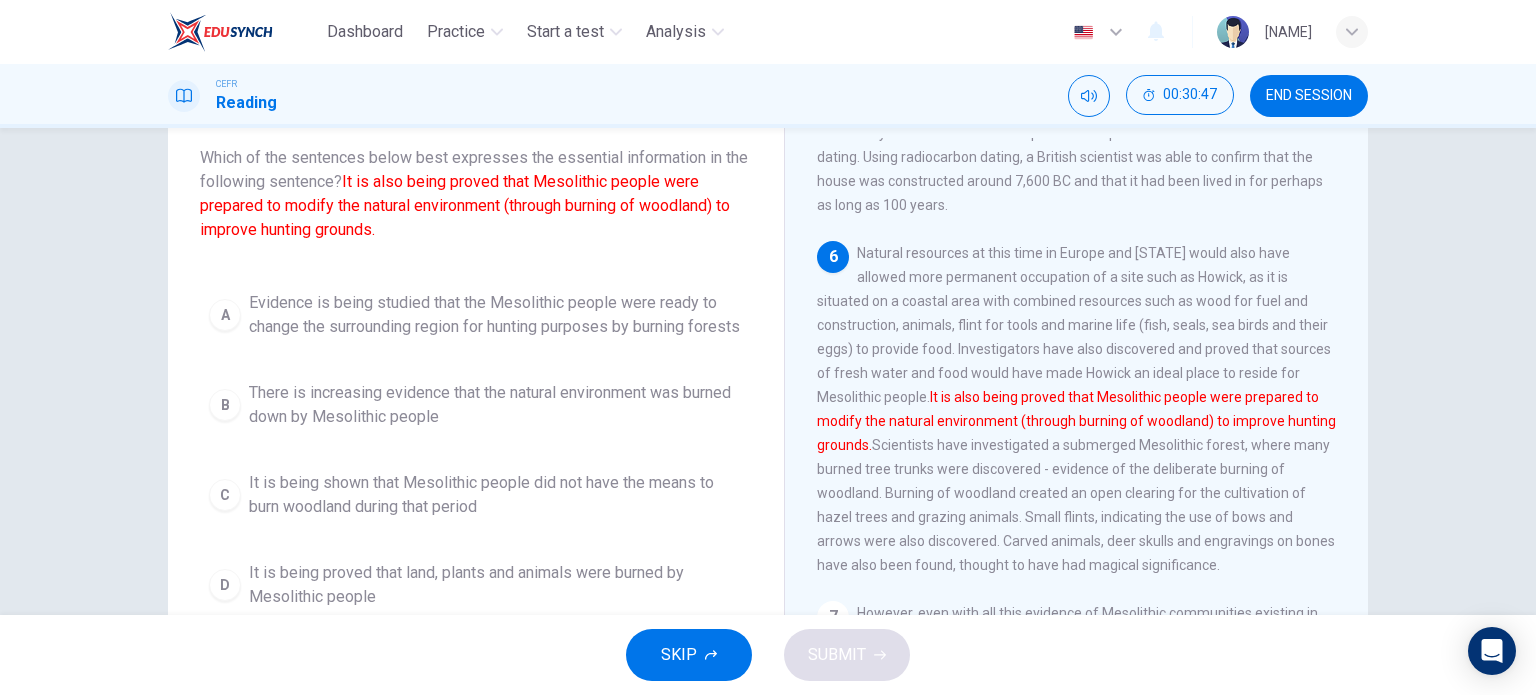 drag, startPoint x: 1496, startPoint y: 359, endPoint x: 1500, endPoint y: 286, distance: 73.109505 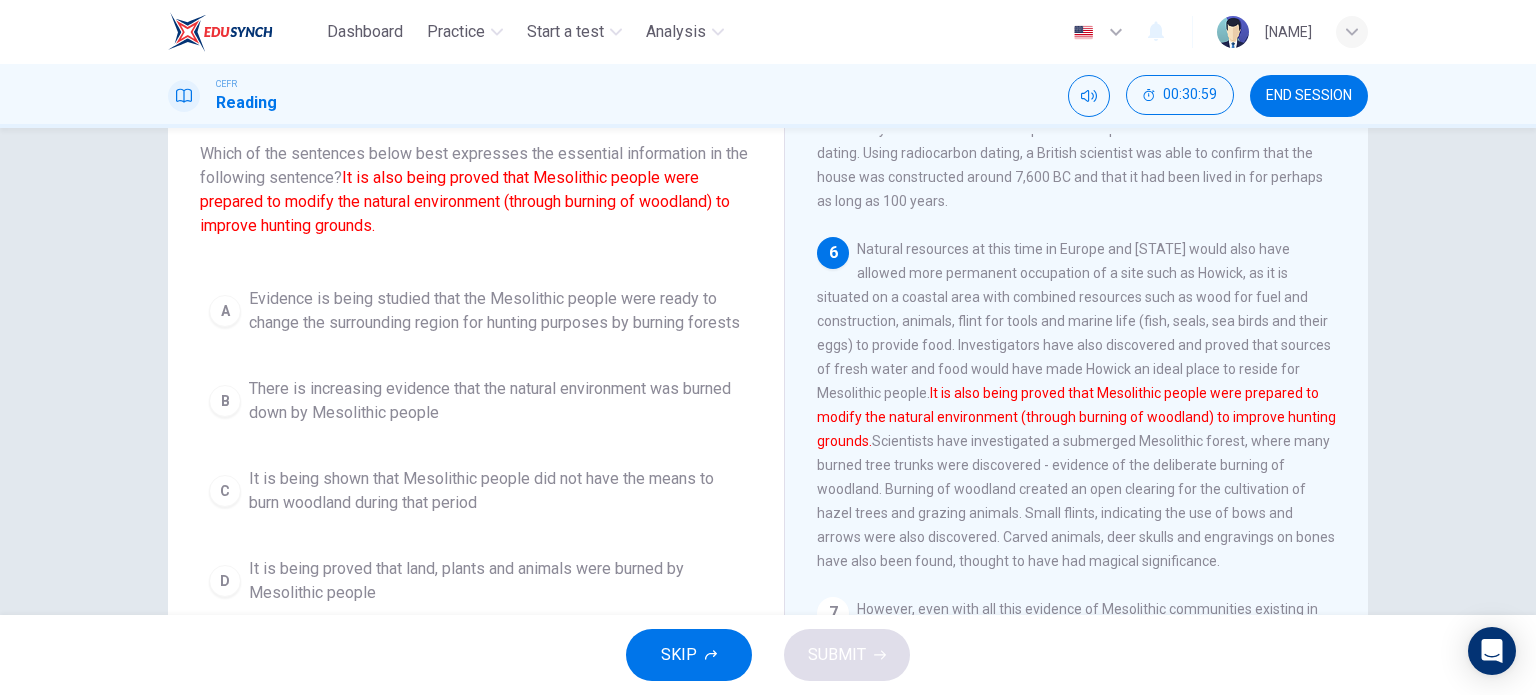 scroll, scrollTop: 123, scrollLeft: 0, axis: vertical 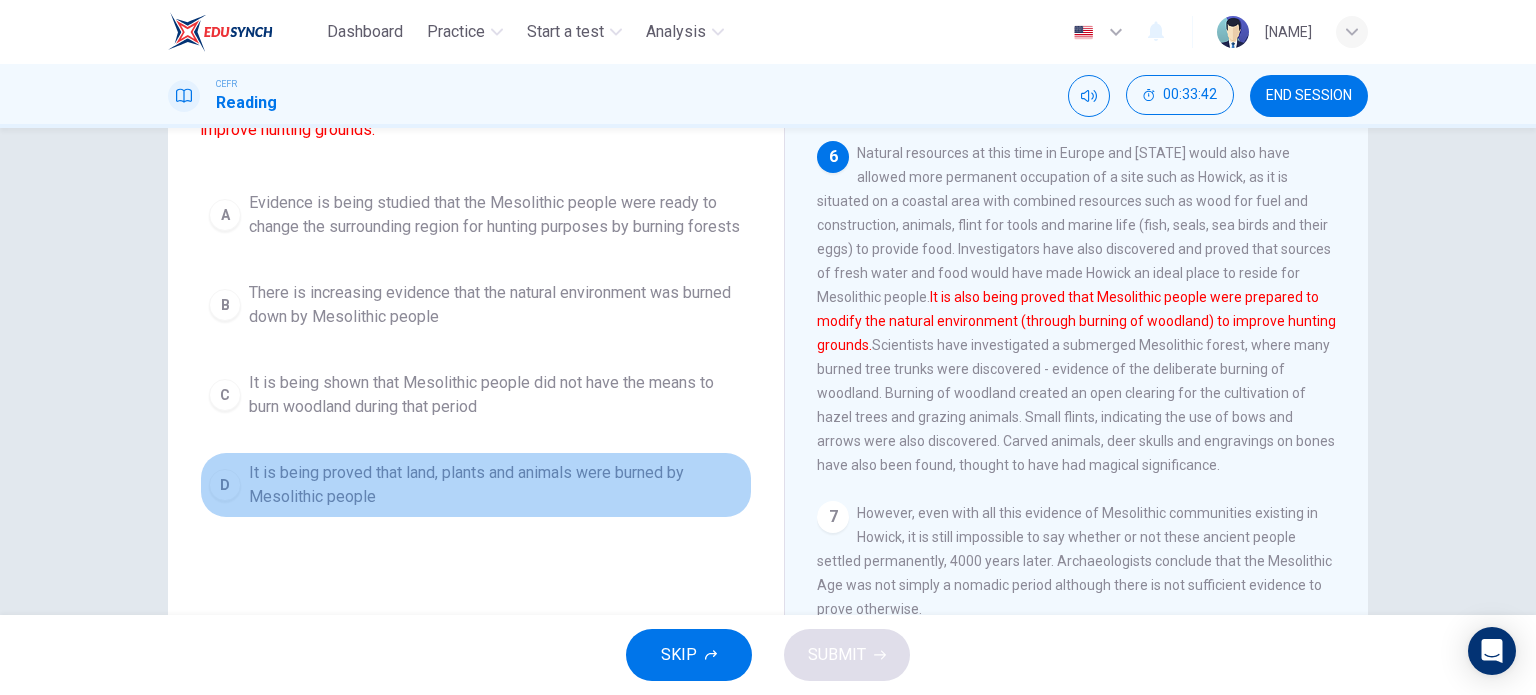 click on "D" at bounding box center [225, 485] 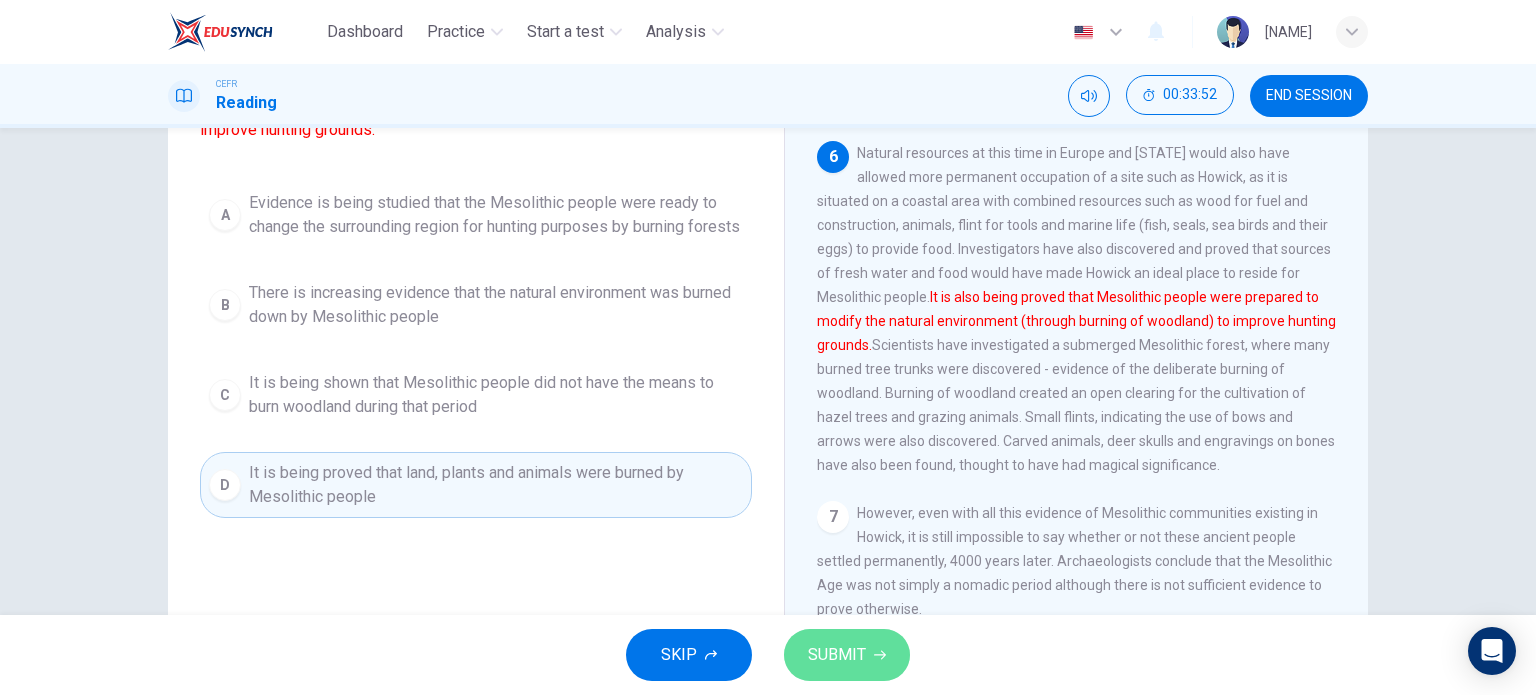 click on "SUBMIT" at bounding box center [837, 655] 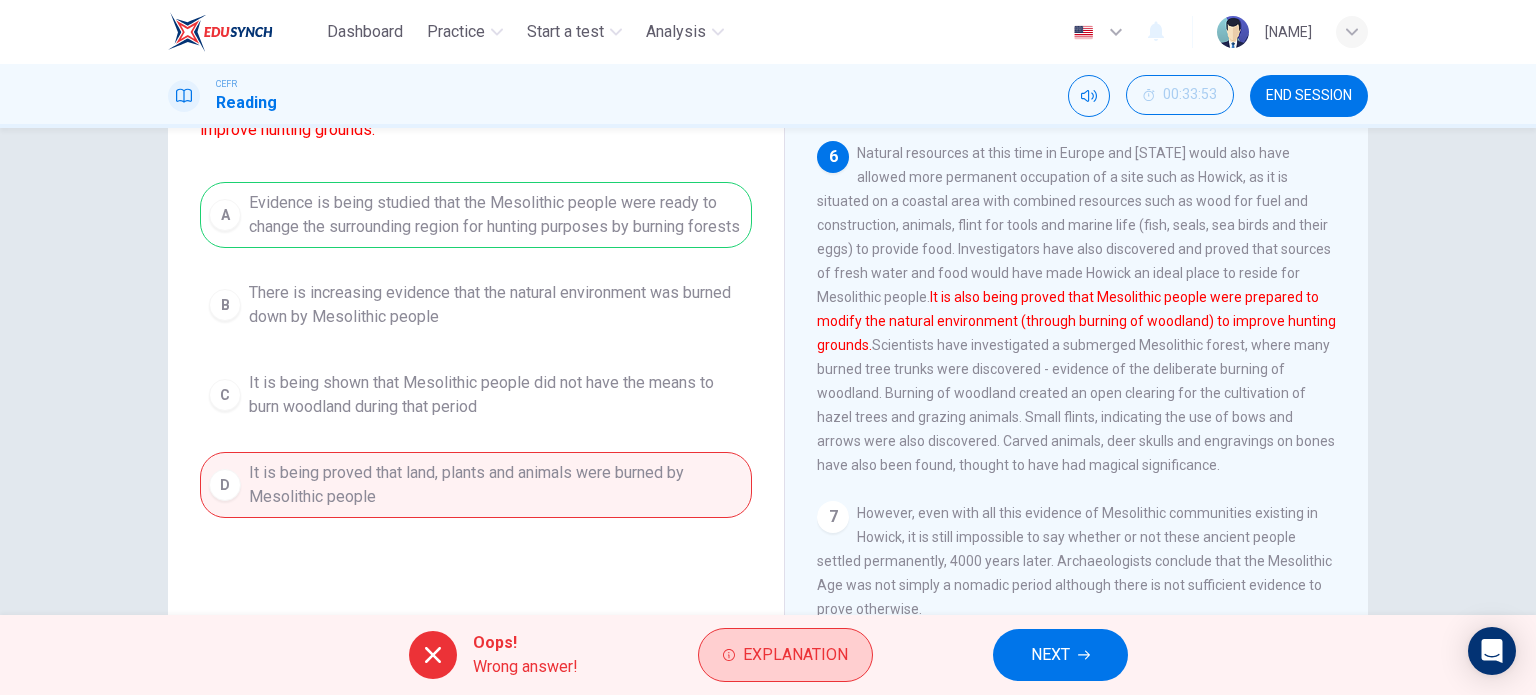 click on "Explanation" at bounding box center [795, 655] 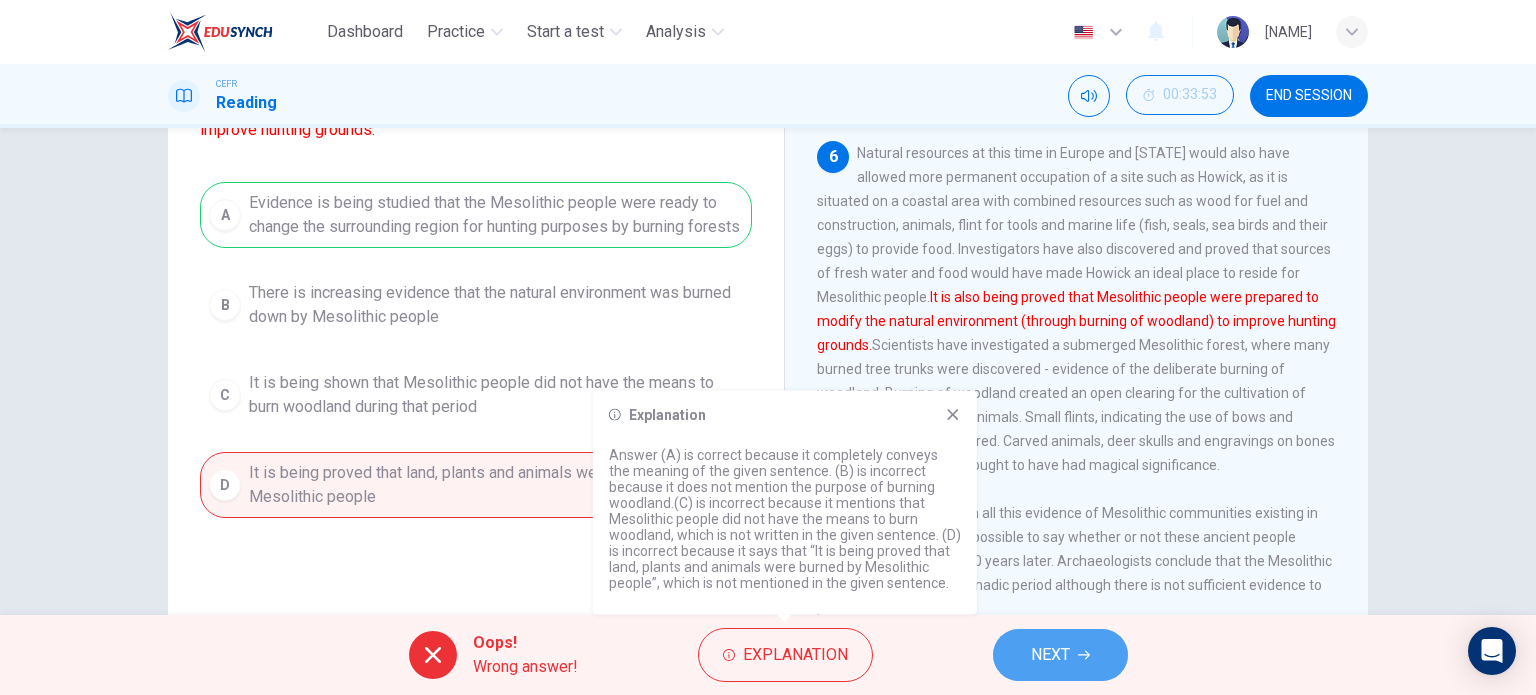 click on "NEXT" at bounding box center (1060, 655) 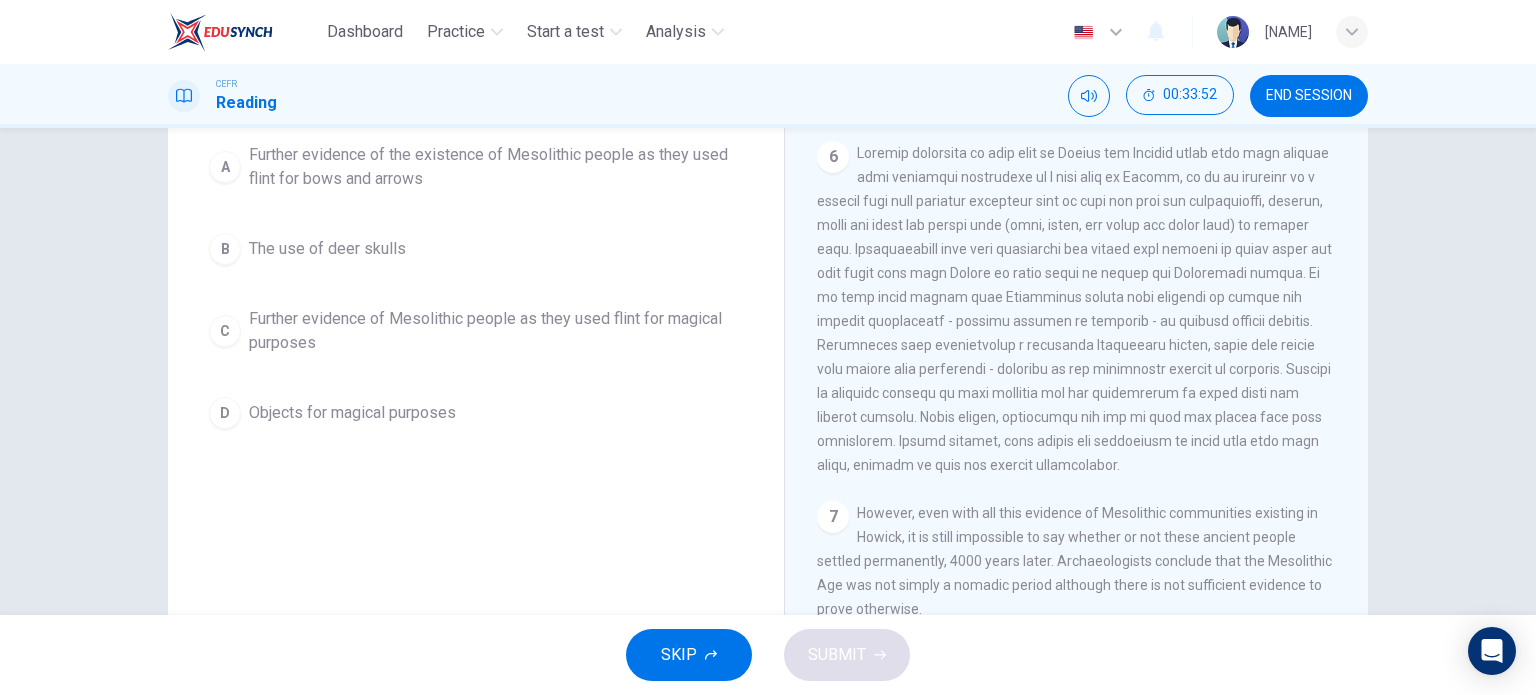 scroll, scrollTop: 949, scrollLeft: 0, axis: vertical 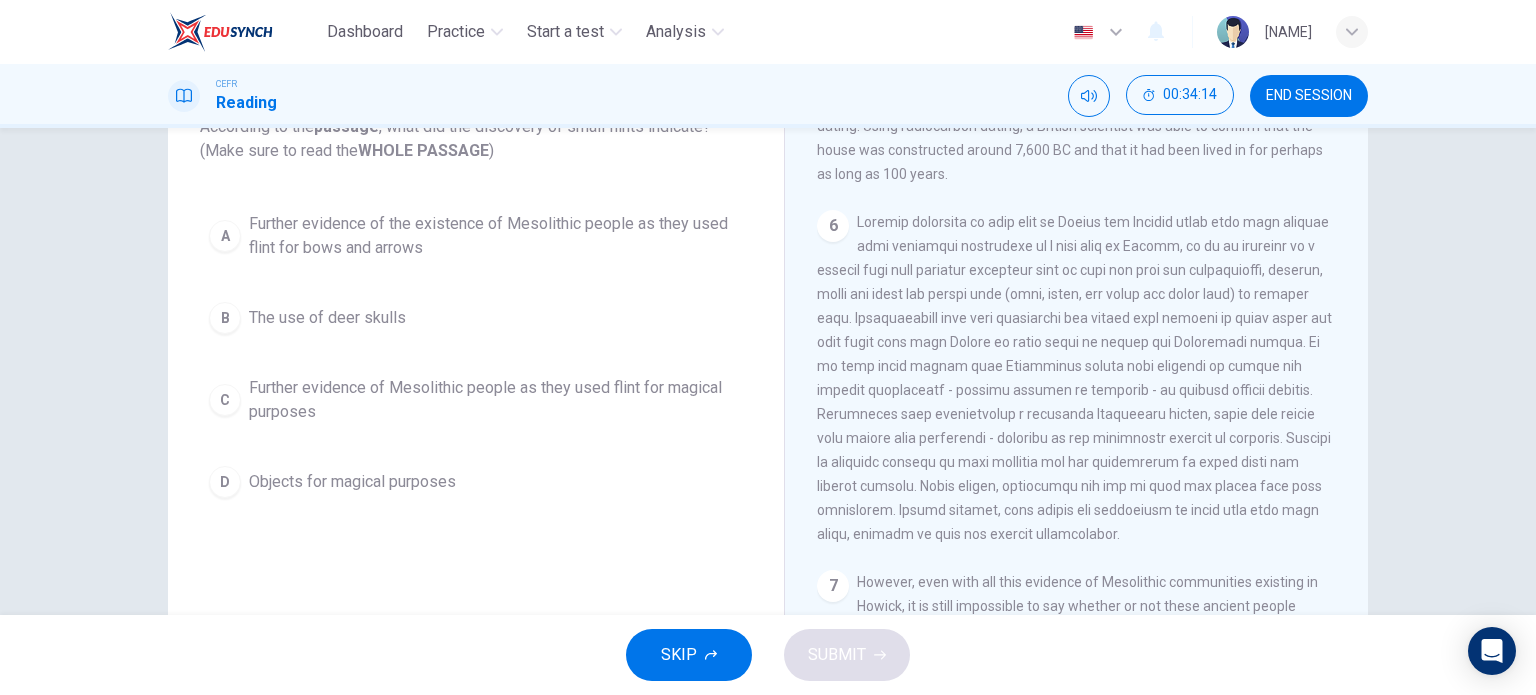 drag, startPoint x: 1357, startPoint y: 529, endPoint x: 1362, endPoint y: 411, distance: 118.10589 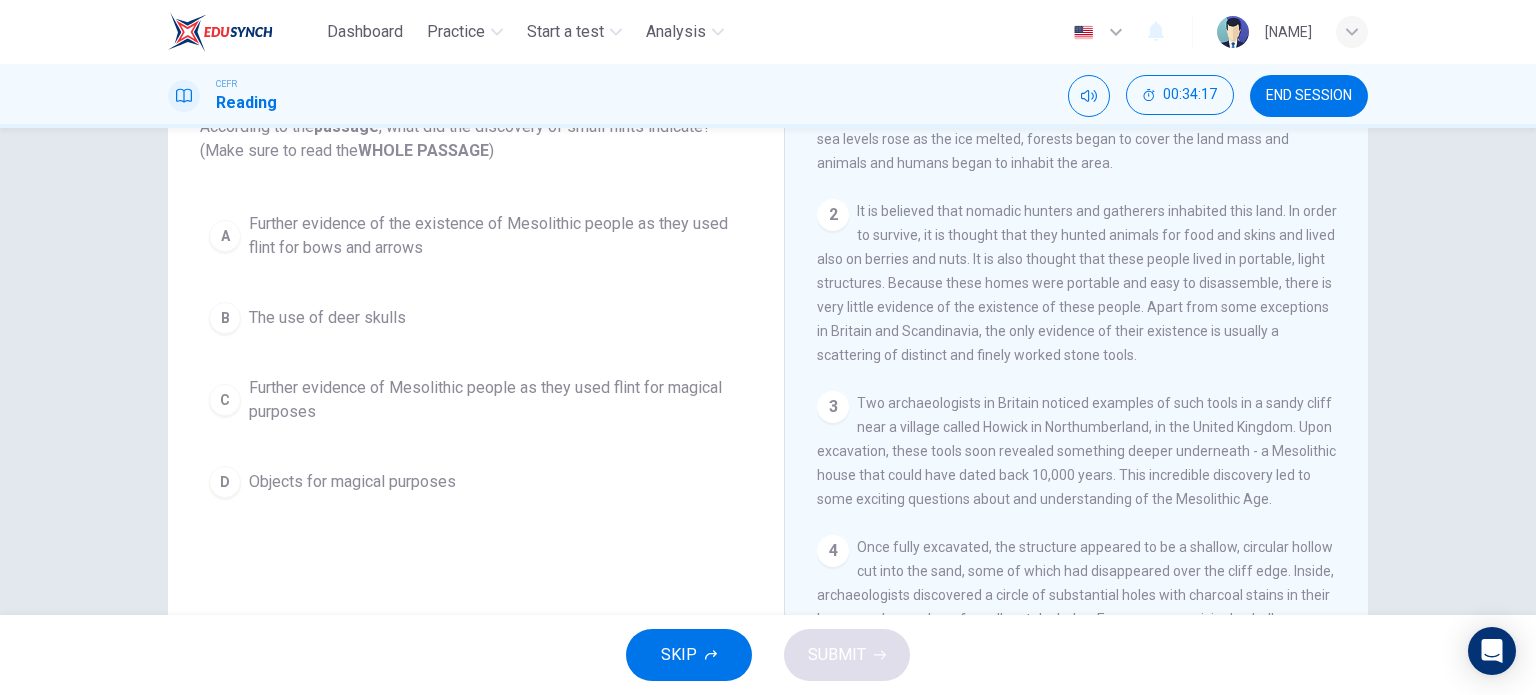 scroll, scrollTop: 0, scrollLeft: 0, axis: both 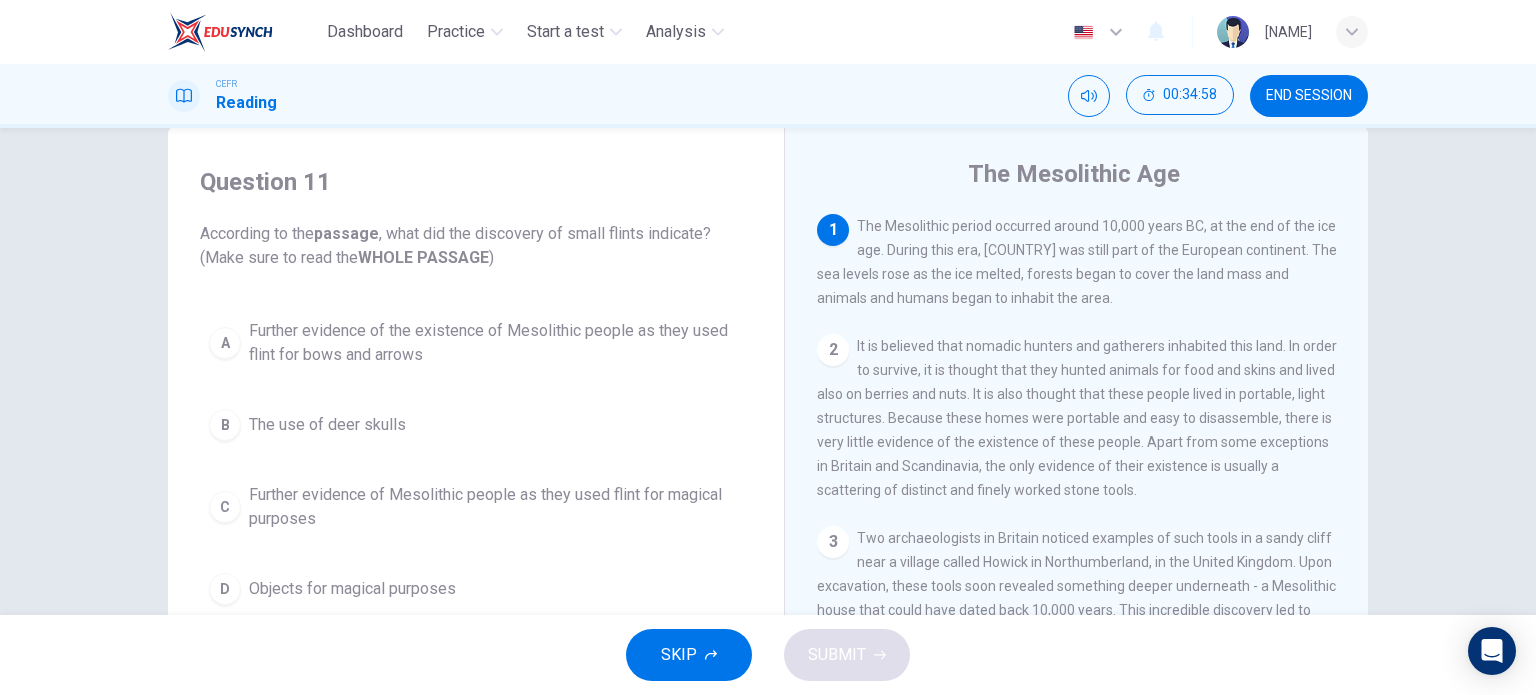 click on "A" at bounding box center (225, 343) 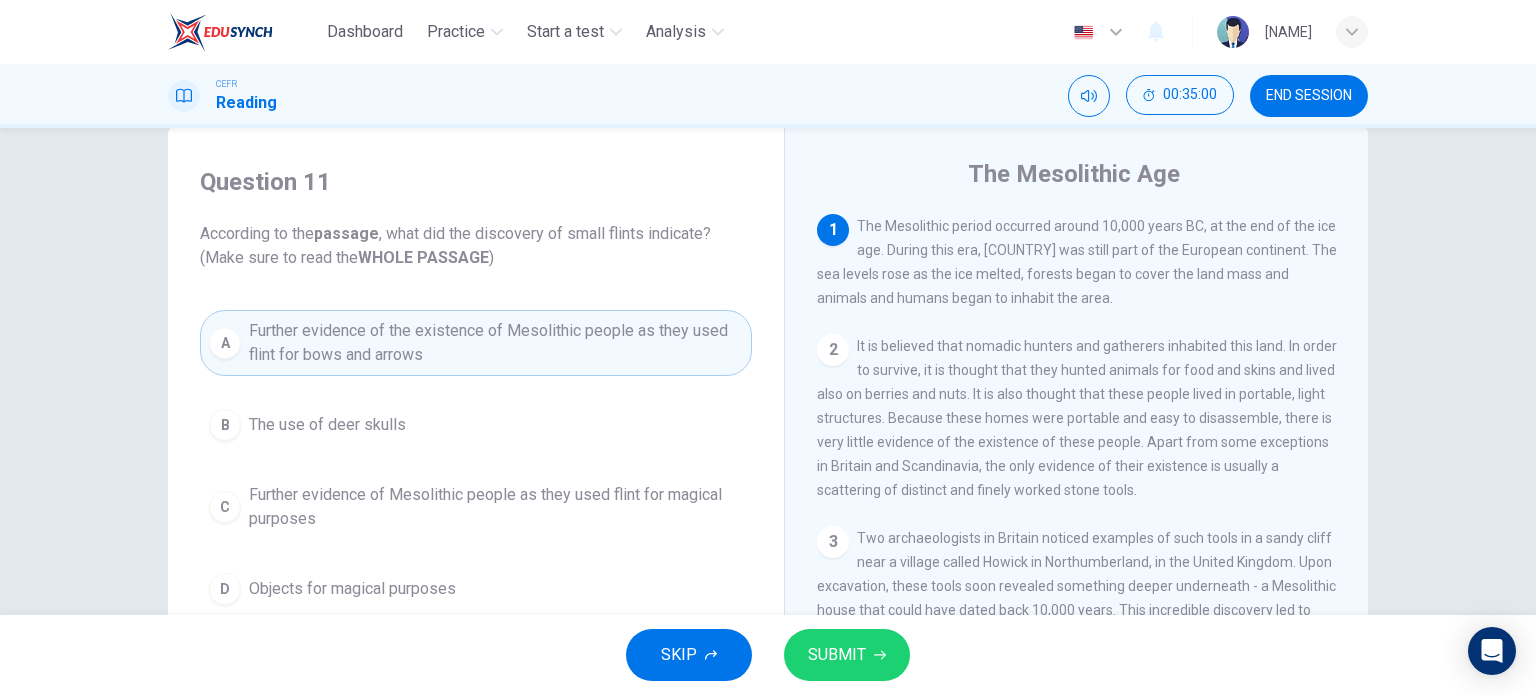 click on "SUBMIT" at bounding box center [837, 655] 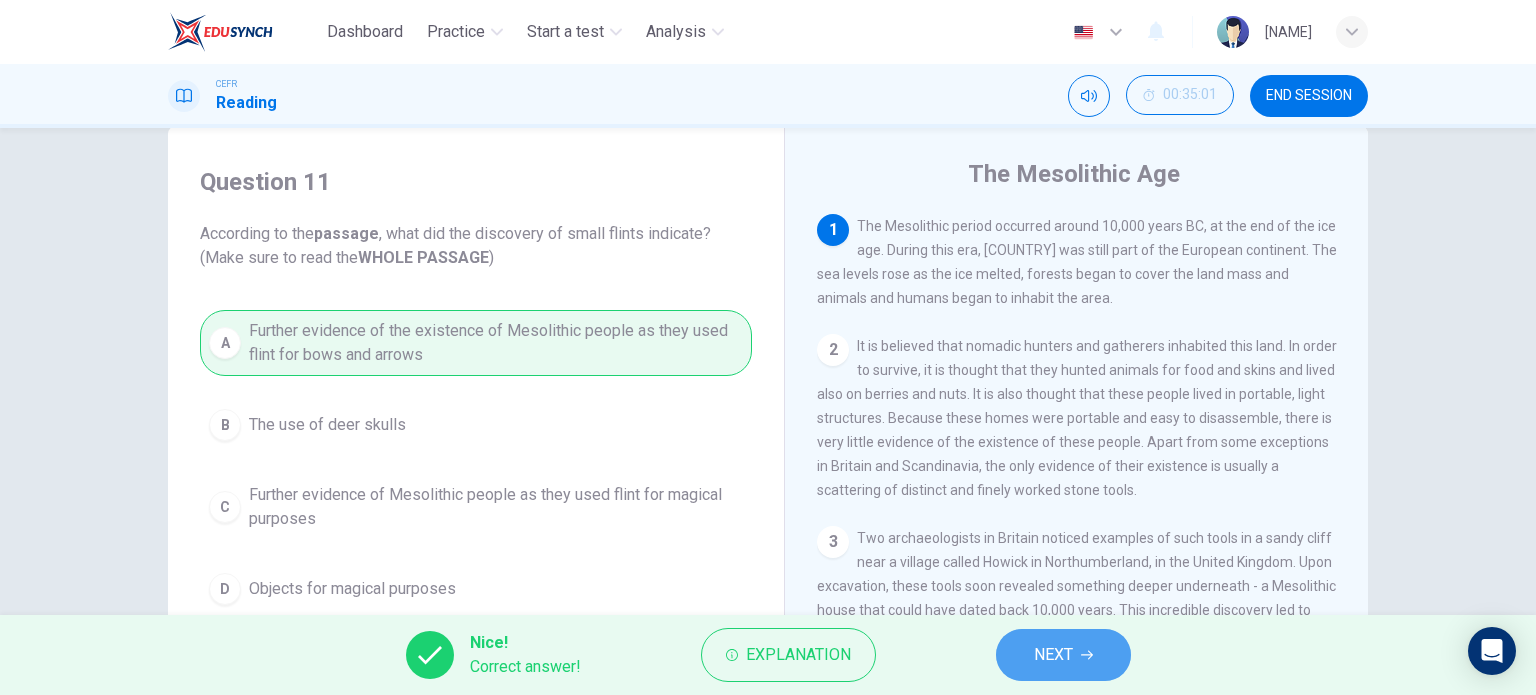click on "NEXT" at bounding box center [1053, 655] 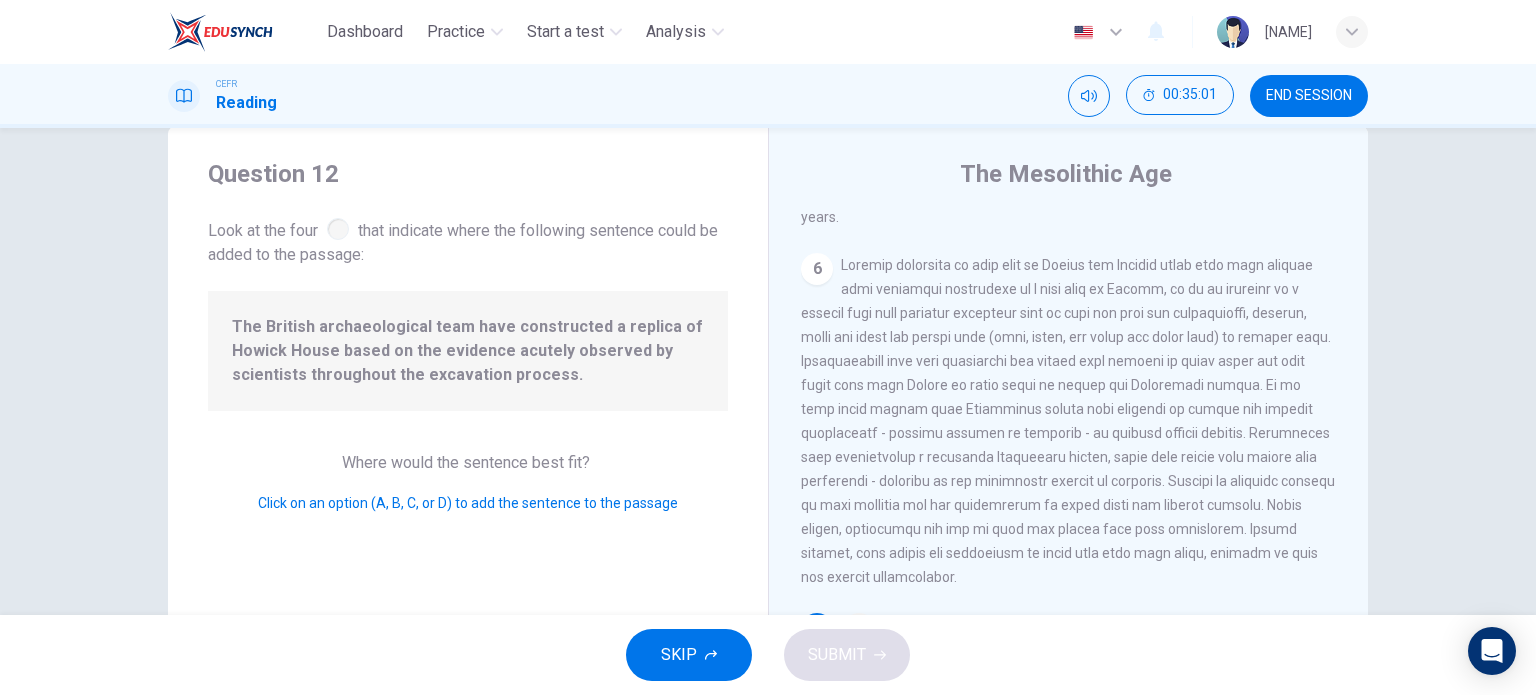scroll, scrollTop: 960, scrollLeft: 0, axis: vertical 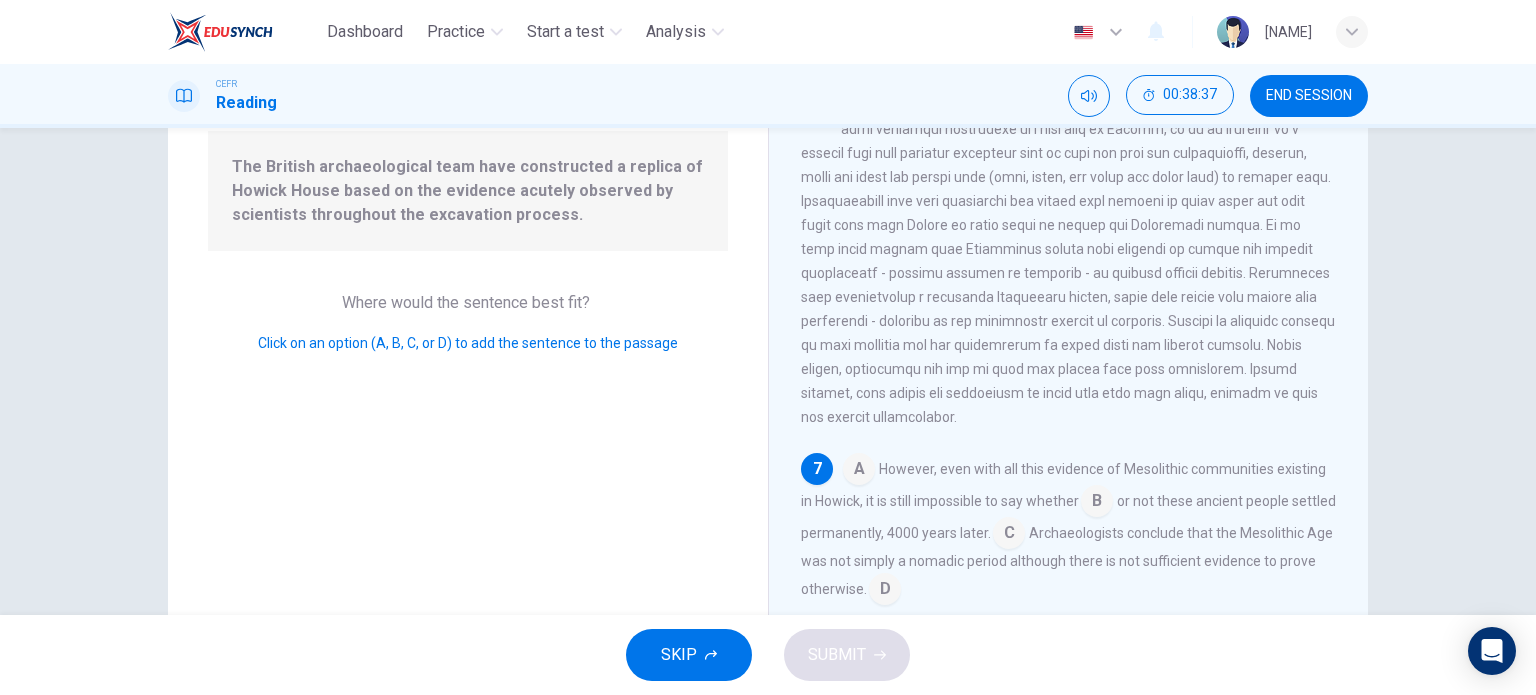 drag, startPoint x: 457, startPoint y: 178, endPoint x: 834, endPoint y: 456, distance: 468.4154 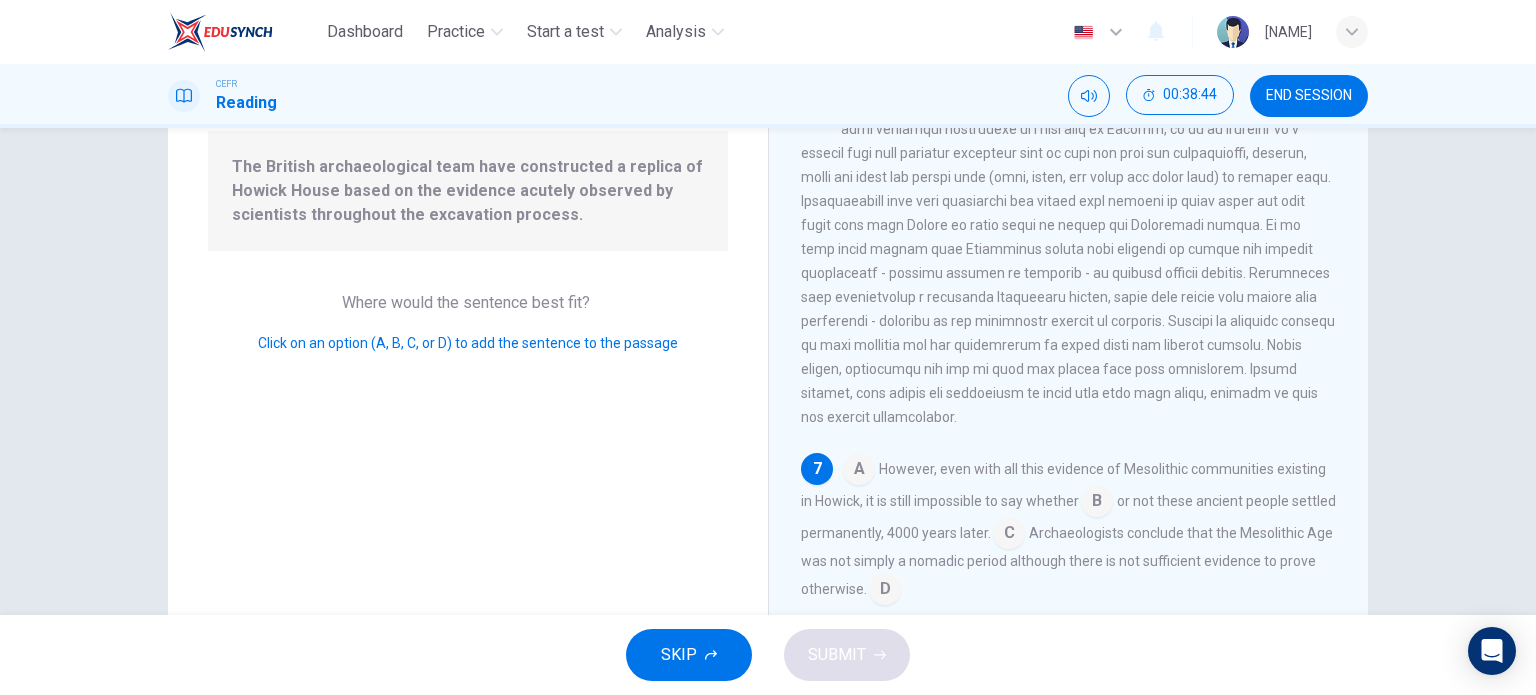 click at bounding box center [859, 471] 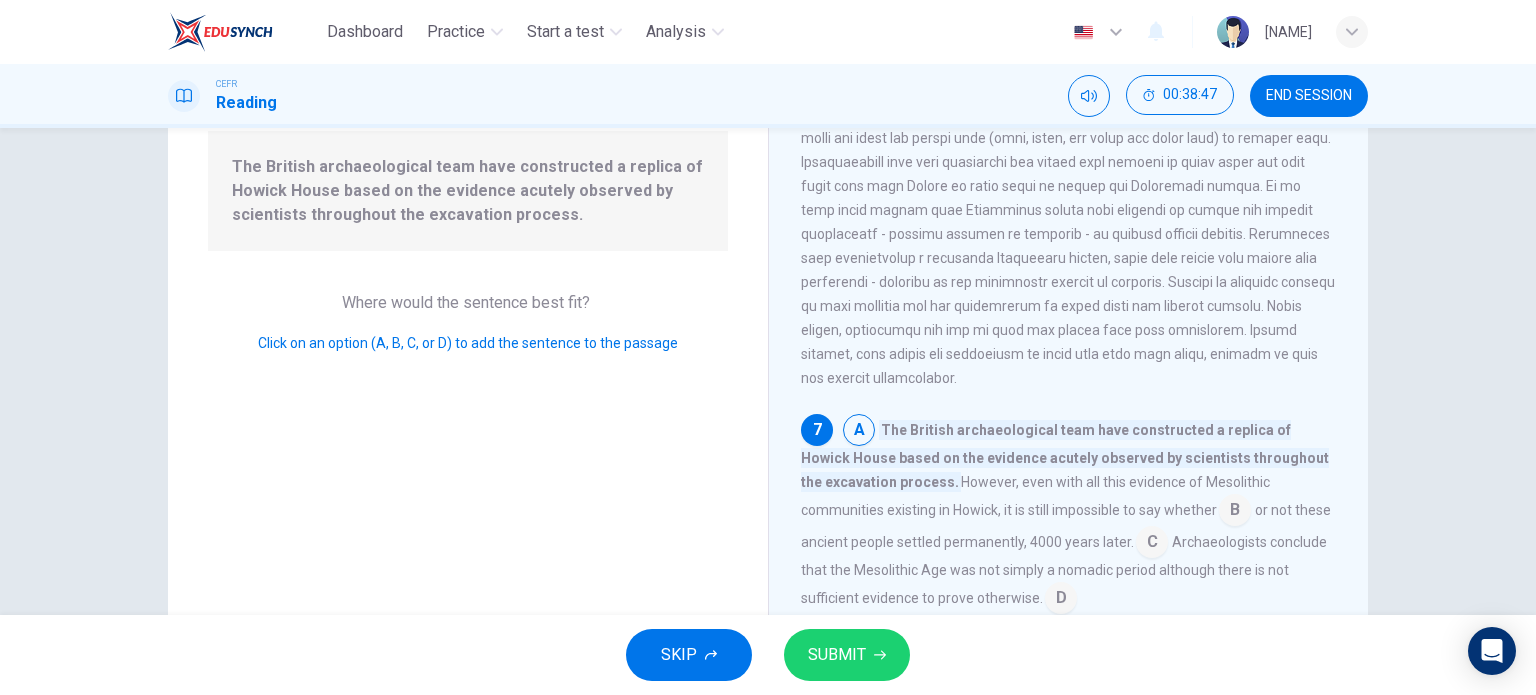 scroll, scrollTop: 288, scrollLeft: 0, axis: vertical 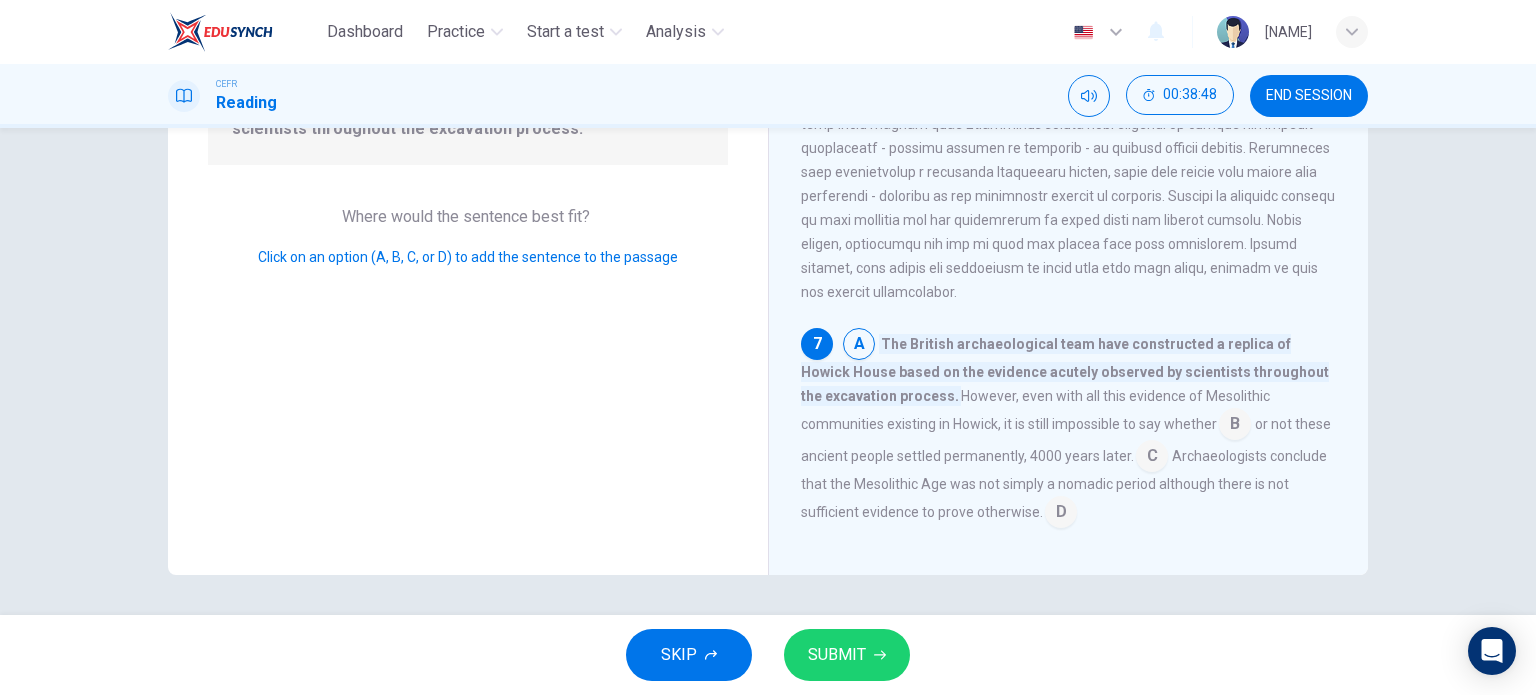 click on "SUBMIT" at bounding box center (837, 655) 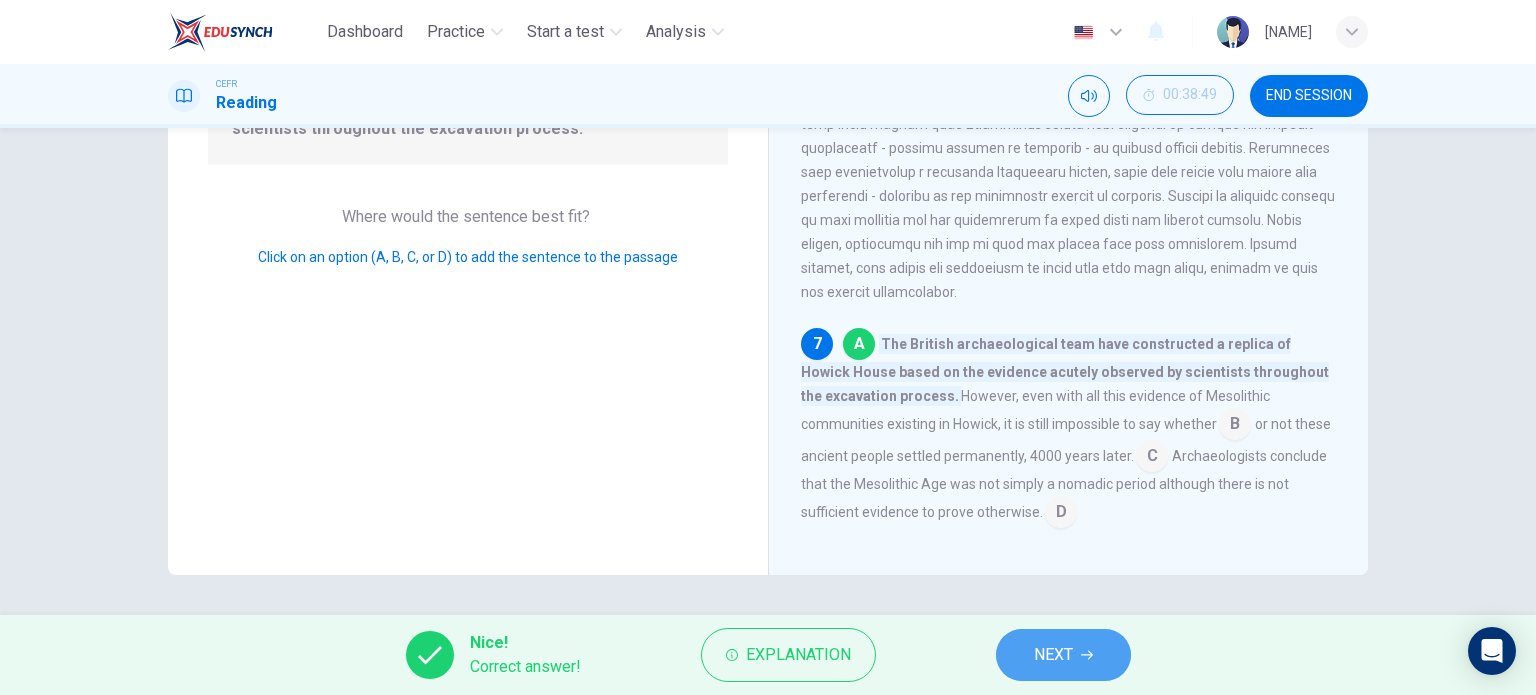 click on "NEXT" at bounding box center [1053, 655] 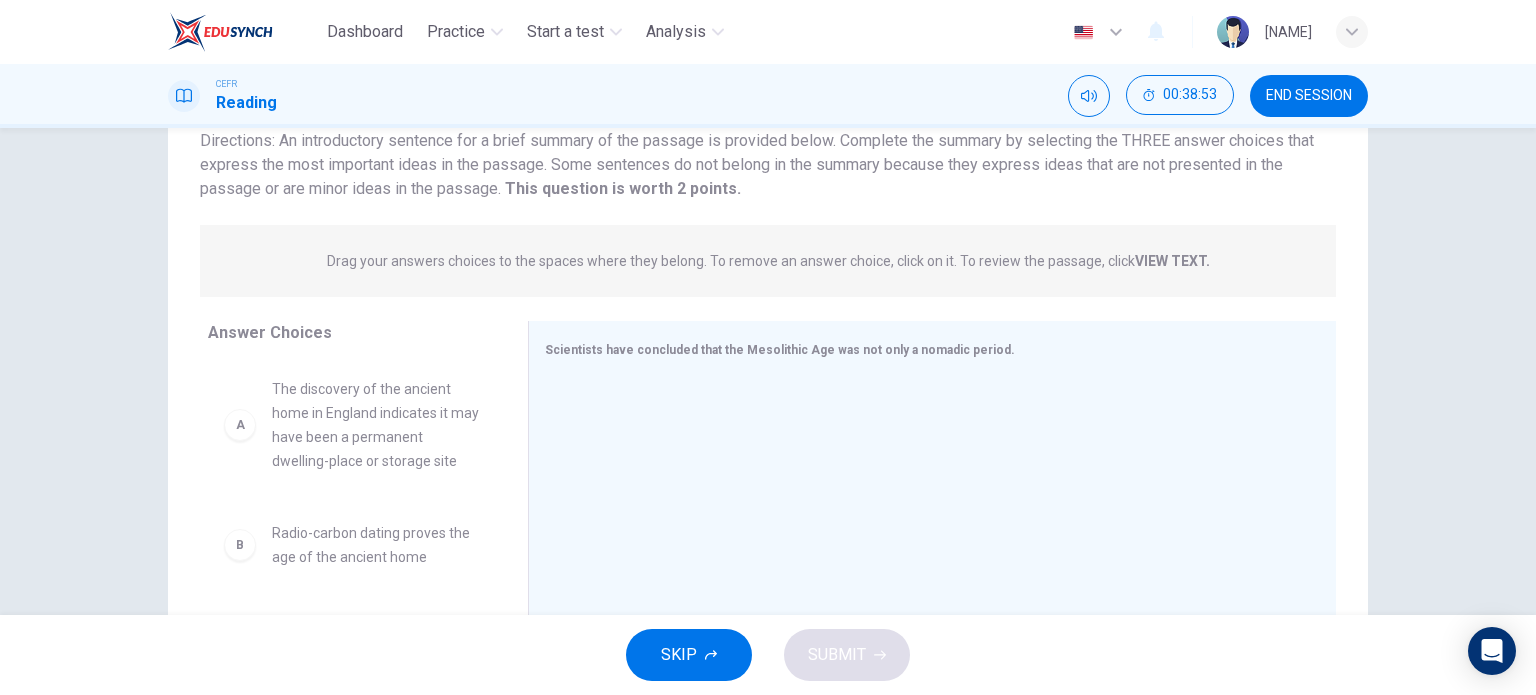 scroll, scrollTop: 36, scrollLeft: 0, axis: vertical 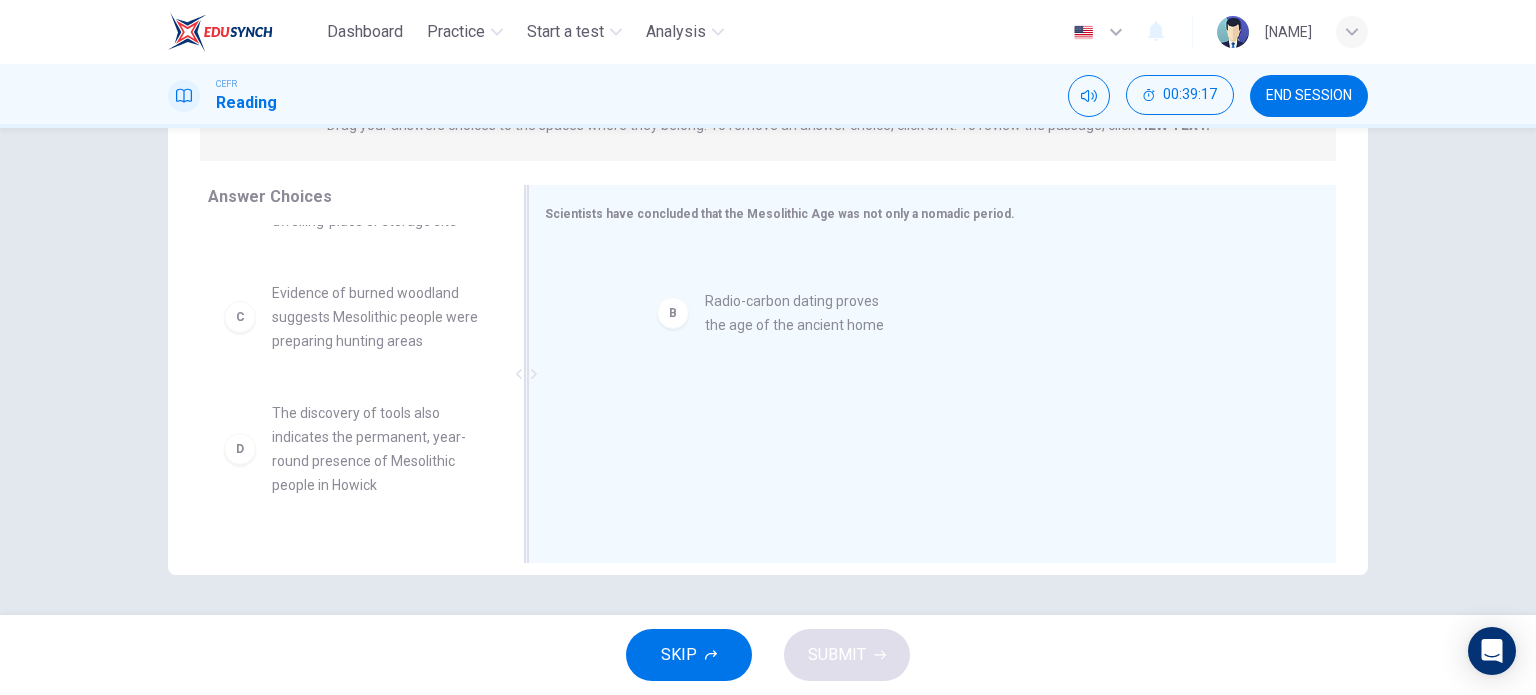 drag, startPoint x: 388, startPoint y: 314, endPoint x: 836, endPoint y: 323, distance: 448.0904 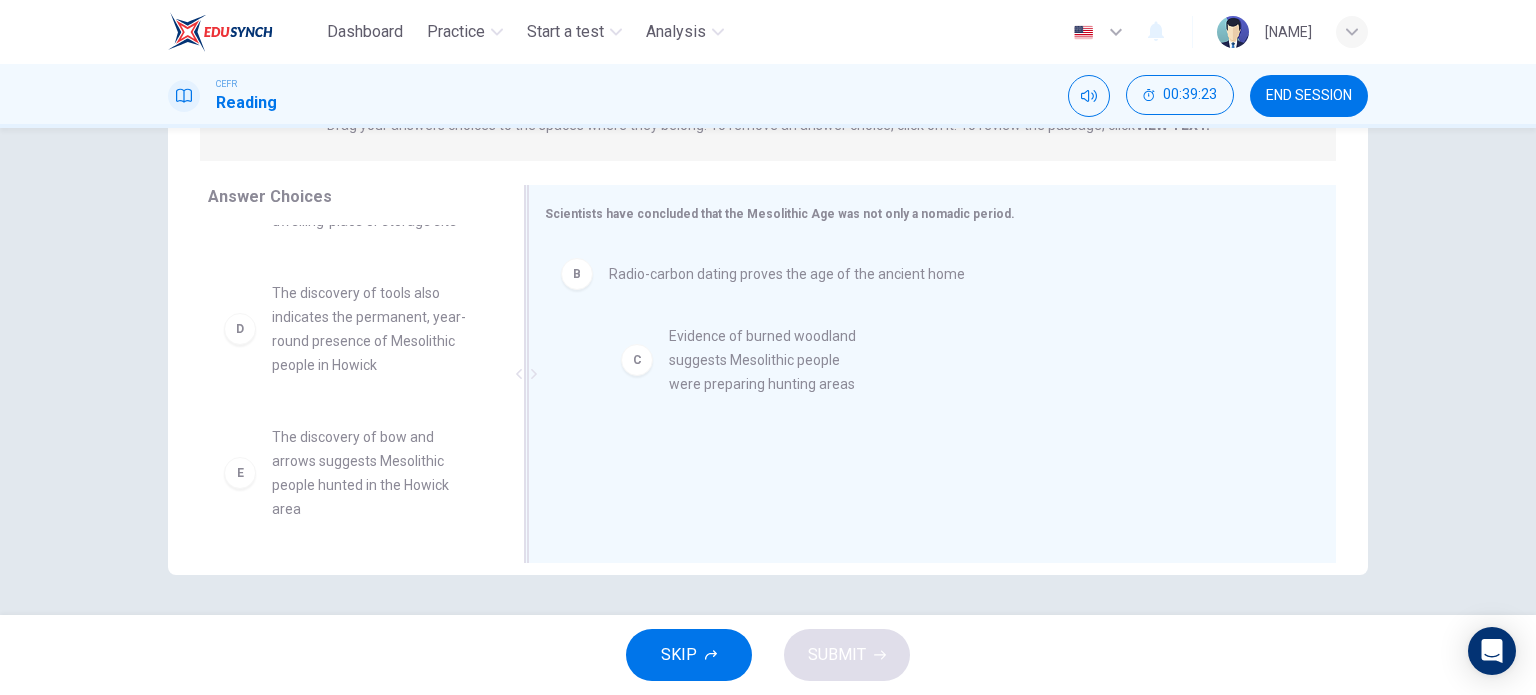 drag, startPoint x: 405, startPoint y: 331, endPoint x: 823, endPoint y: 382, distance: 421.09976 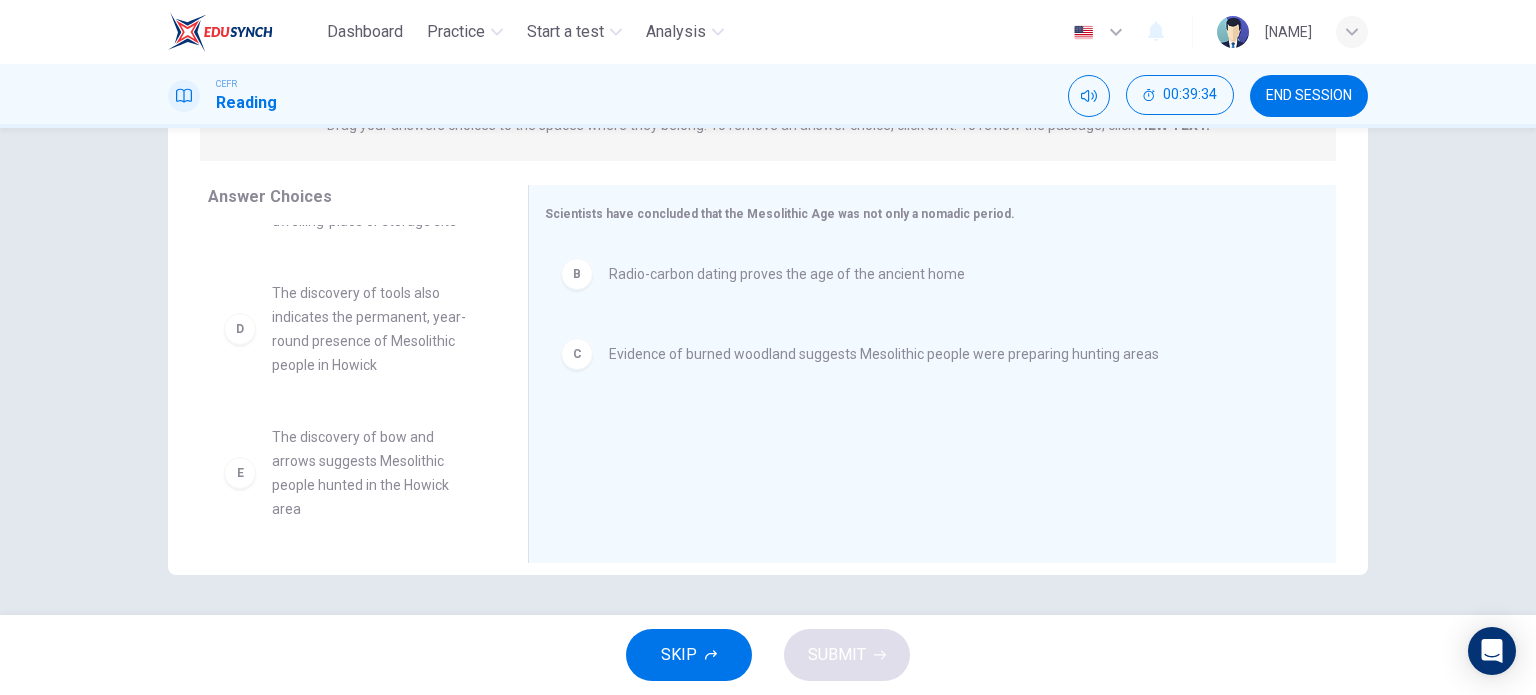scroll, scrollTop: 109, scrollLeft: 0, axis: vertical 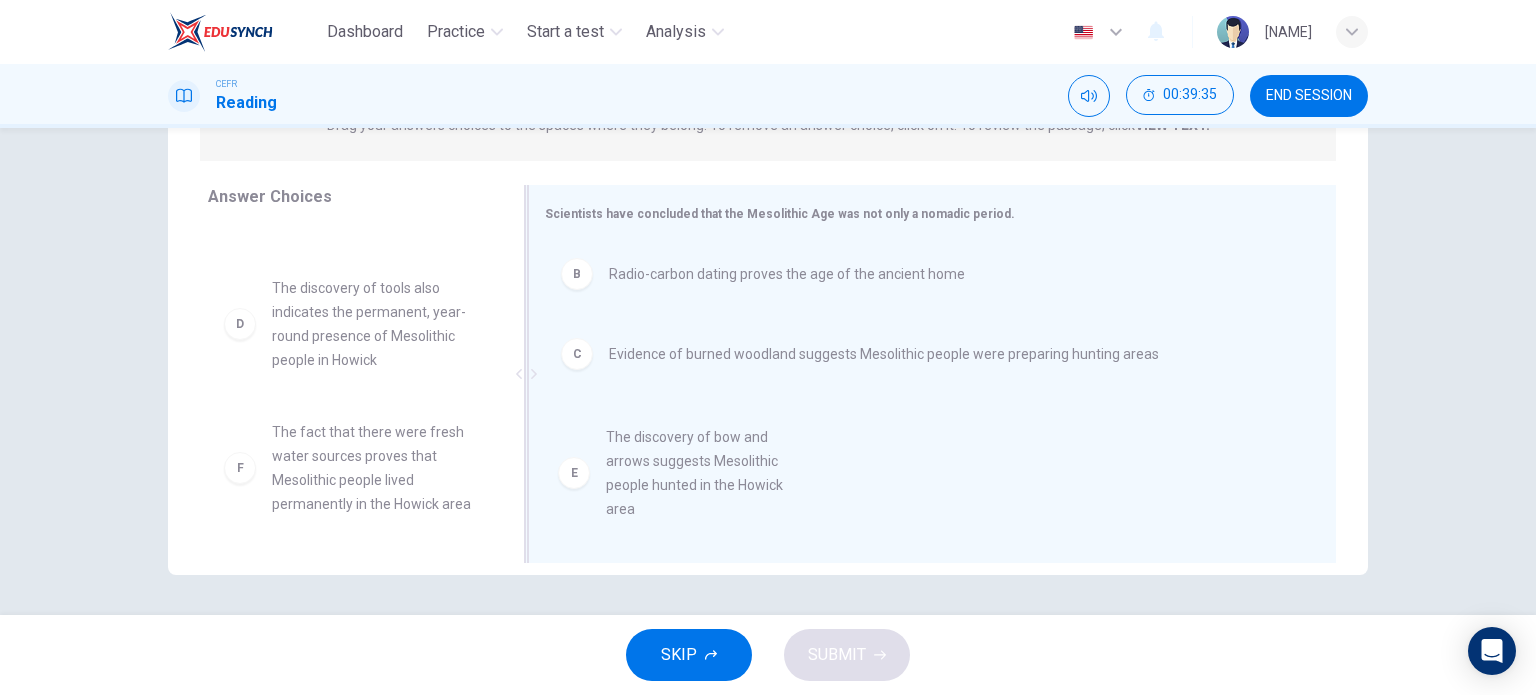 drag, startPoint x: 324, startPoint y: 465, endPoint x: 680, endPoint y: 467, distance: 356.0056 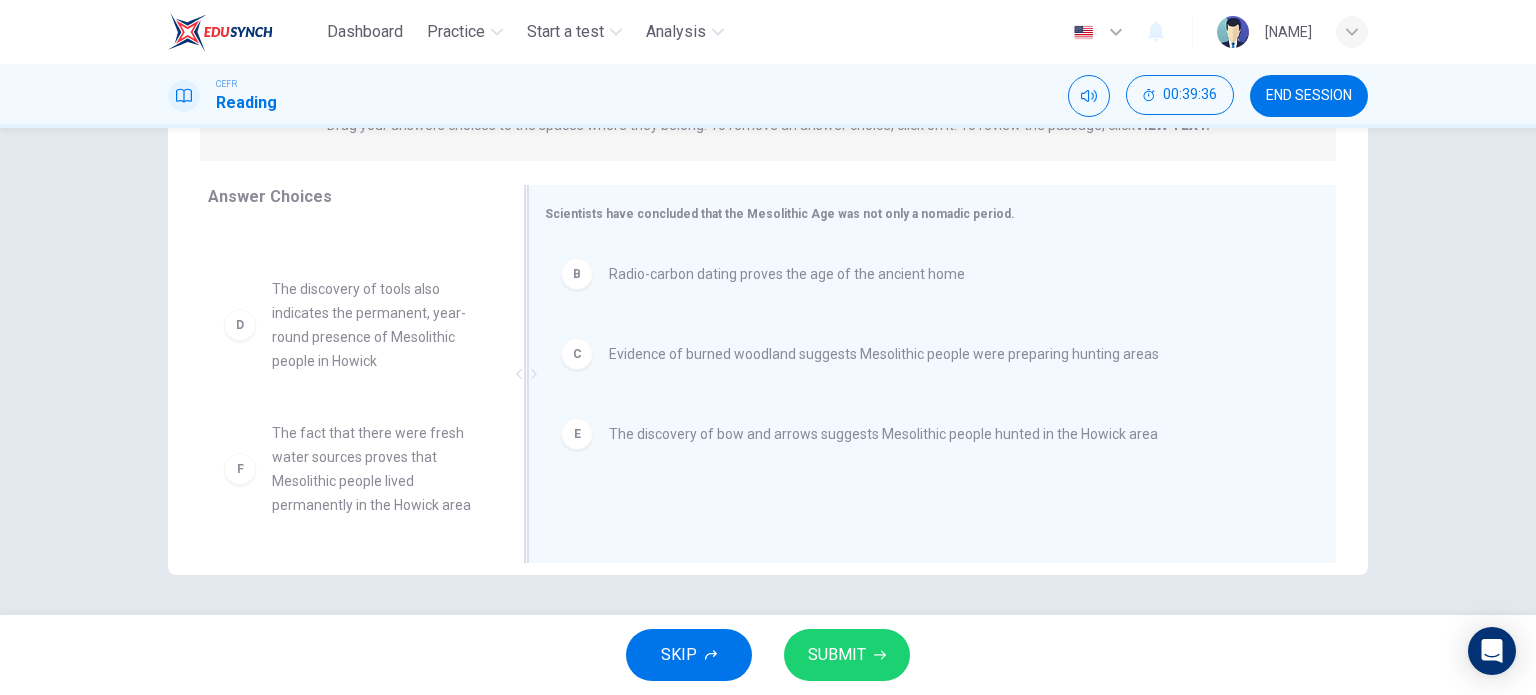 scroll, scrollTop: 108, scrollLeft: 0, axis: vertical 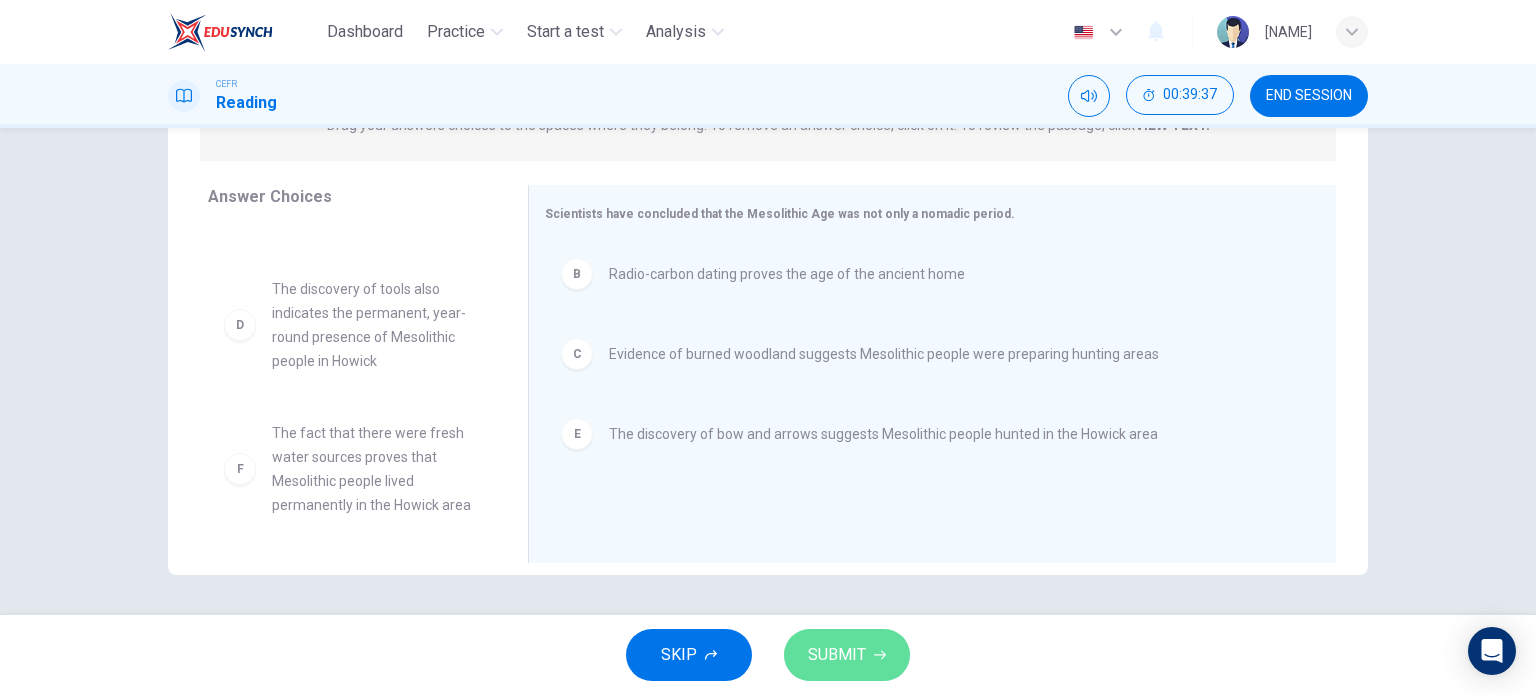 click on "SUBMIT" at bounding box center [837, 655] 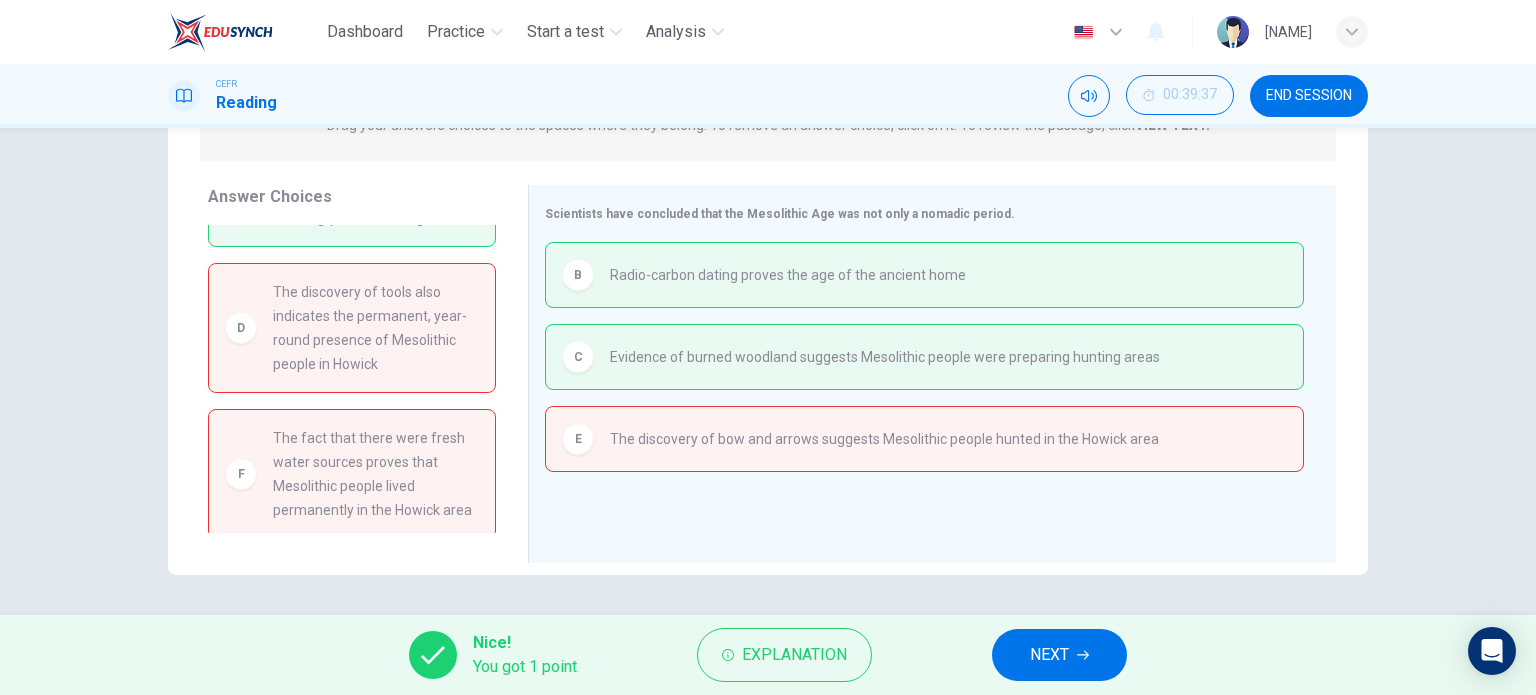 scroll, scrollTop: 0, scrollLeft: 0, axis: both 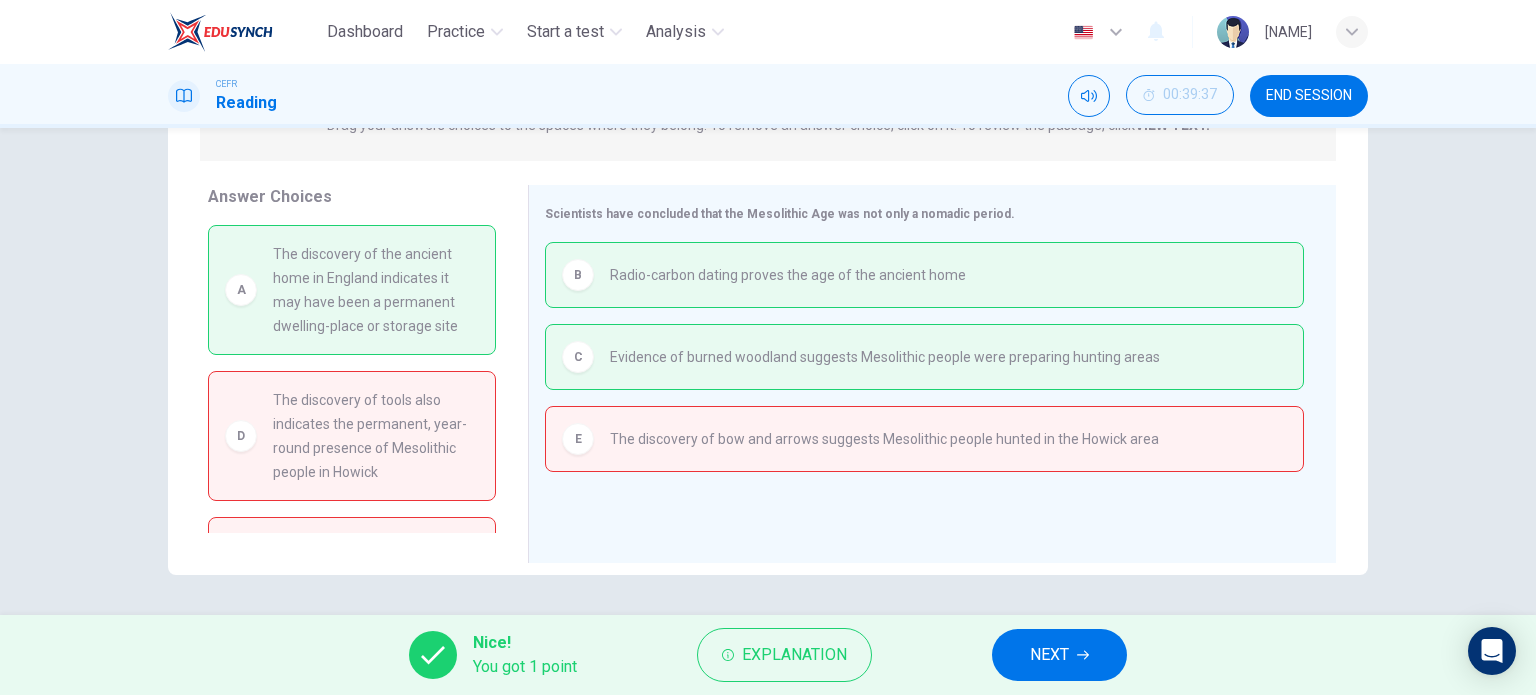 click on "NEXT" at bounding box center (1049, 655) 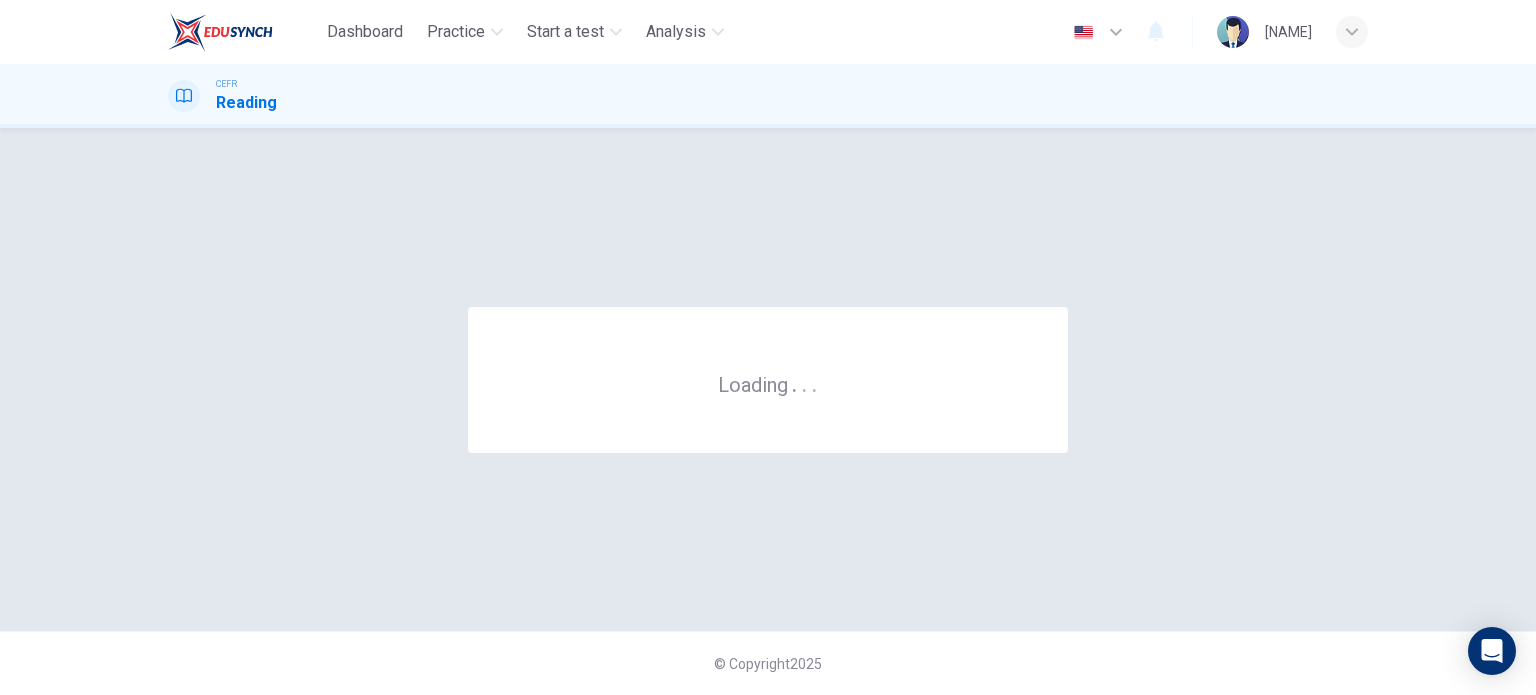 scroll, scrollTop: 0, scrollLeft: 0, axis: both 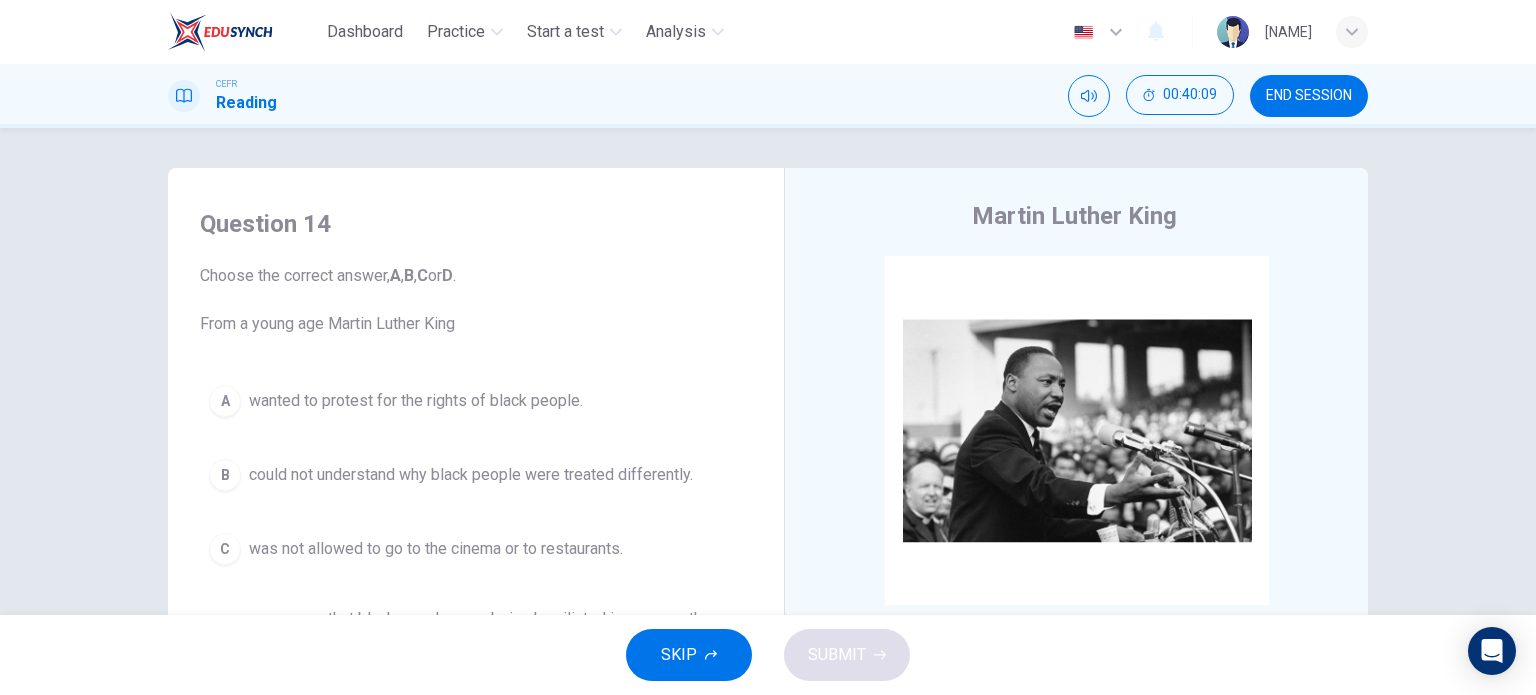 click on "B" at bounding box center (225, 475) 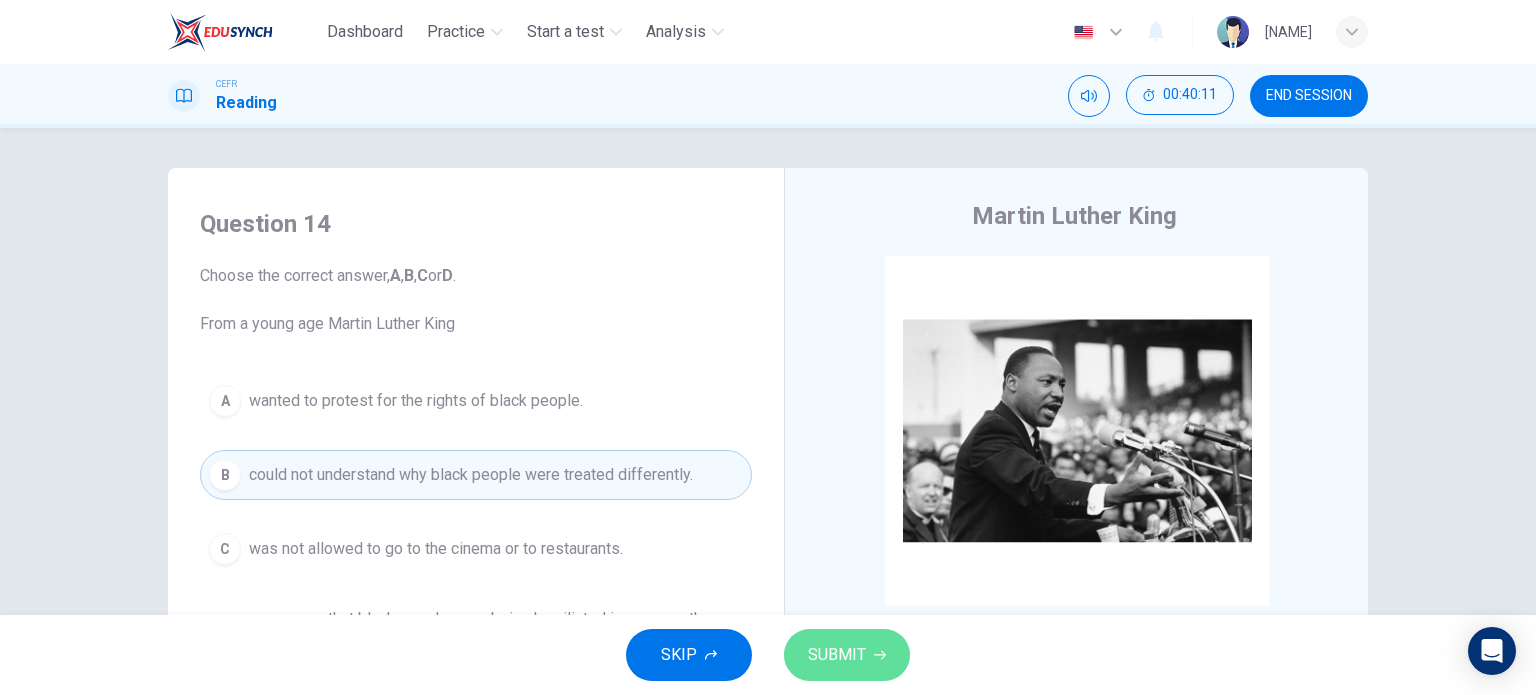 click on "SUBMIT" at bounding box center [837, 655] 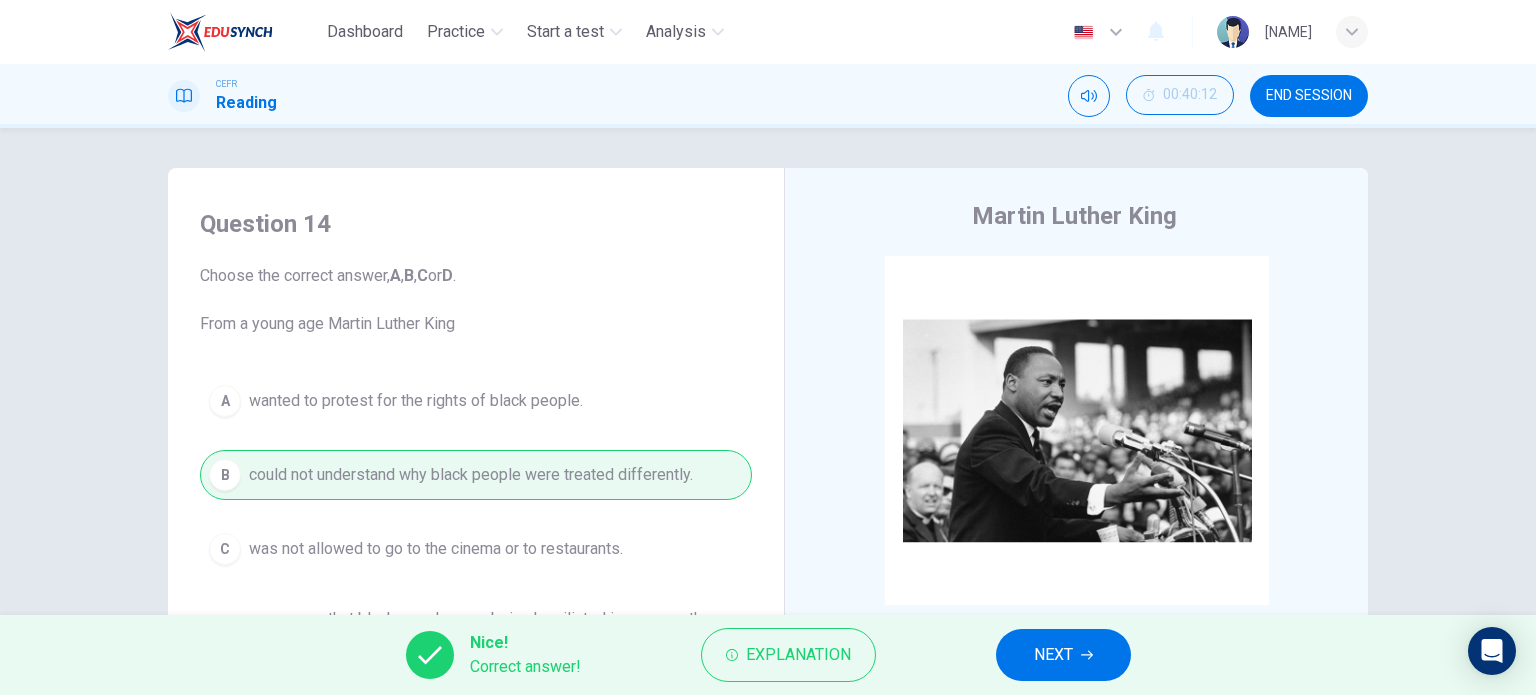 click on "NEXT" at bounding box center [1063, 655] 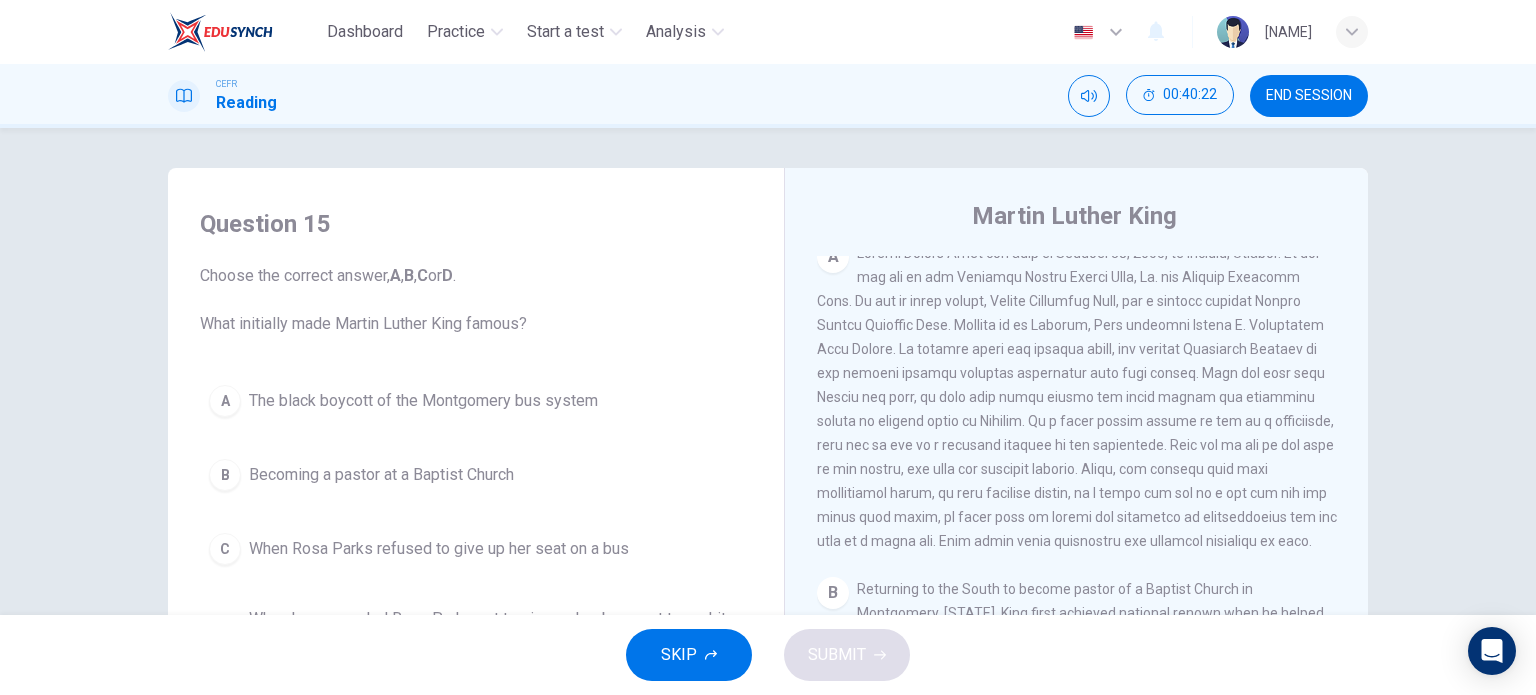 scroll, scrollTop: 392, scrollLeft: 0, axis: vertical 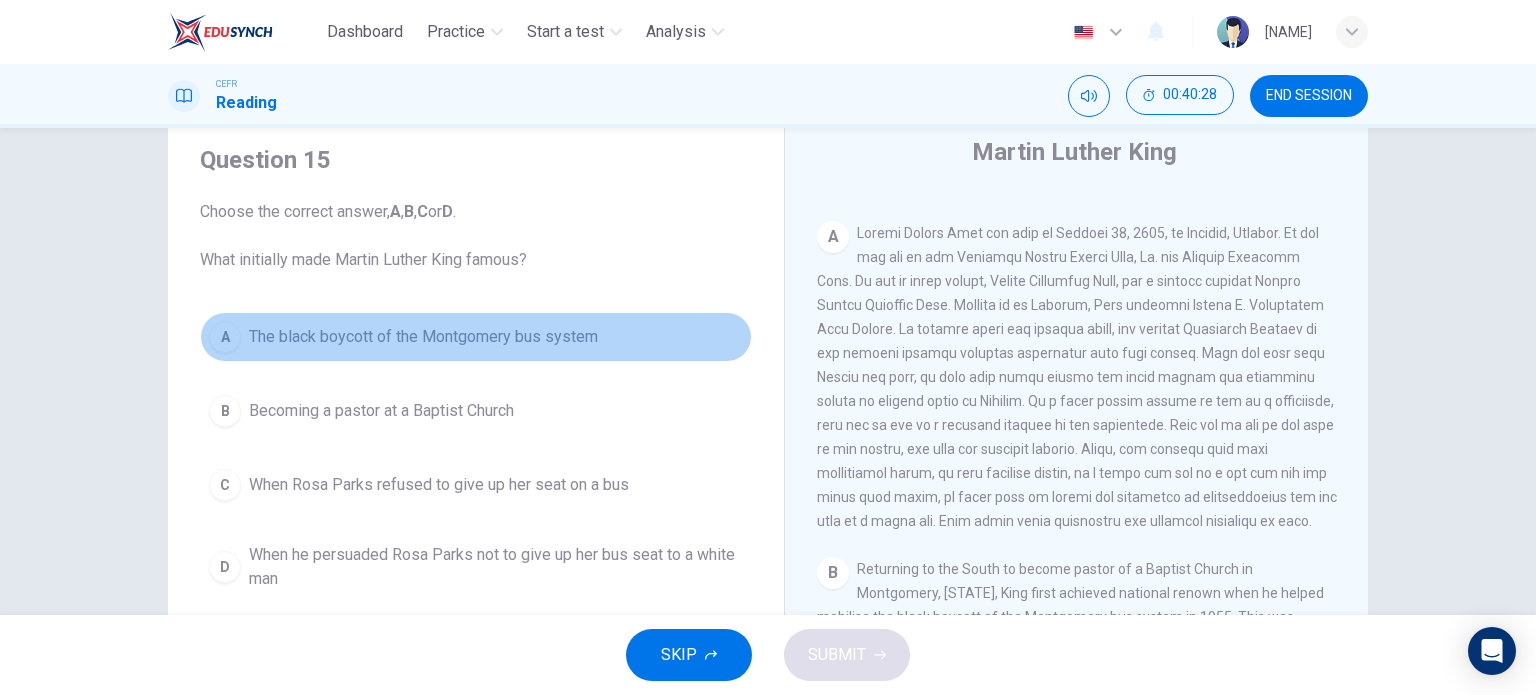 click on "A The black boycott of the Montgomery bus system" at bounding box center (476, 337) 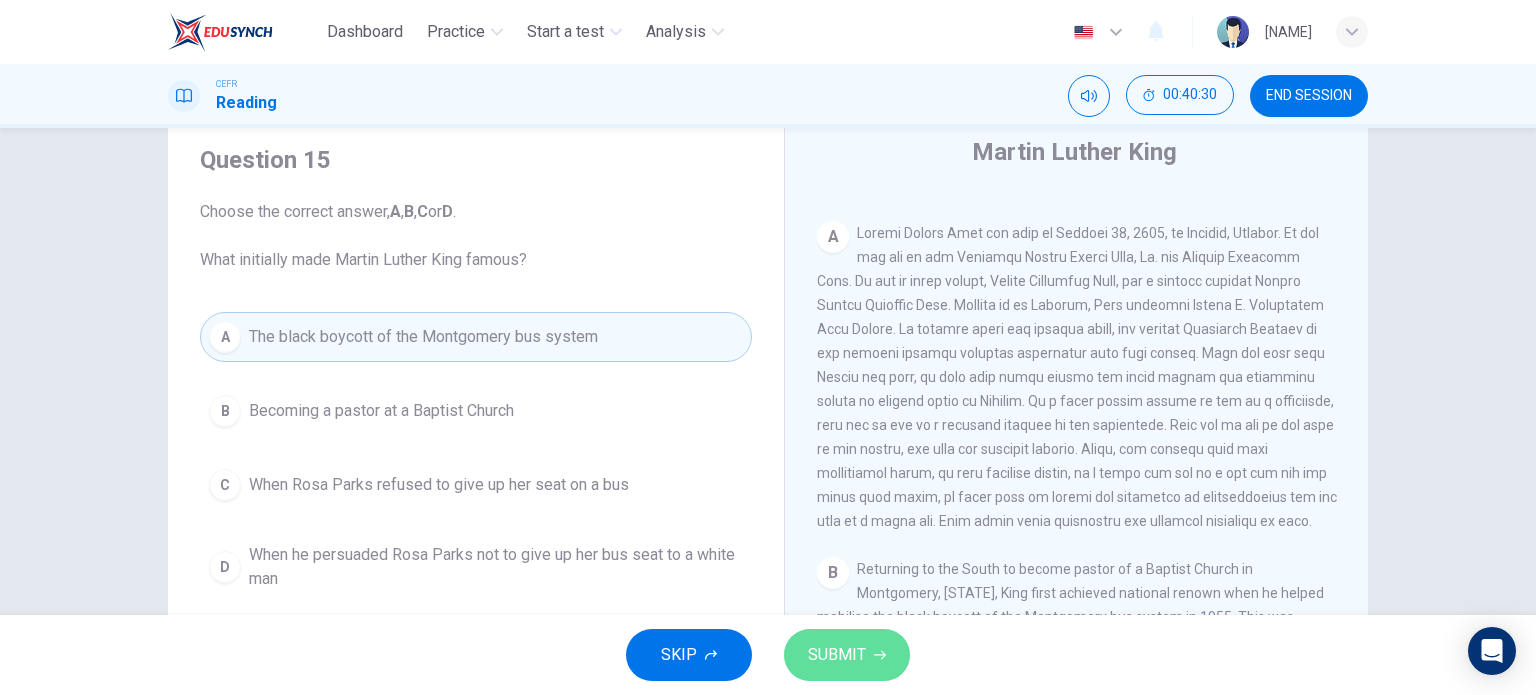 click on "SUBMIT" at bounding box center [837, 655] 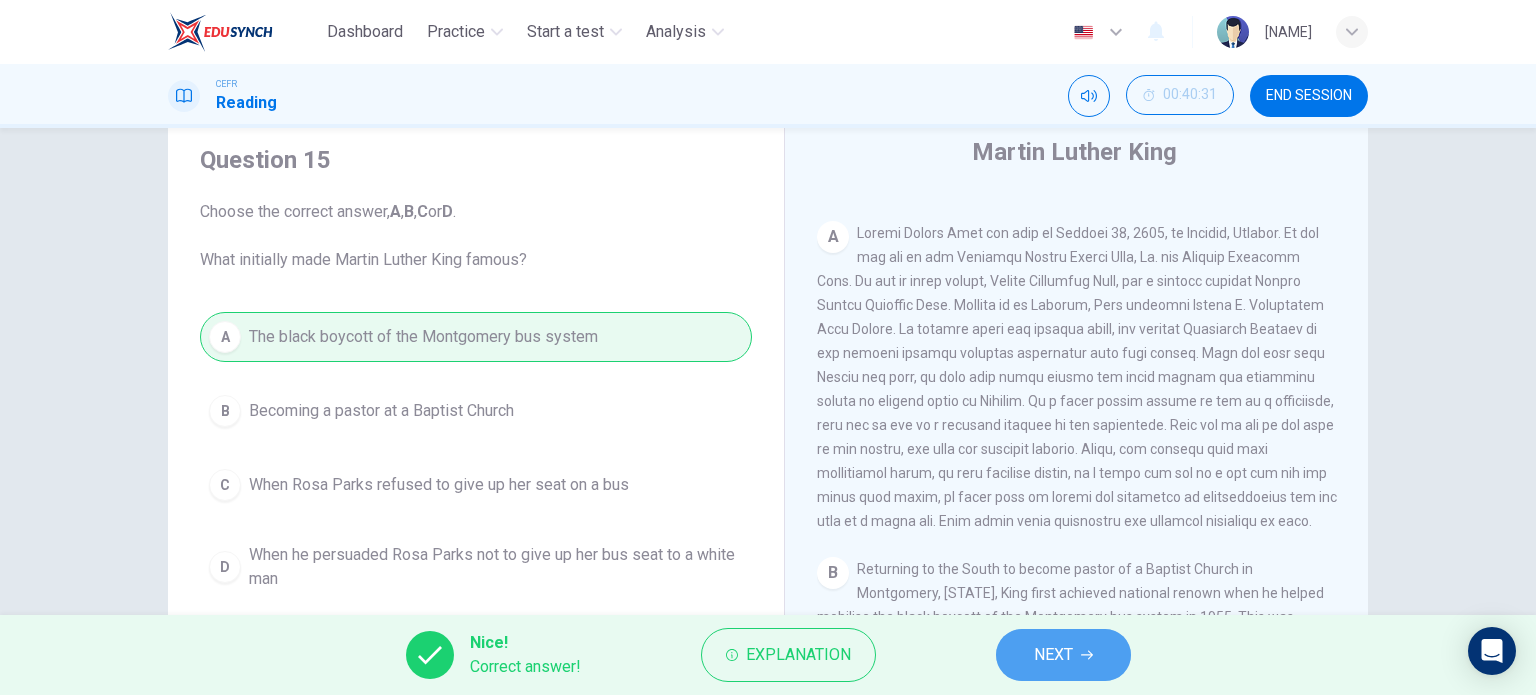 click on "NEXT" at bounding box center (1053, 655) 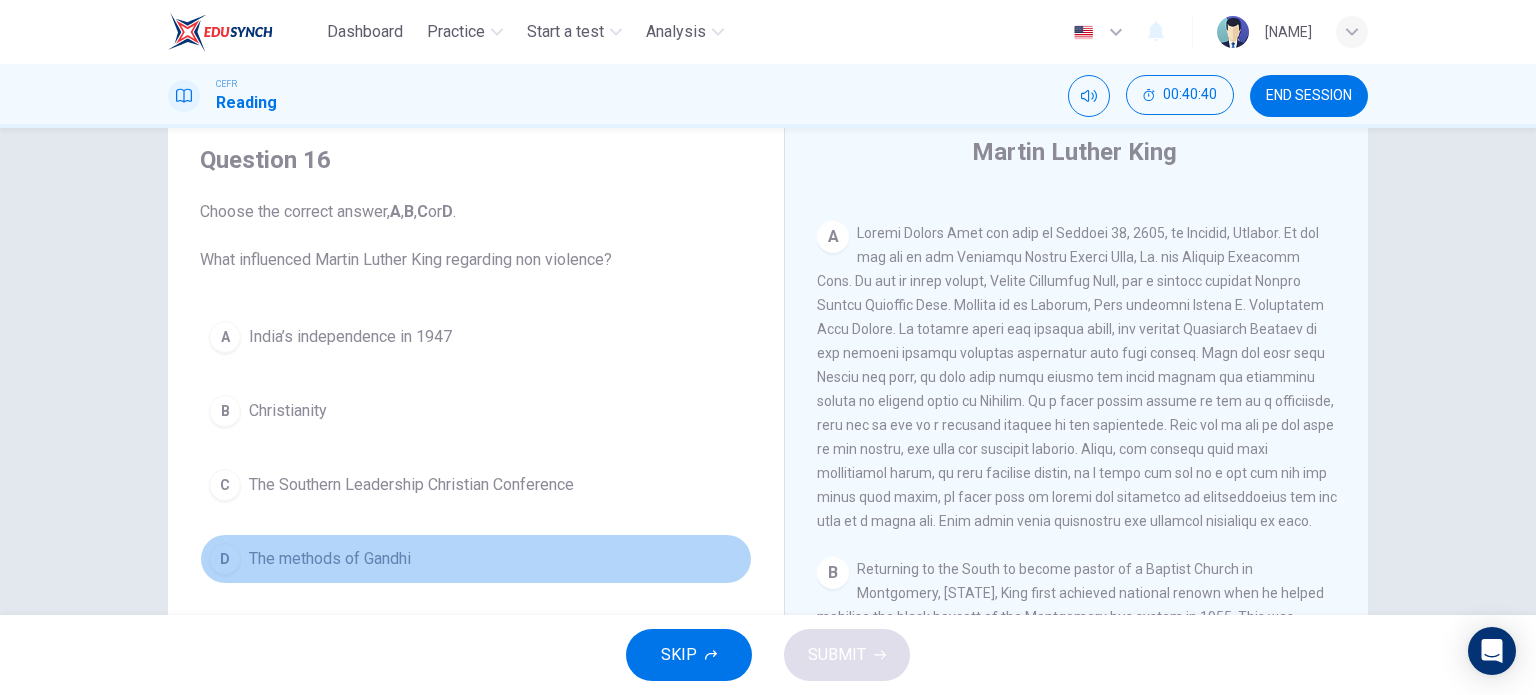 click on "D" at bounding box center [225, 559] 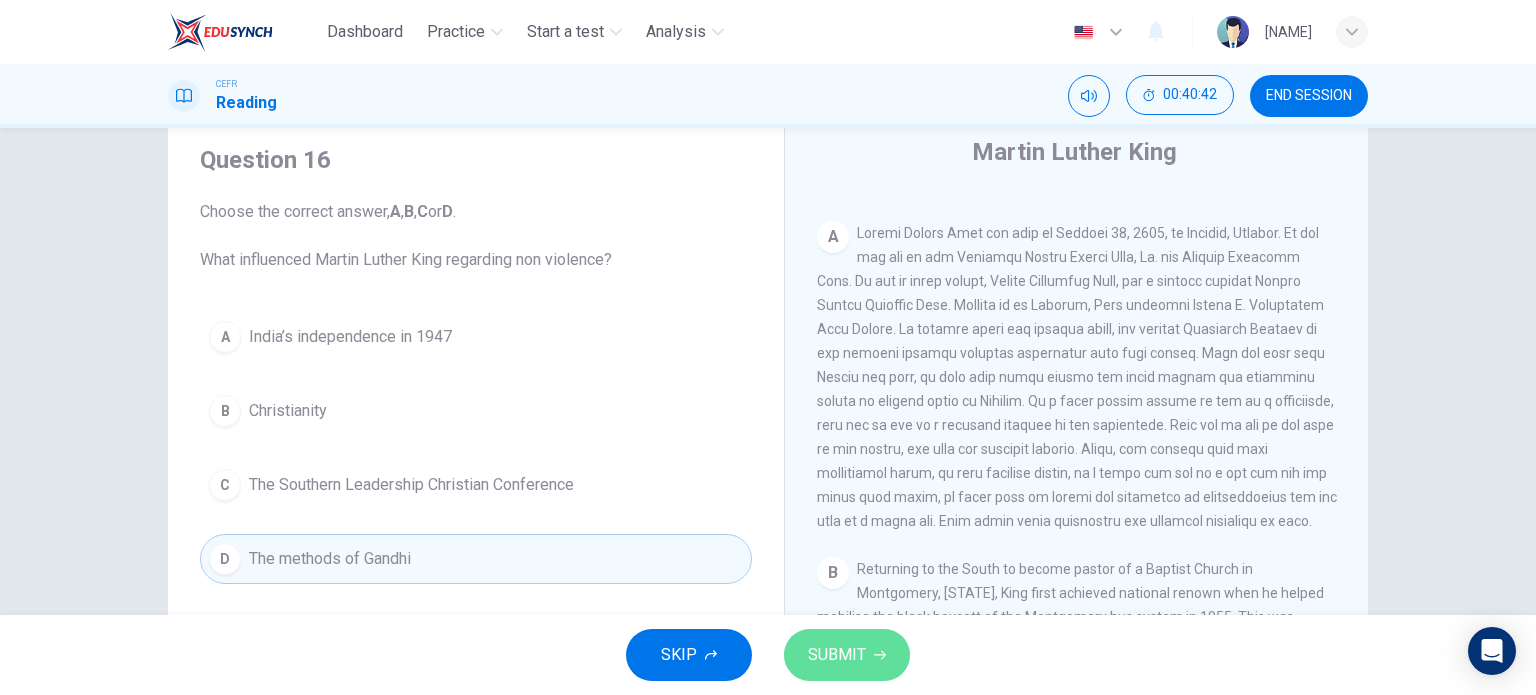 click on "SUBMIT" at bounding box center [837, 655] 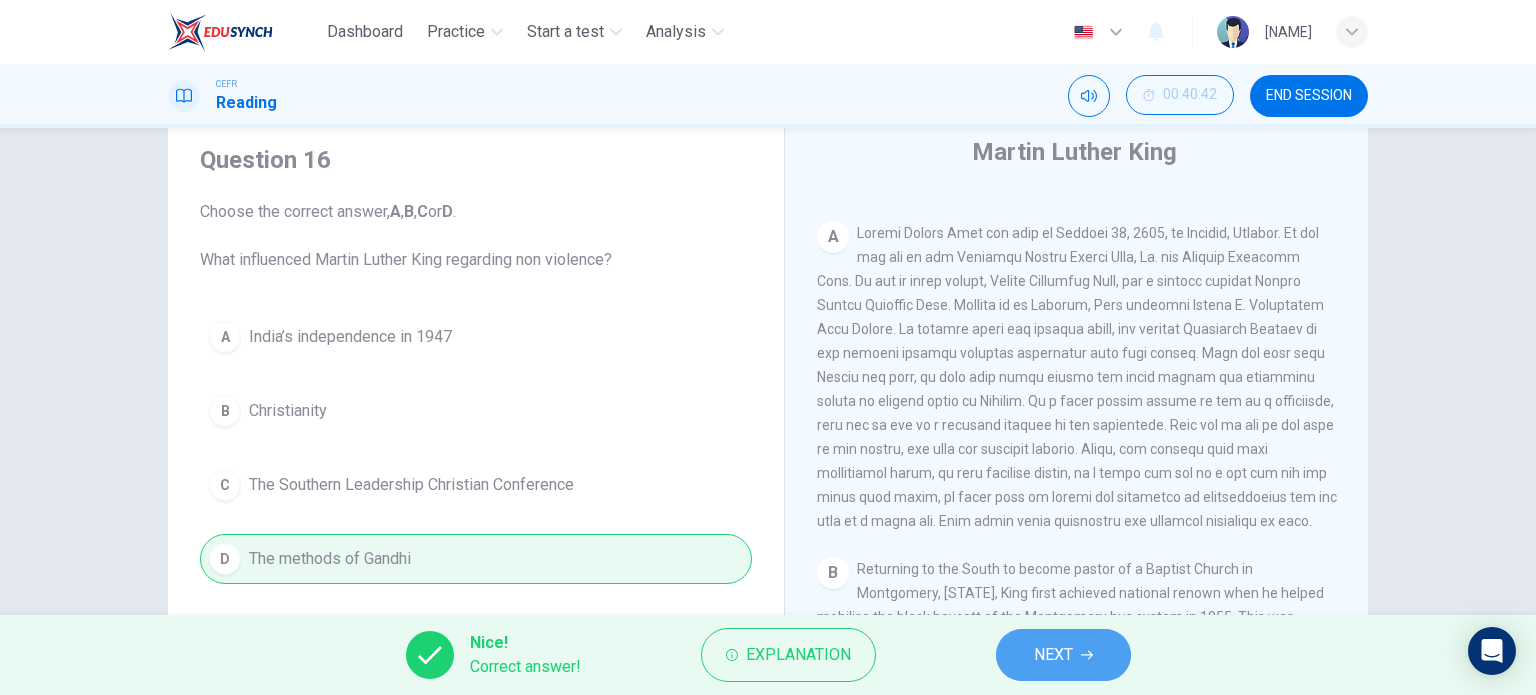 click on "NEXT" at bounding box center [1053, 655] 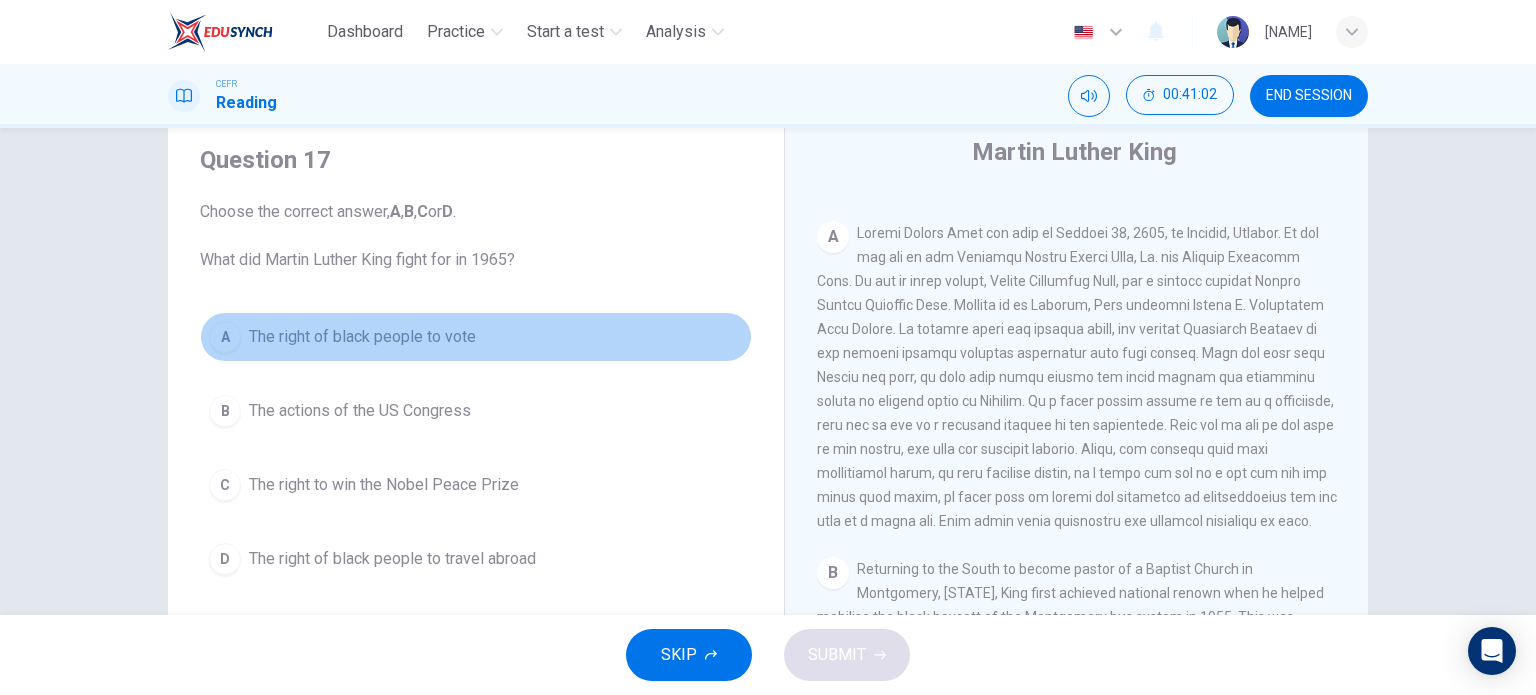 click on "A" at bounding box center (225, 337) 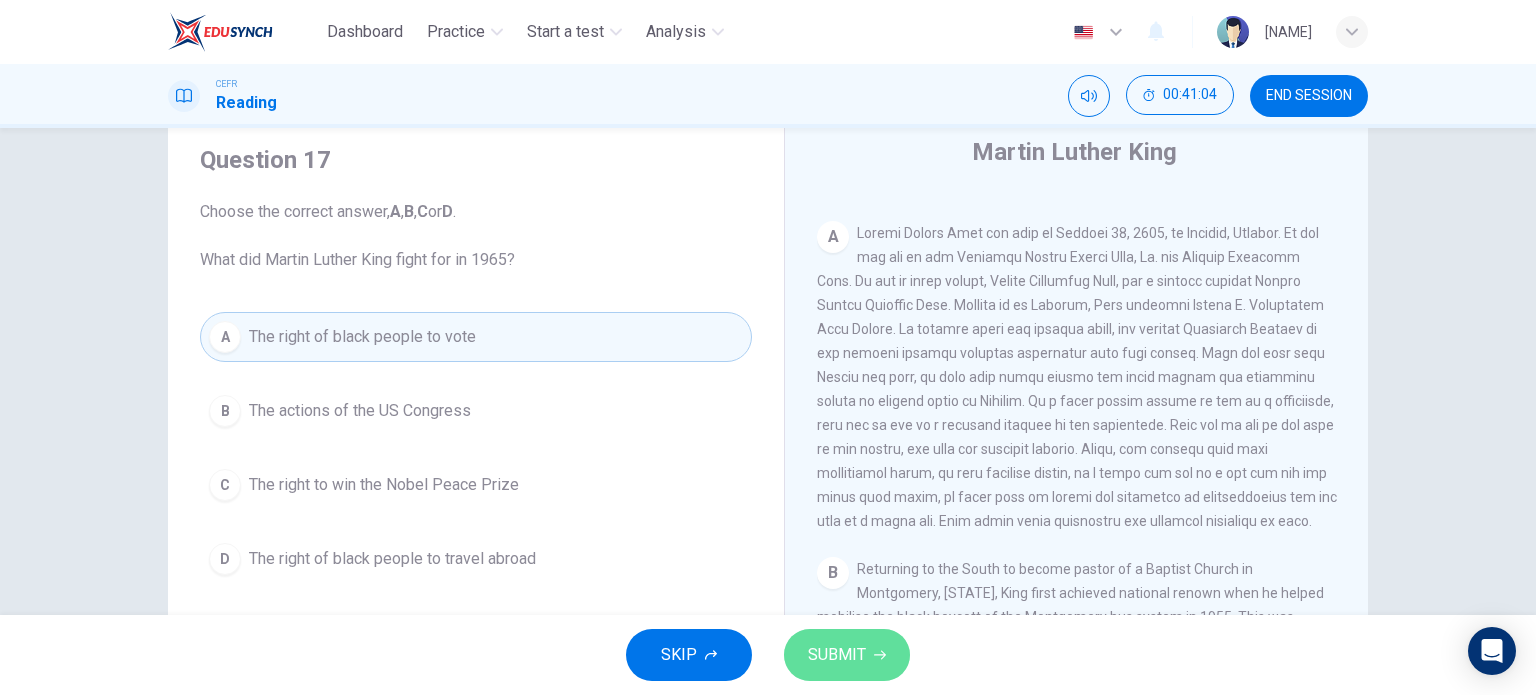 click on "SUBMIT" at bounding box center (837, 655) 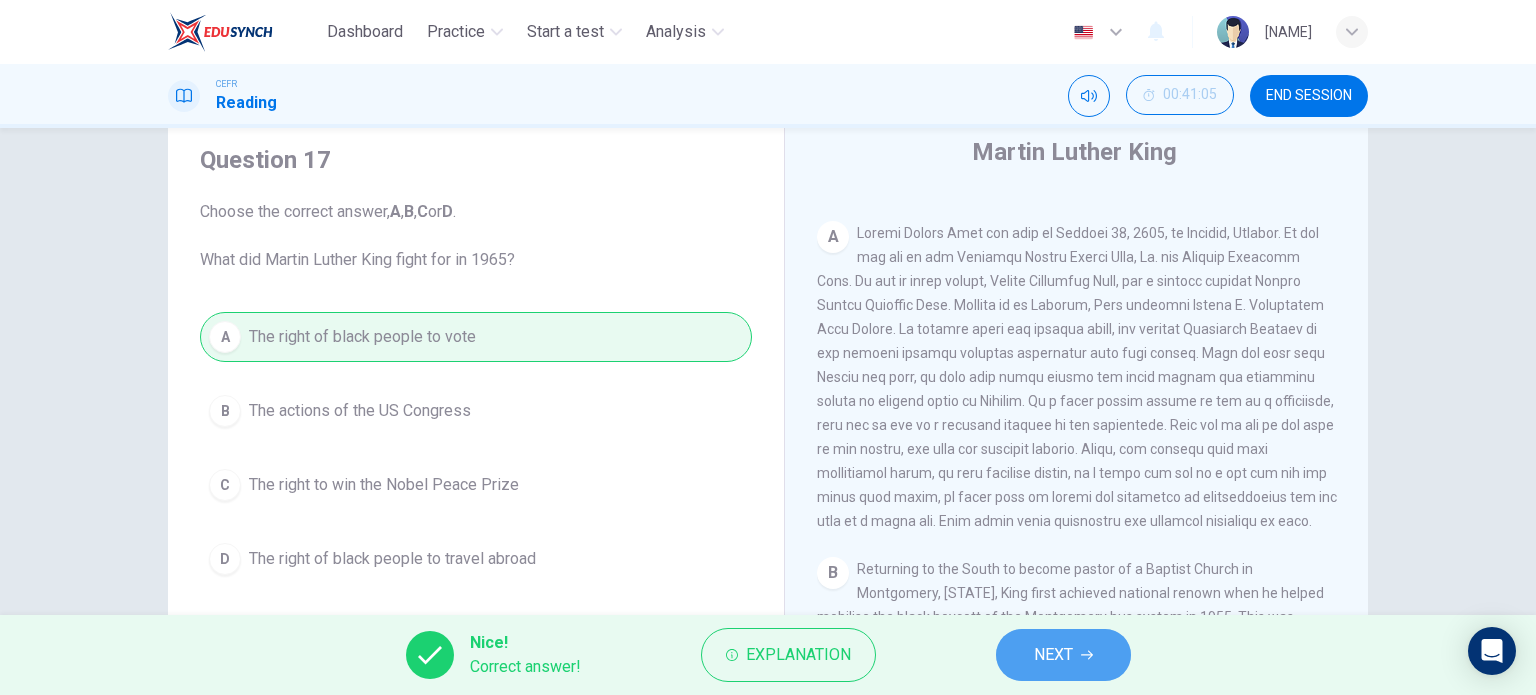 click on "NEXT" at bounding box center [1053, 655] 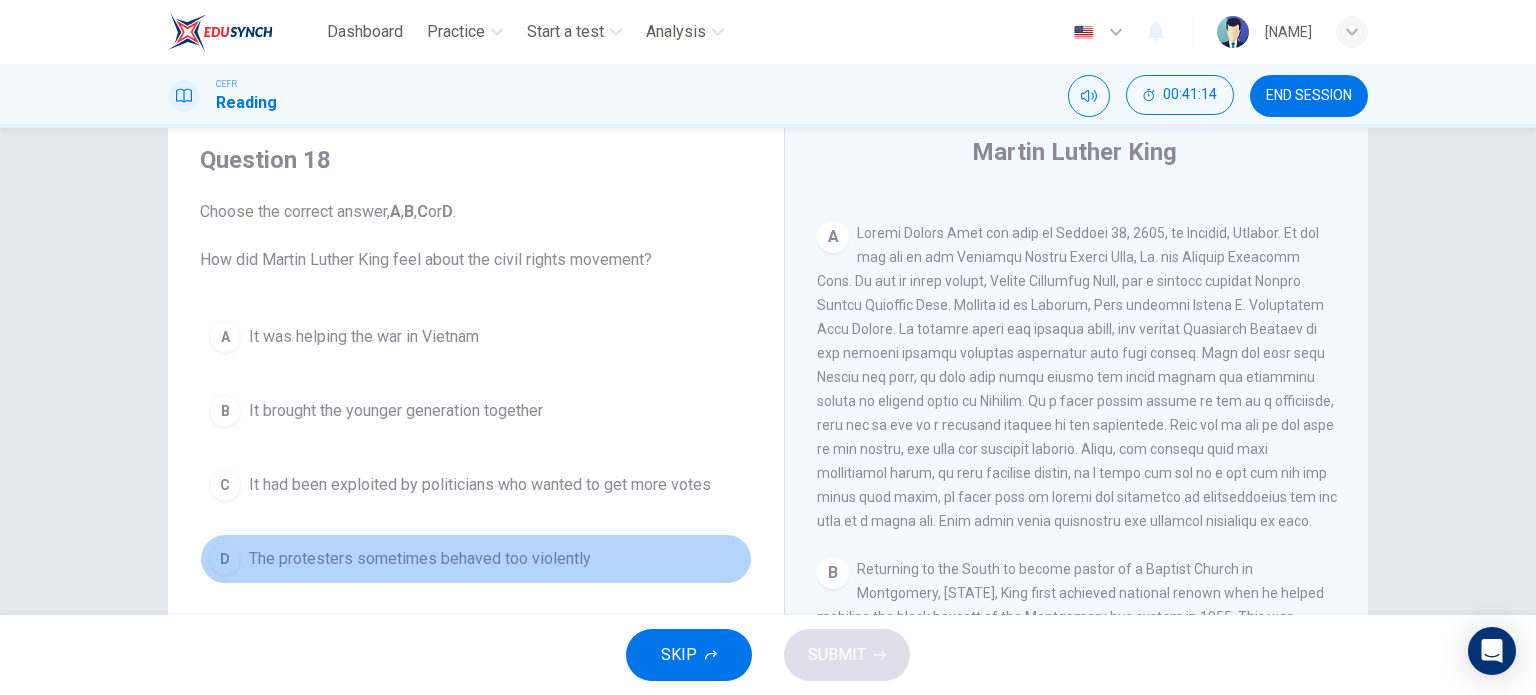 click on "D" at bounding box center [225, 559] 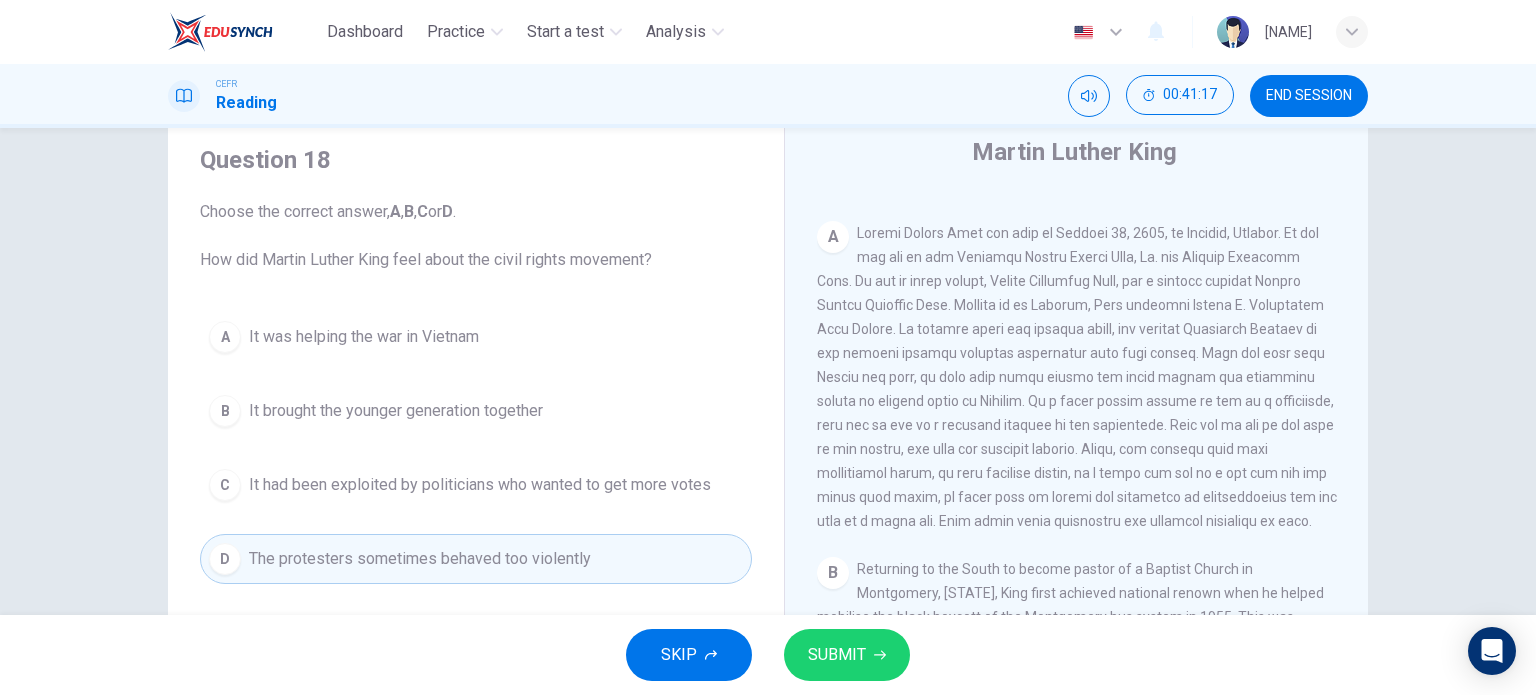 click on "SUBMIT" at bounding box center [837, 655] 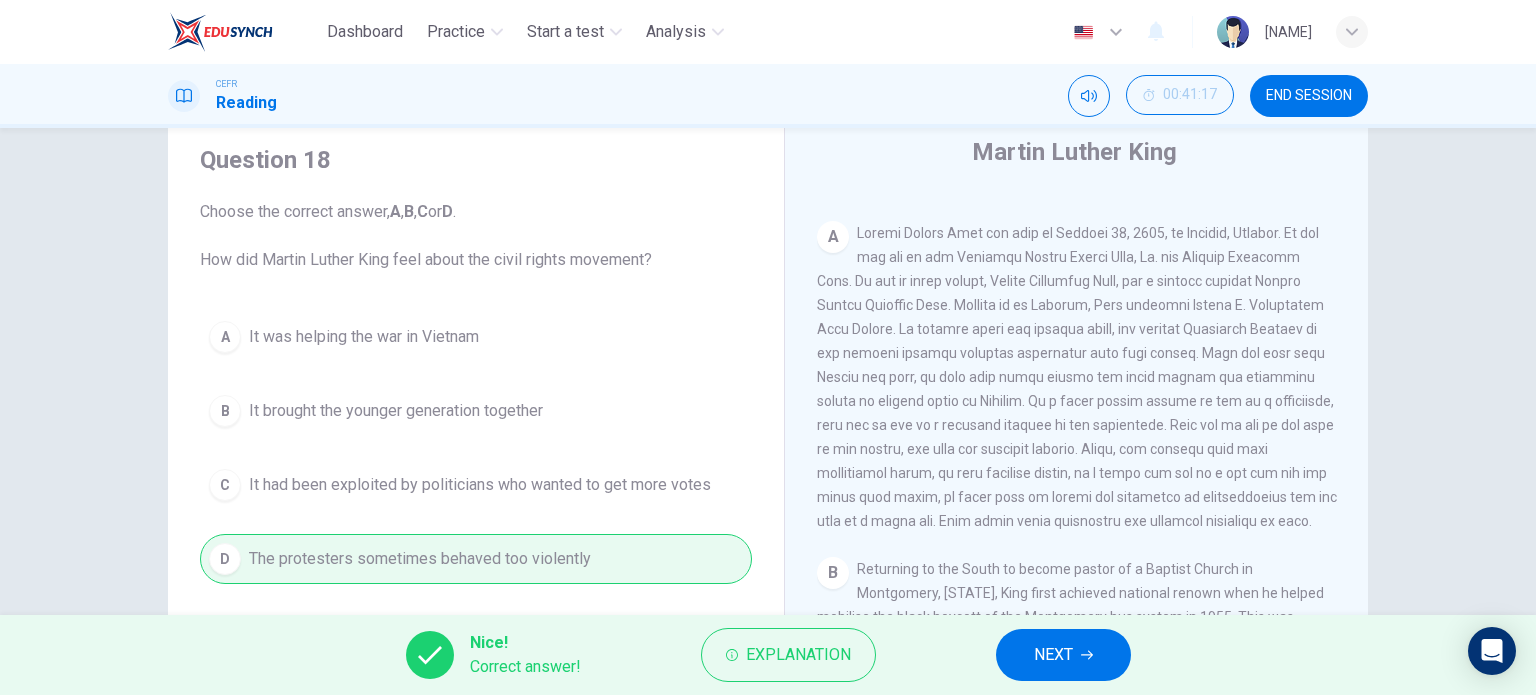 click on "NEXT" at bounding box center (1053, 655) 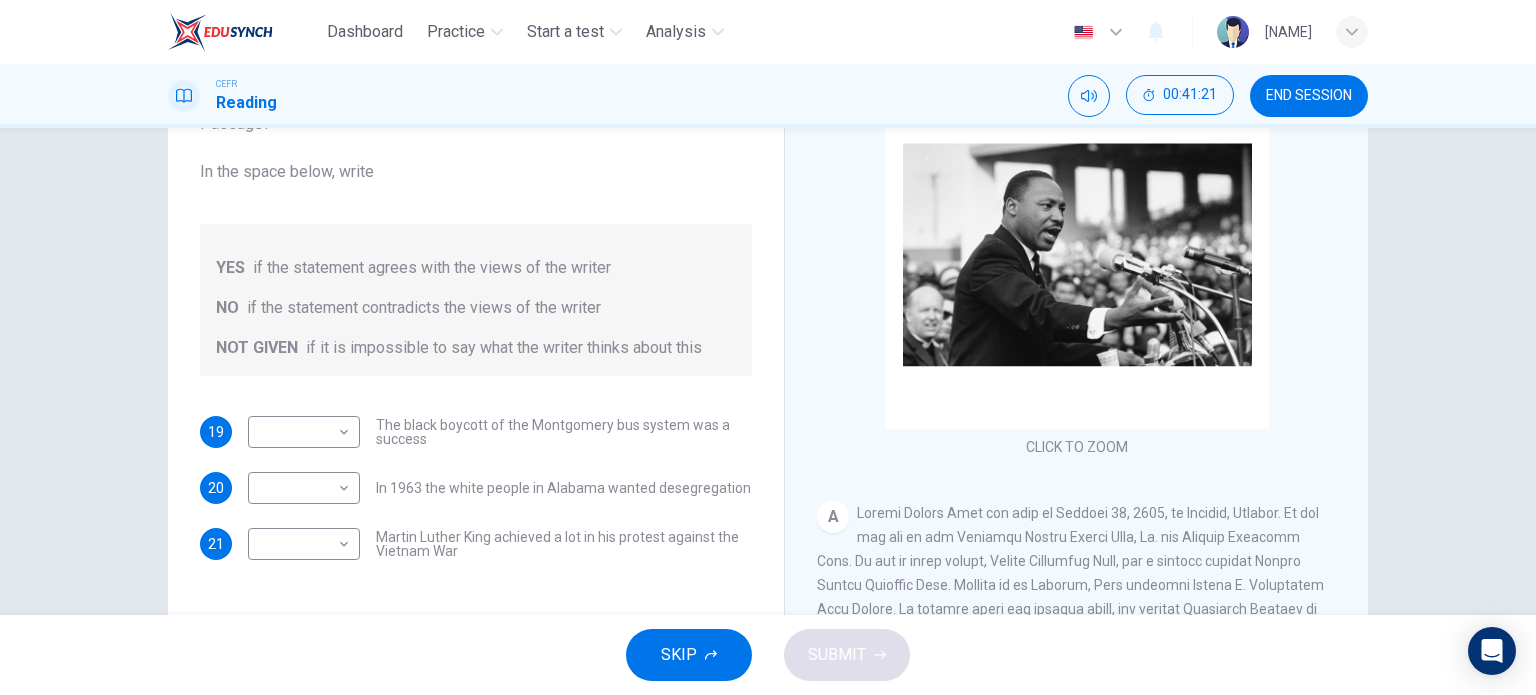 scroll, scrollTop: 180, scrollLeft: 0, axis: vertical 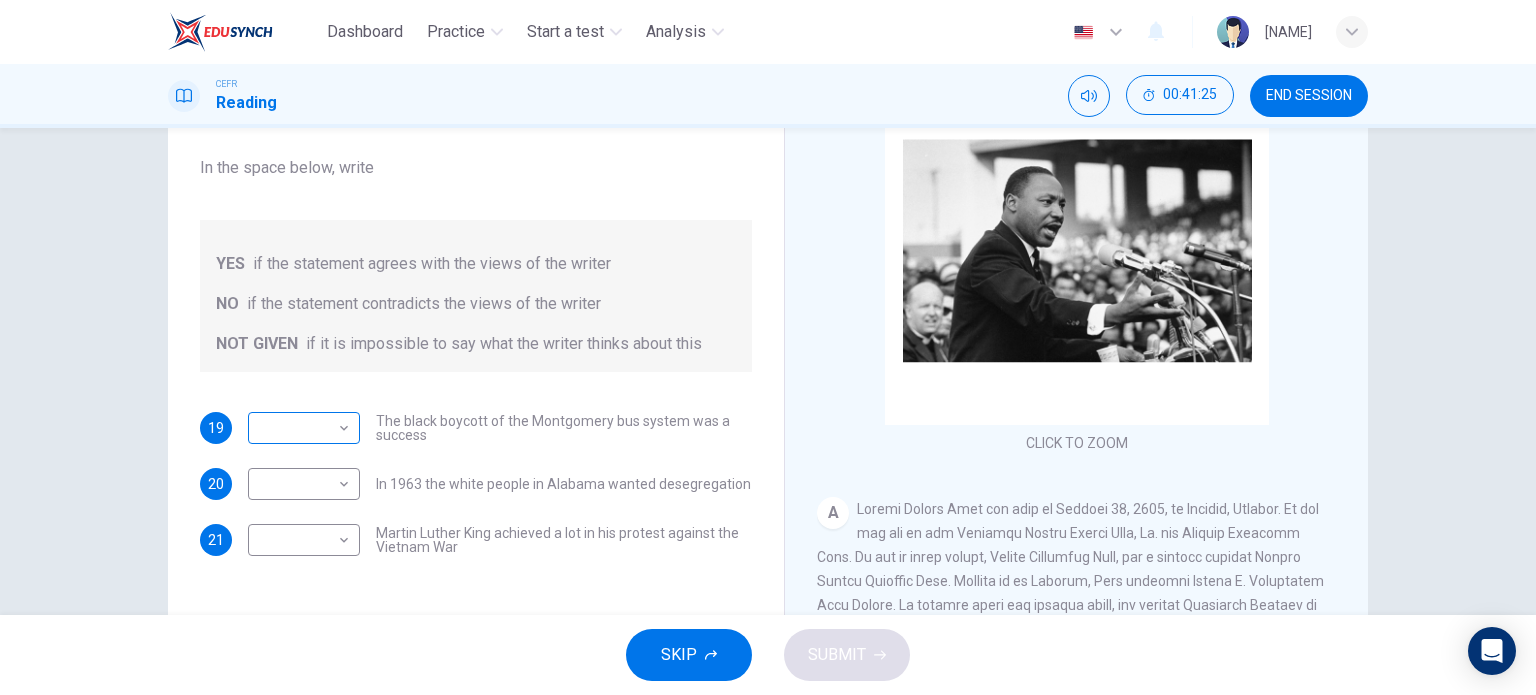 click on "Dashboard Practice Start a test Analysis English en ​ [FIRST] [LAST] A/P [LAST] CEFR Reading 00:41:25 END SESSION Questions 19 - 21 Do the following statements agree with the information given in the Reading Passage? In the space below, write YES if the statement agrees with the views of the writer NO if the statement contradicts the views of the writer NOT GIVEN if it is impossible to say what the writer thinks about this 19 ​ ​ The black boycott of the Montgomery bus system was a success 20 ​ ​ In 1963 the white people in Alabama wanted desegregation 21 ​ ​ Martin Luther King achieved a lot in his protest against the Vietnam War Martin Luther King CLICK TO ZOOM Click to Zoom A B C D E F SKIP SUBMIT EduSynch - Online Language Proficiency Testing
Dashboard Practice Start a test Analysis Notifications © Copyright  2025" at bounding box center (768, 347) 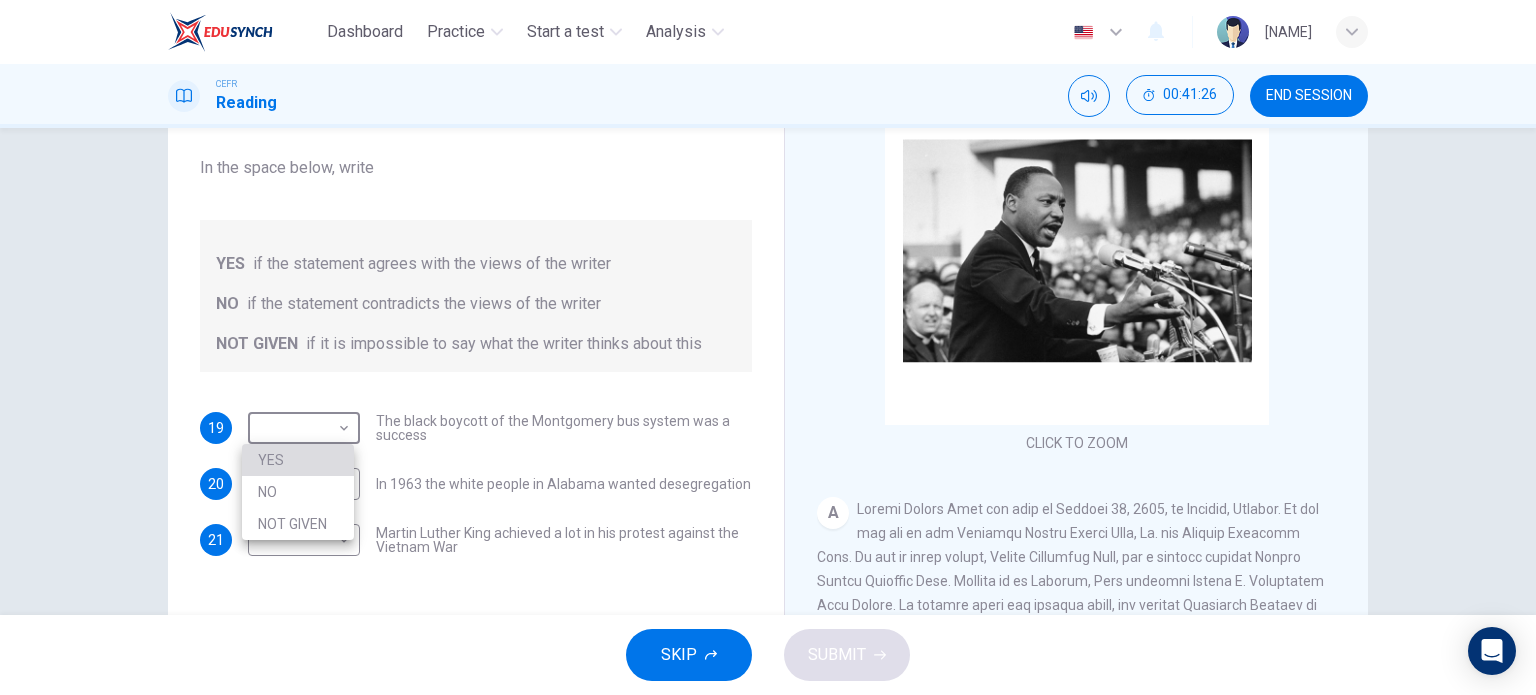 click on "YES" at bounding box center (298, 460) 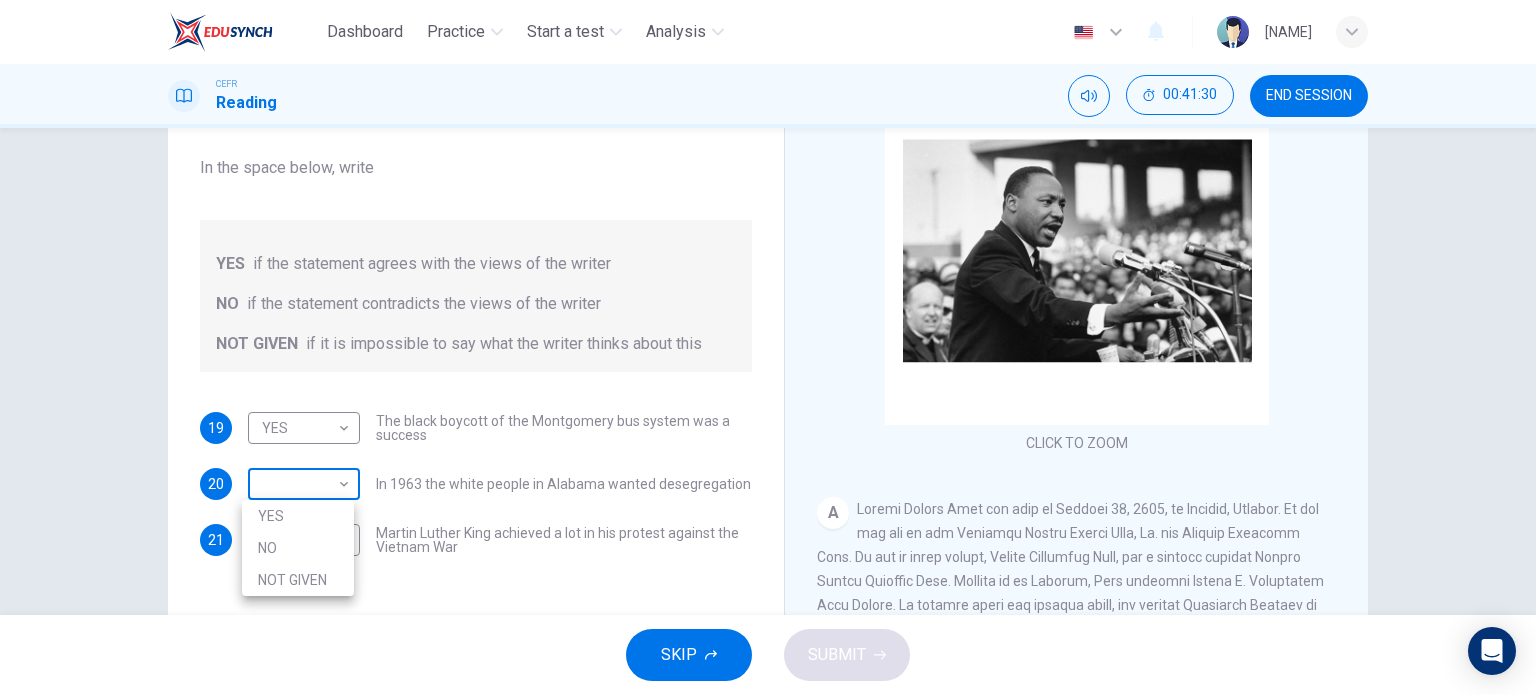 click on "Dashboard Practice Start a test Analysis English en ​ [FIRST] [LAST] A/P [LAST] CEFR Reading 00:41:30 END SESSION Questions 19 - 21 Do the following statements agree with the information given in the Reading Passage? In the space below, write YES if the statement agrees with the views of the writer NO if the statement contradicts the views of the writer NOT GIVEN if it is impossible to say what the writer thinks about this 19 YES YES ​ The black boycott of the Montgomery bus system was a success 20 ​ ​ In 1963 the white people in Alabama wanted desegregation 21 ​ ​ Martin Luther King achieved a lot in his protest against the Vietnam War Martin Luther King CLICK TO ZOOM Click to Zoom A B C D E F SKIP SUBMIT EduSynch - Online Language Proficiency Testing
Dashboard Practice Start a test Analysis Notifications © Copyright  2025 YES NO NOT GIVEN" at bounding box center [768, 347] 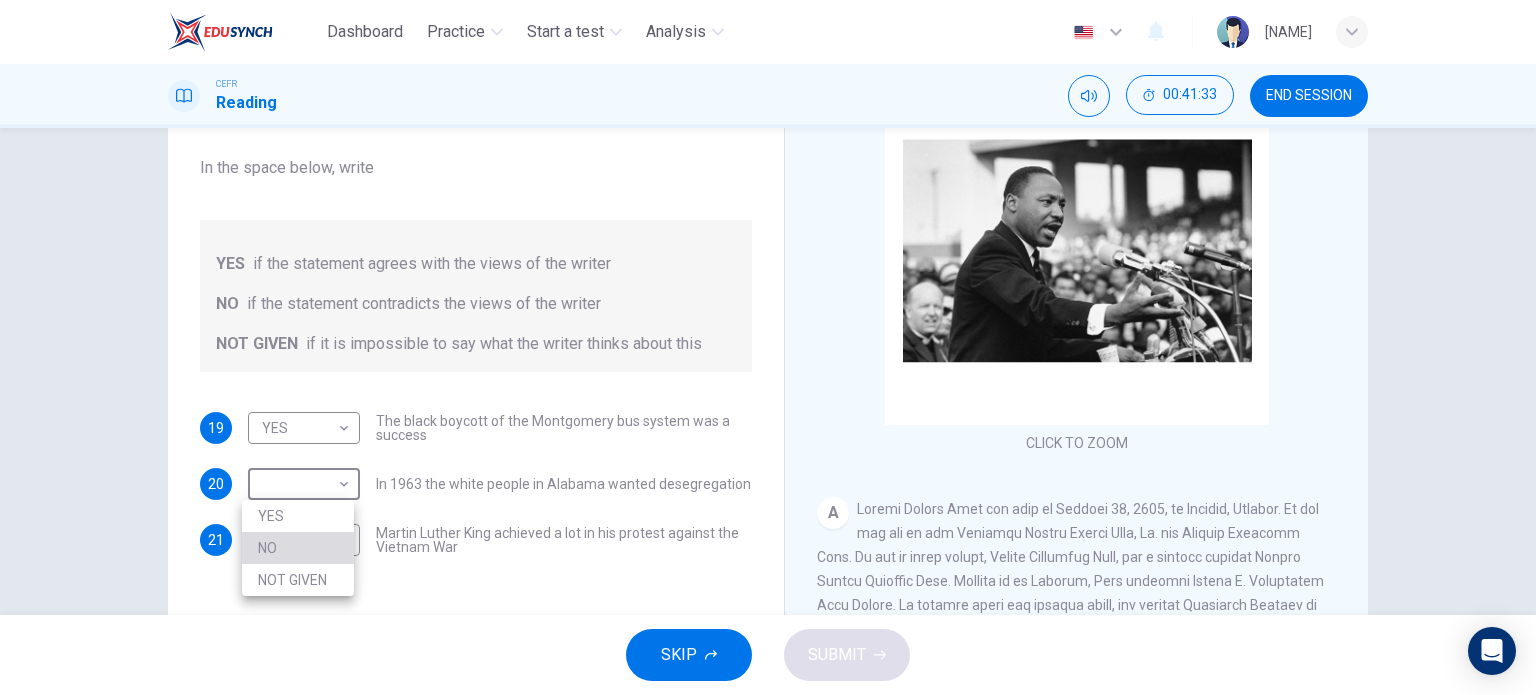 click on "NO" at bounding box center [298, 548] 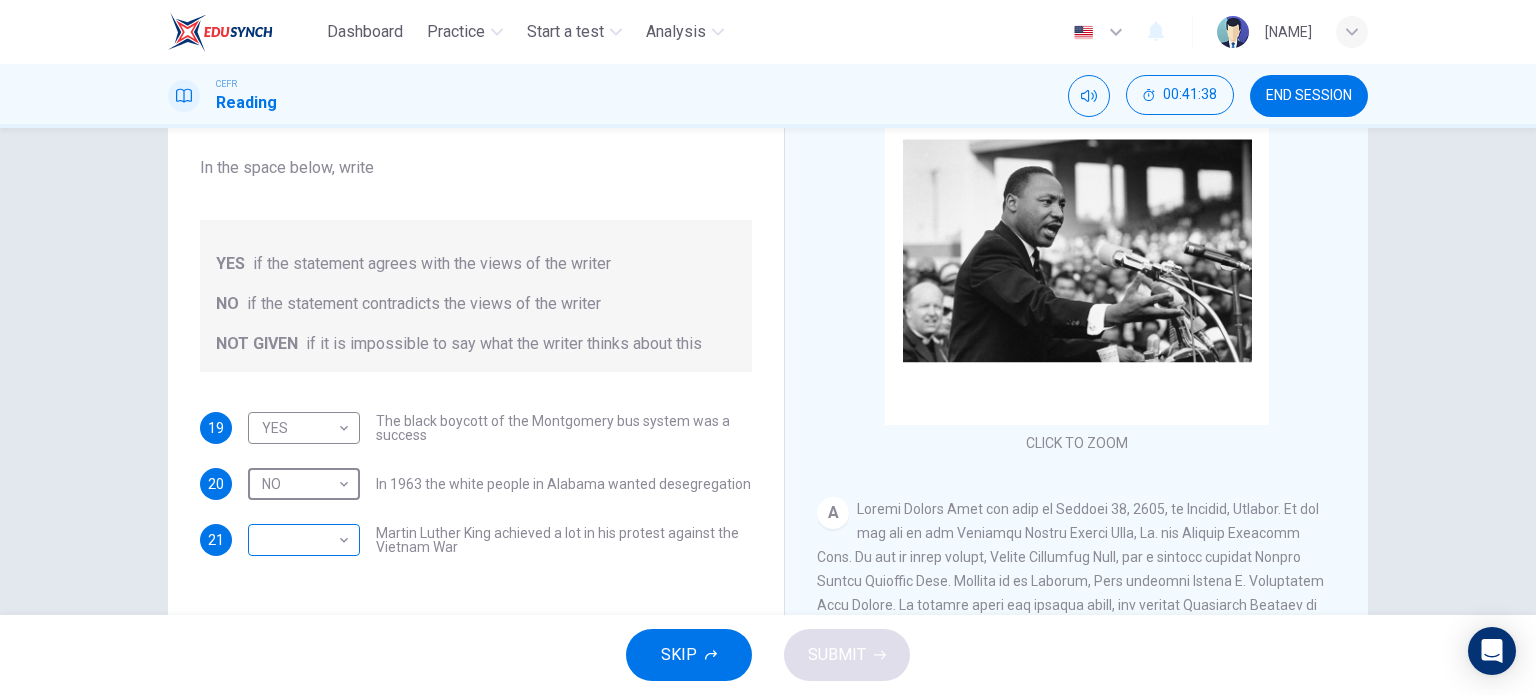click on "Dashboard Practice Start a test Analysis English en ​ [NAME] CEFR Reading 00:41:38 END SESSION Questions 19 - 21 Do the following statements agree with the information given in the Reading Passage? In the space below, write YES if the statement agrees with the views of the writer NO if the statement contradicts the views of the writer NOT GIVEN if it is impossible to say what the writer thinks about this 19 YES YES ​ The black boycott of the Montgomery bus system was a success 20 NO NO ​ In 1963 the white people in Alabama wanted desegregation 21 ​ ​ Martin Luther King achieved a lot in his protest against the Vietnam War Martin Luther King CLICK TO ZOOM Click to Zoom A B C D E F SKIP SUBMIT EduSynch - Online Language Proficiency Testing
Dashboard Practice Start a test Analysis Notifications © Copyright  2025" at bounding box center (768, 347) 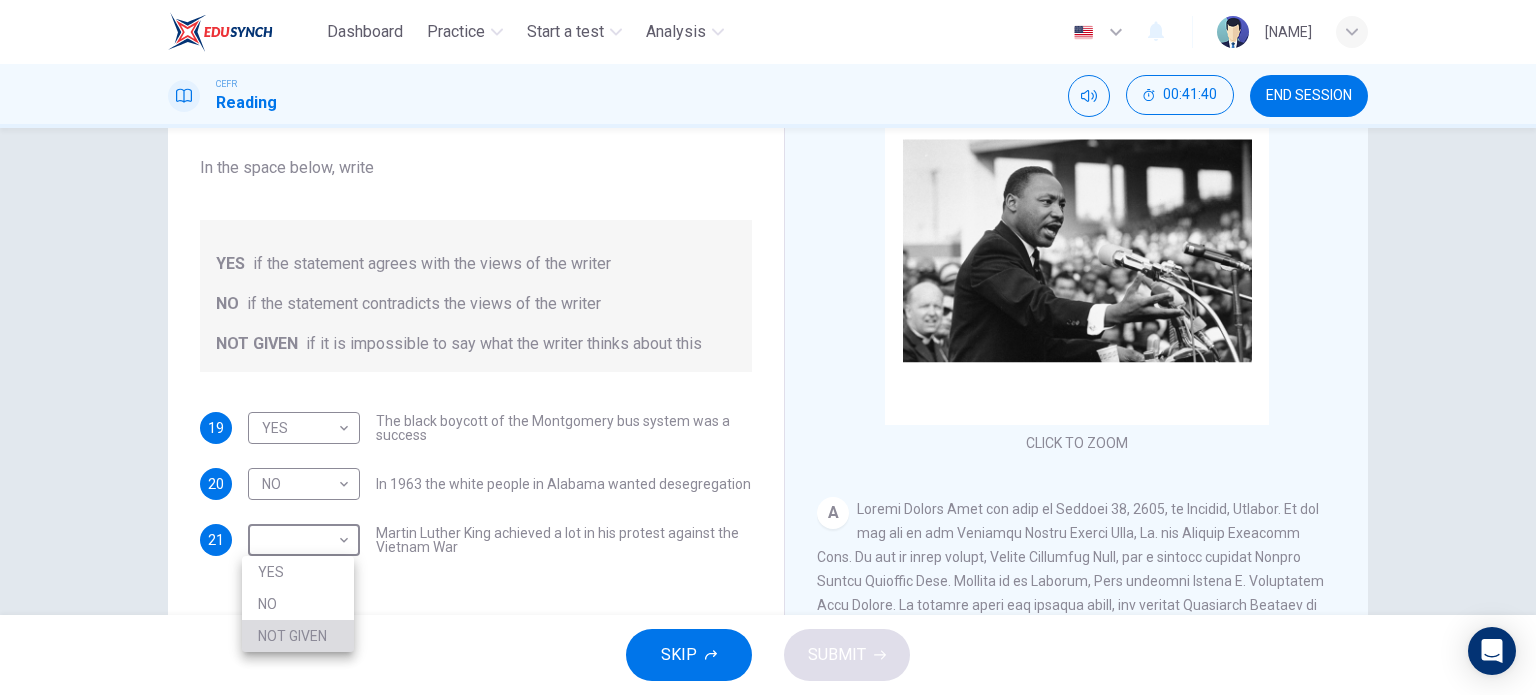 click on "NOT GIVEN" at bounding box center (298, 636) 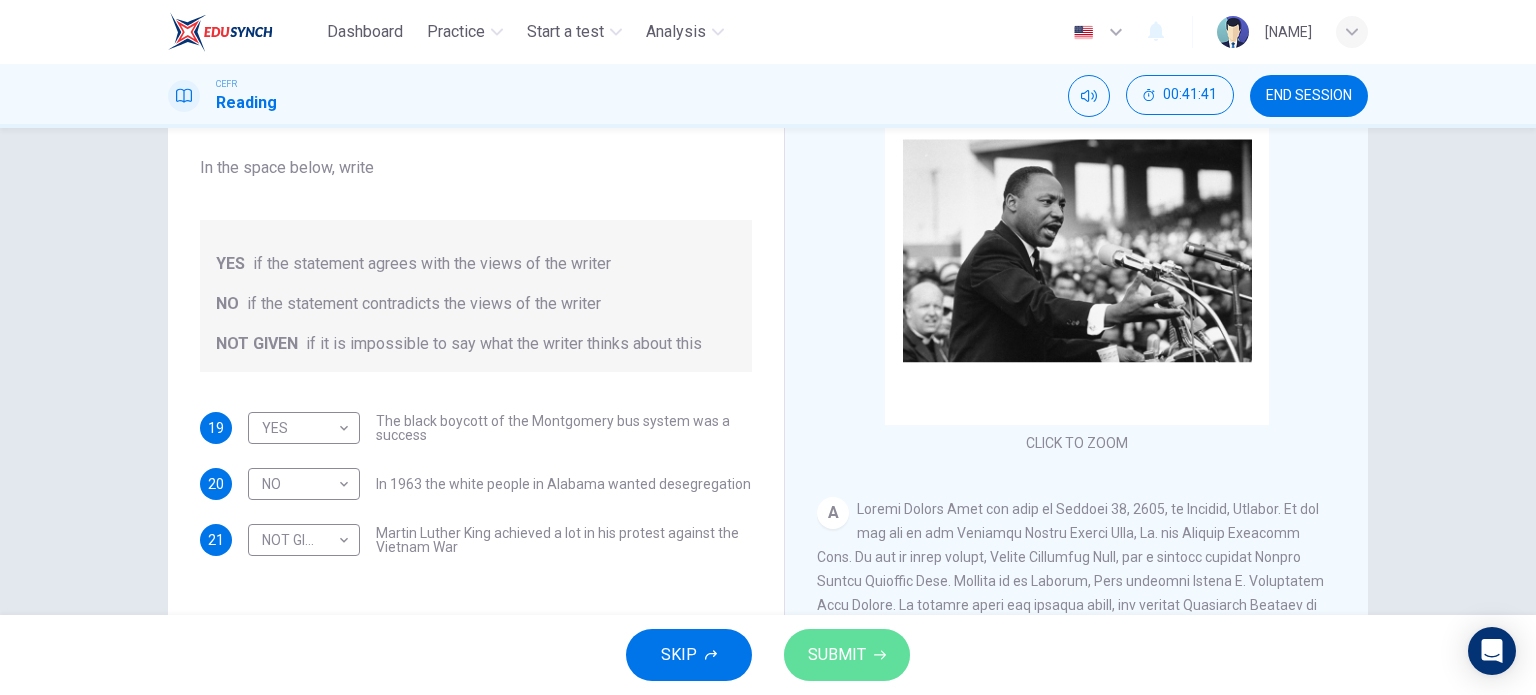 click on "SUBMIT" at bounding box center [837, 655] 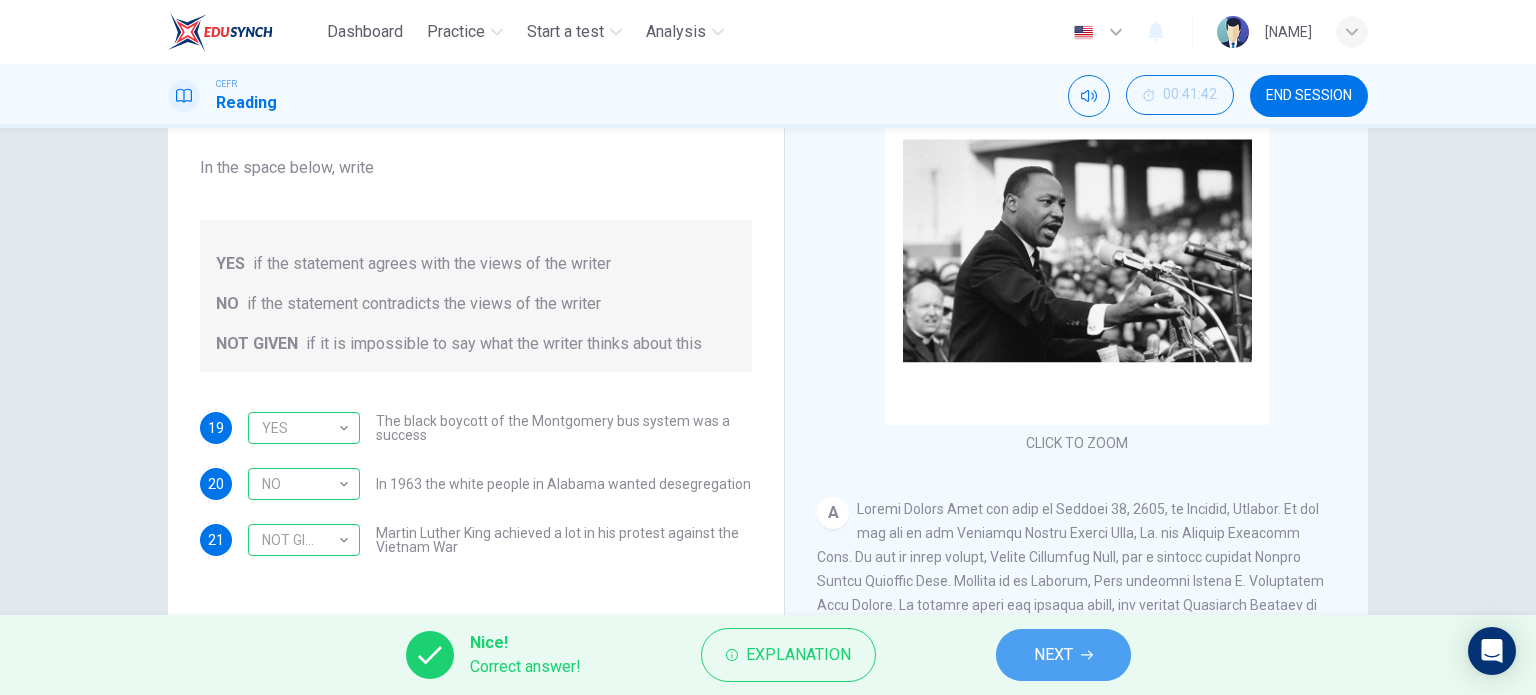 click on "NEXT" at bounding box center [1053, 655] 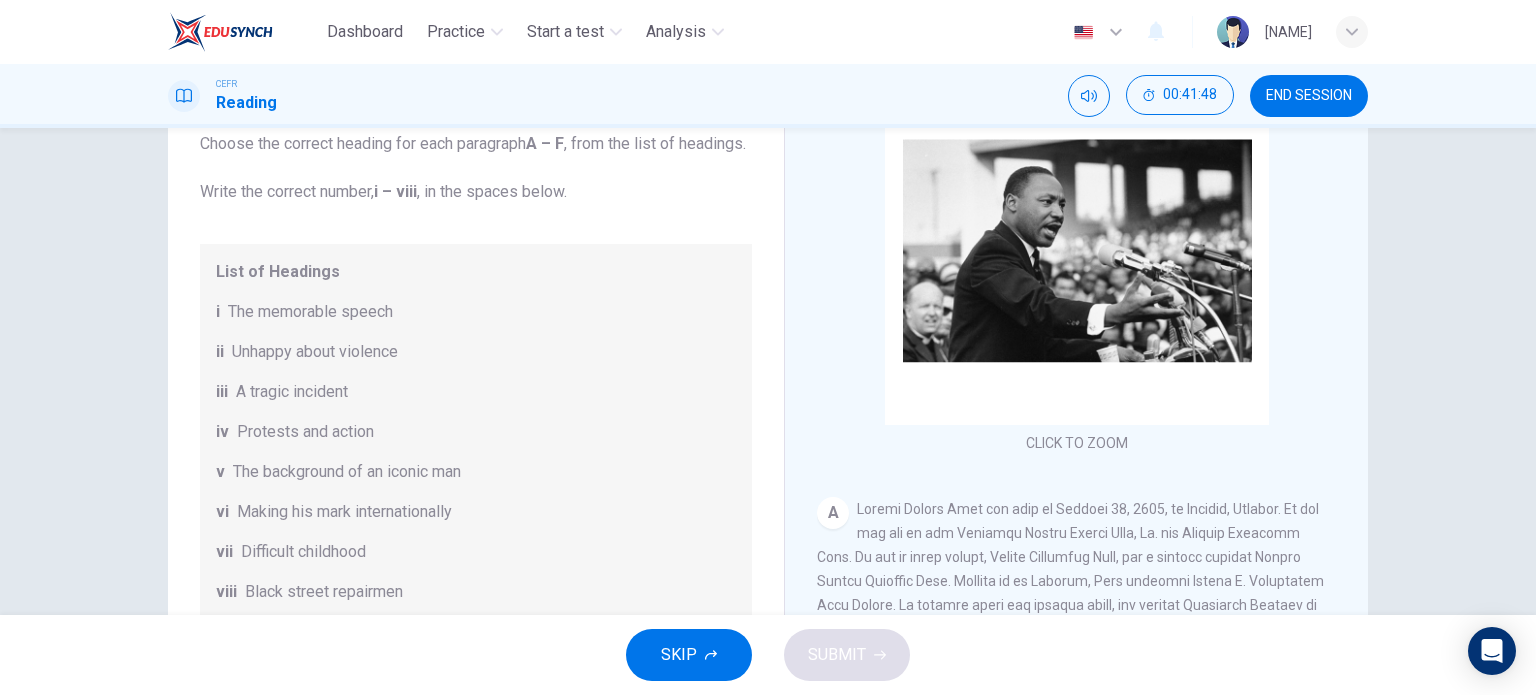 scroll, scrollTop: 185, scrollLeft: 0, axis: vertical 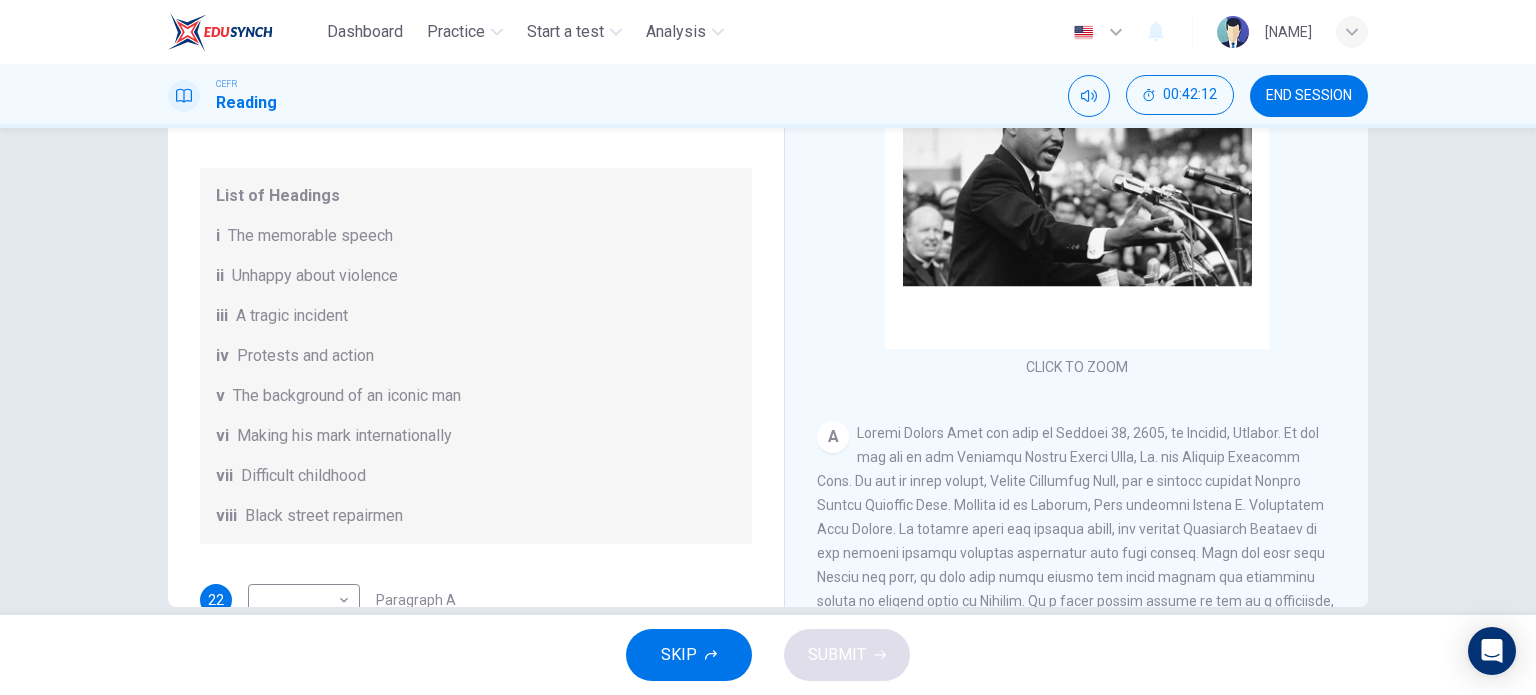 click on "The background of an iconic man" at bounding box center [347, 396] 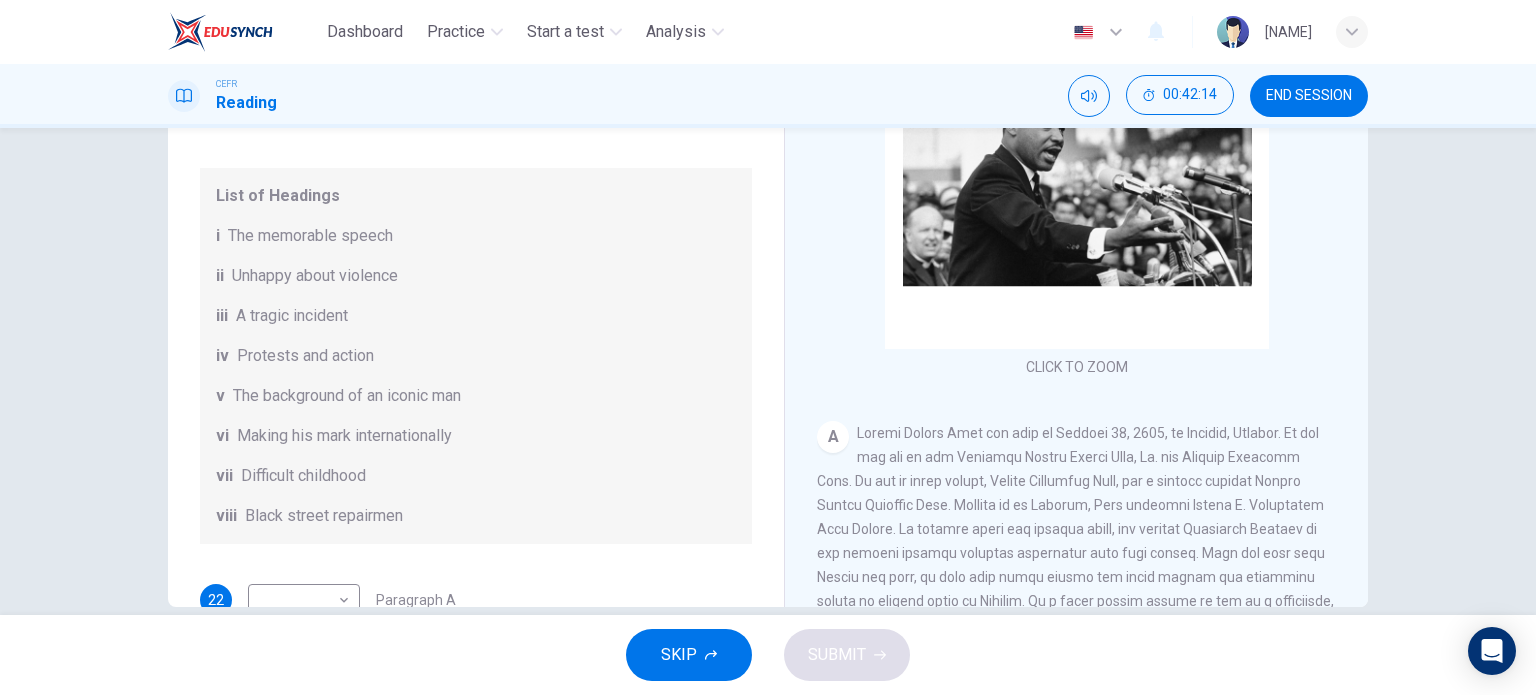 drag, startPoint x: 344, startPoint y: 423, endPoint x: 808, endPoint y: 443, distance: 464.43085 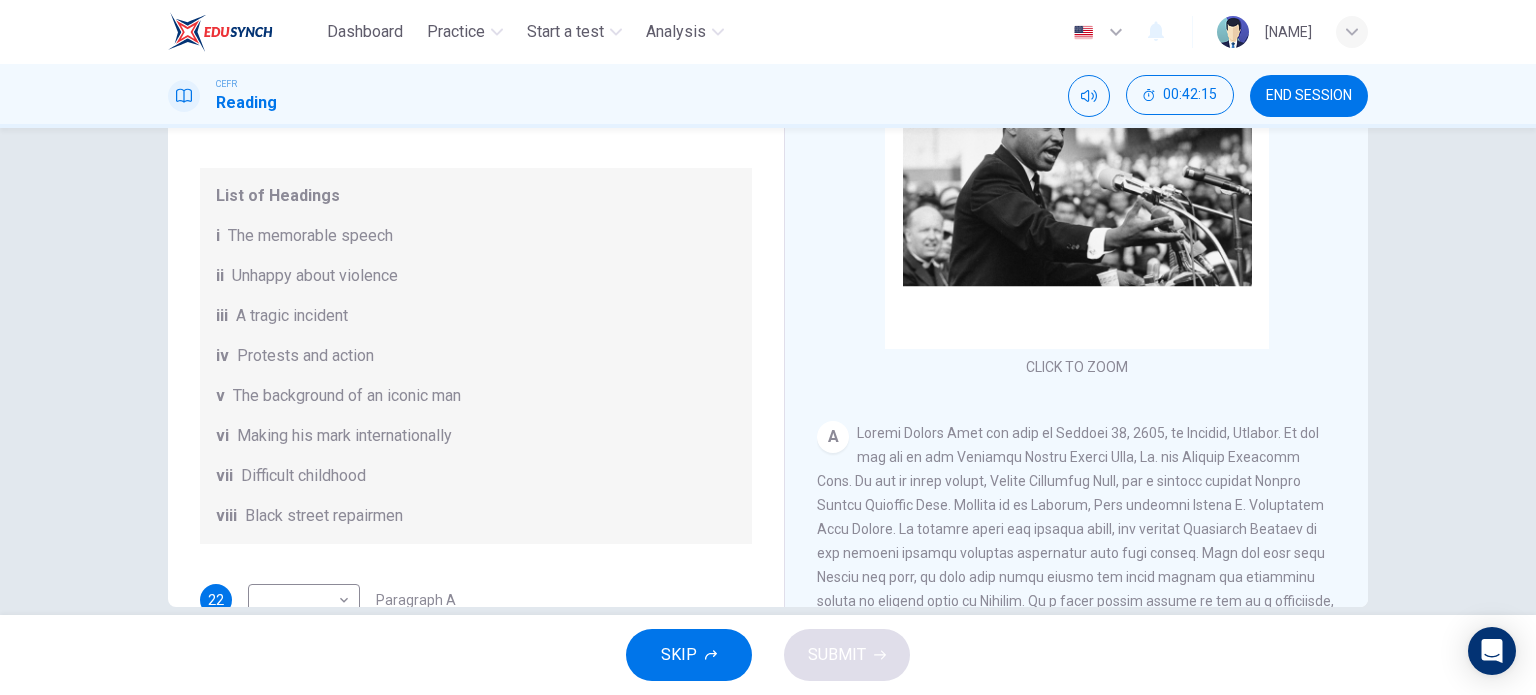 click on "A" at bounding box center (833, 437) 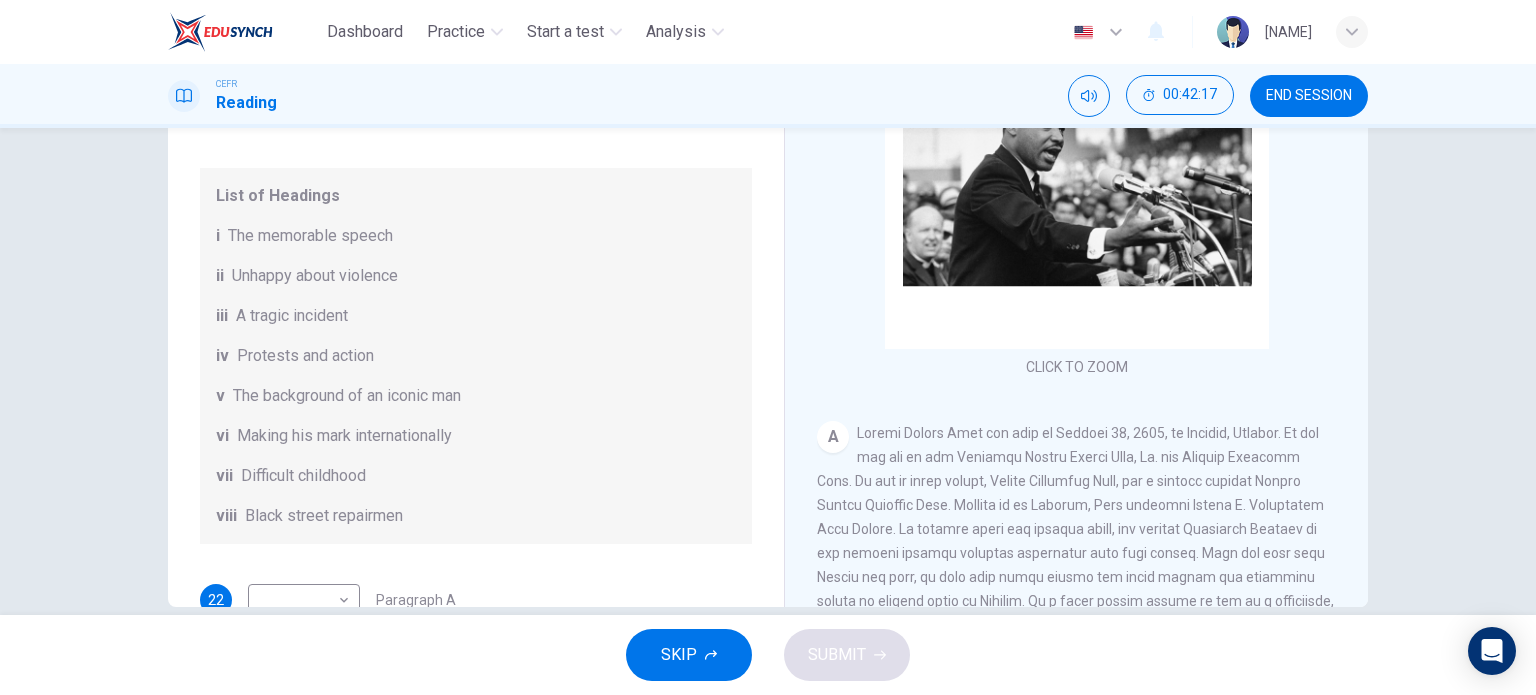 click on "The background of an iconic man" at bounding box center (347, 396) 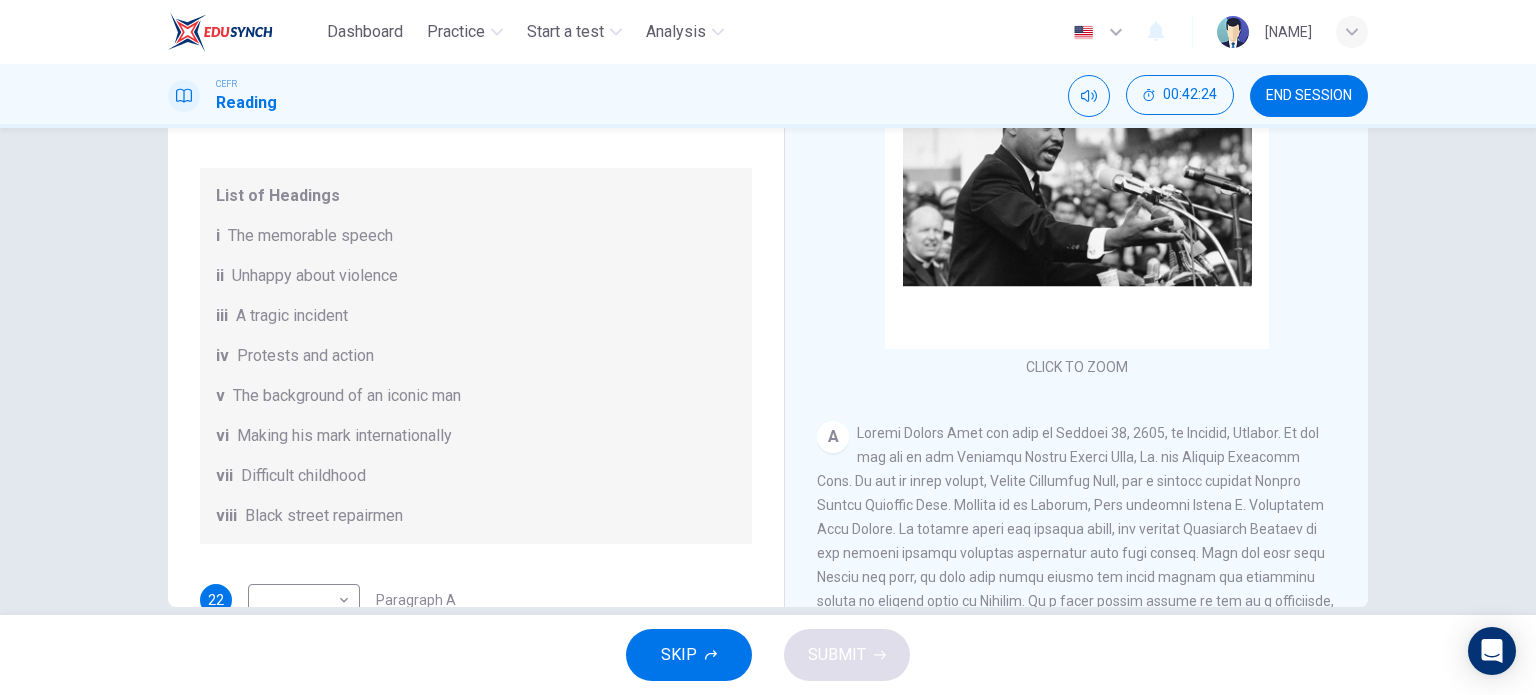 drag, startPoint x: 746, startPoint y: 339, endPoint x: 731, endPoint y: 510, distance: 171.65663 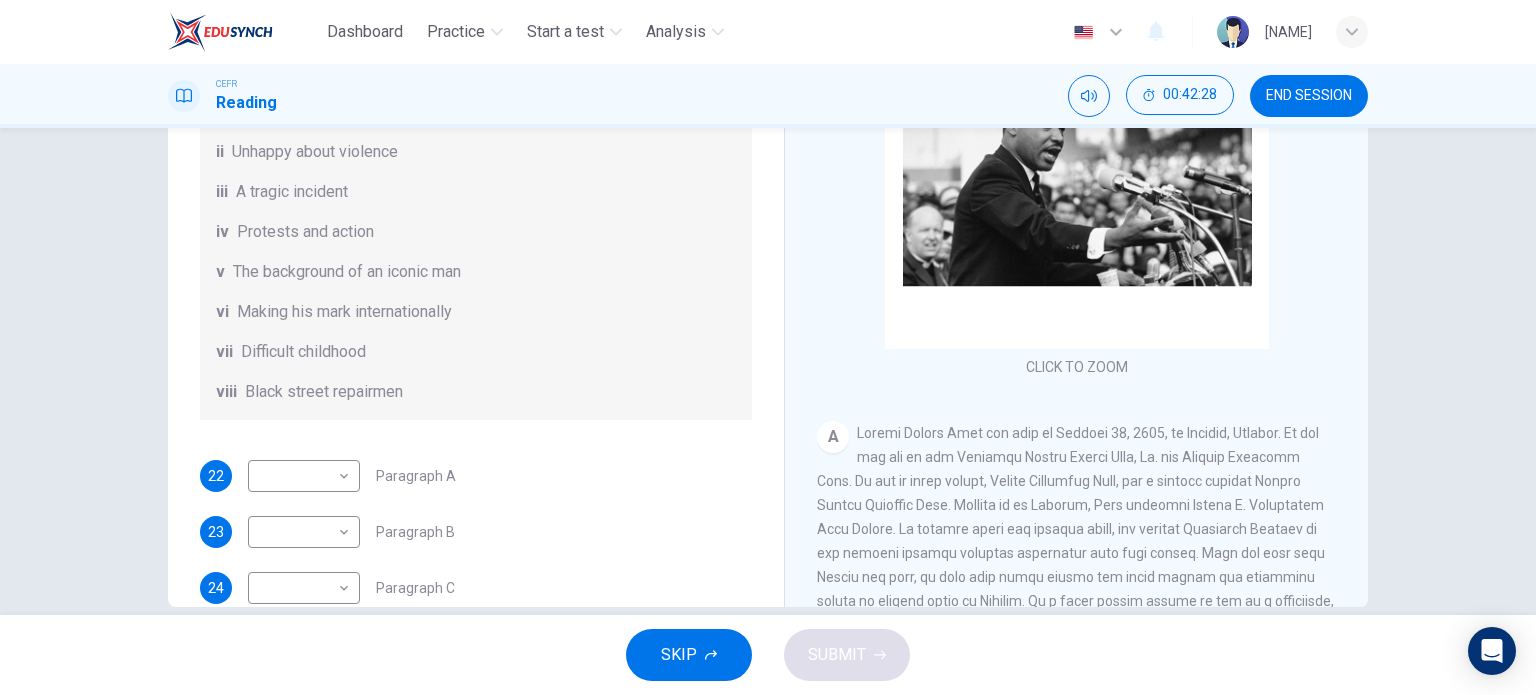 scroll, scrollTop: 72, scrollLeft: 0, axis: vertical 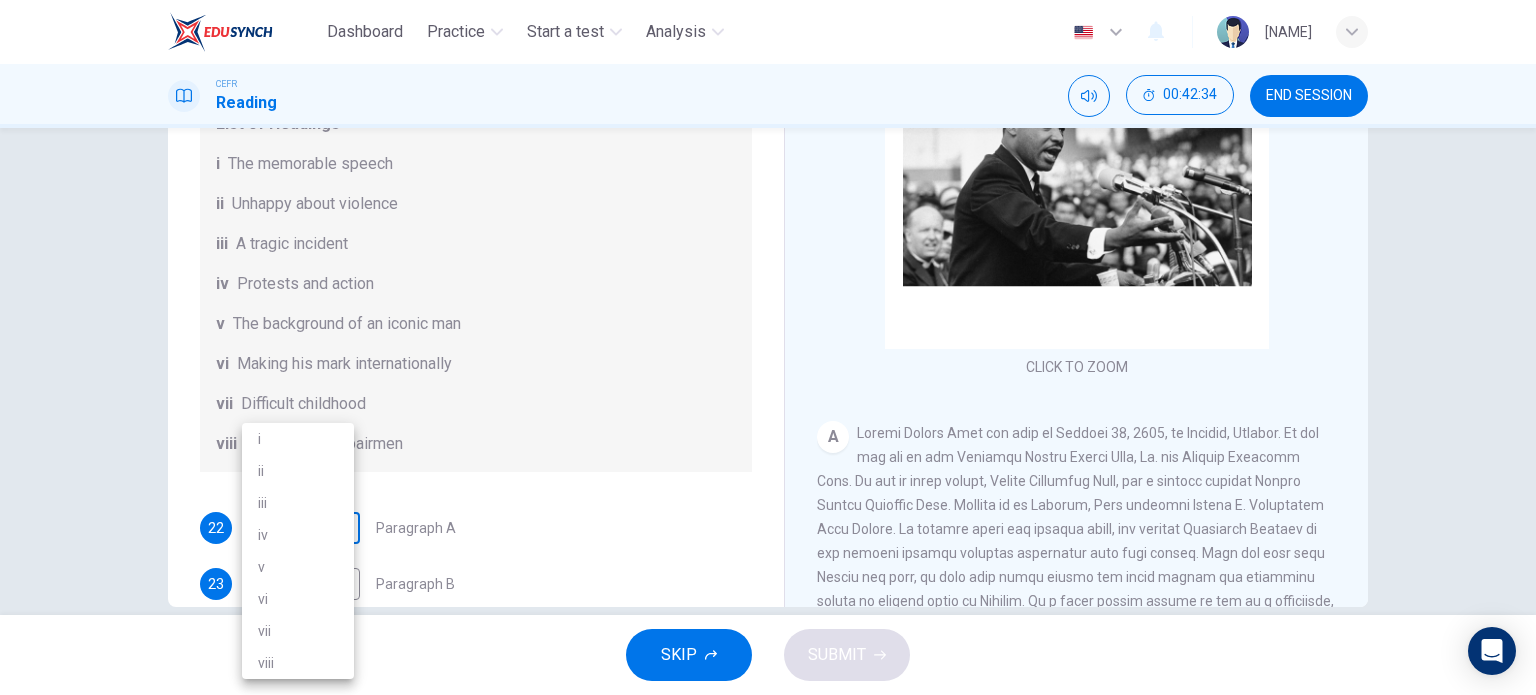 click on "Dashboard Practice Start a test Analysis English en ​ [FIRST] [LAST] A/P [LAST] CEFR Reading 00:42:34 END SESSION Questions 22 - 27 The Reading Passage has 6 paragraphs.
Choose the correct heading for each paragraph  A – F , from the list of headings.
Write the correct number,  i – viii , in the spaces below. List of Headings i The memorable speech ii Unhappy about violence iii A tragic incident iv Protests and action v The background of an iconic man vi Making his mark internationally vii Difficult childhood viii Black street repairmen 22 ​ ​ Paragraph A 23 ​ ​ Paragraph B 24 ​ ​ Paragraph C 25 ​ ​ Paragraph D 26 ​ ​ Paragraph E 27 ​ ​ Paragraph F Martin Luther King CLICK TO ZOOM Click to Zoom A B C D E F SKIP SUBMIT EduSynch - Online Language Proficiency Testing
Dashboard Practice Start a test Analysis Notifications © Copyright  2025 i ii iii iv v vi vii viii" at bounding box center (768, 347) 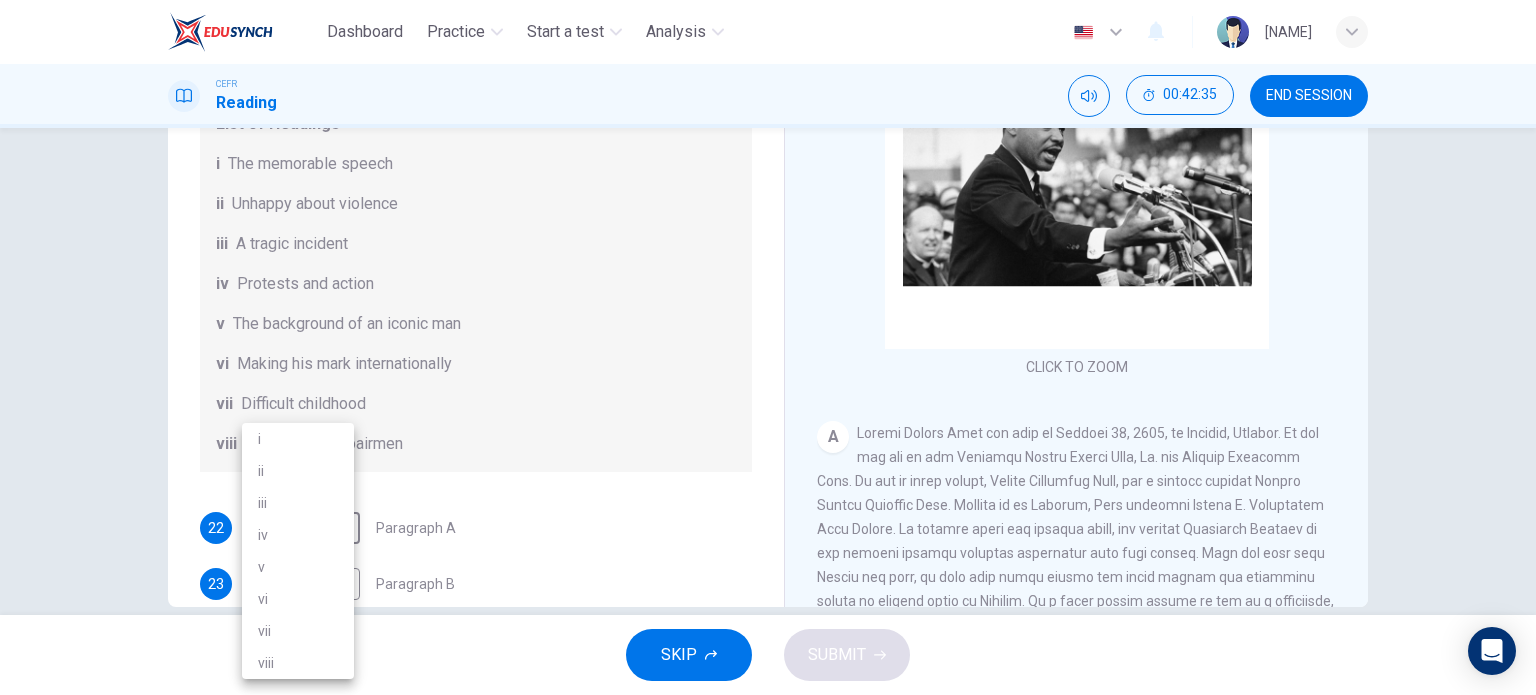 click on "v" at bounding box center (298, 567) 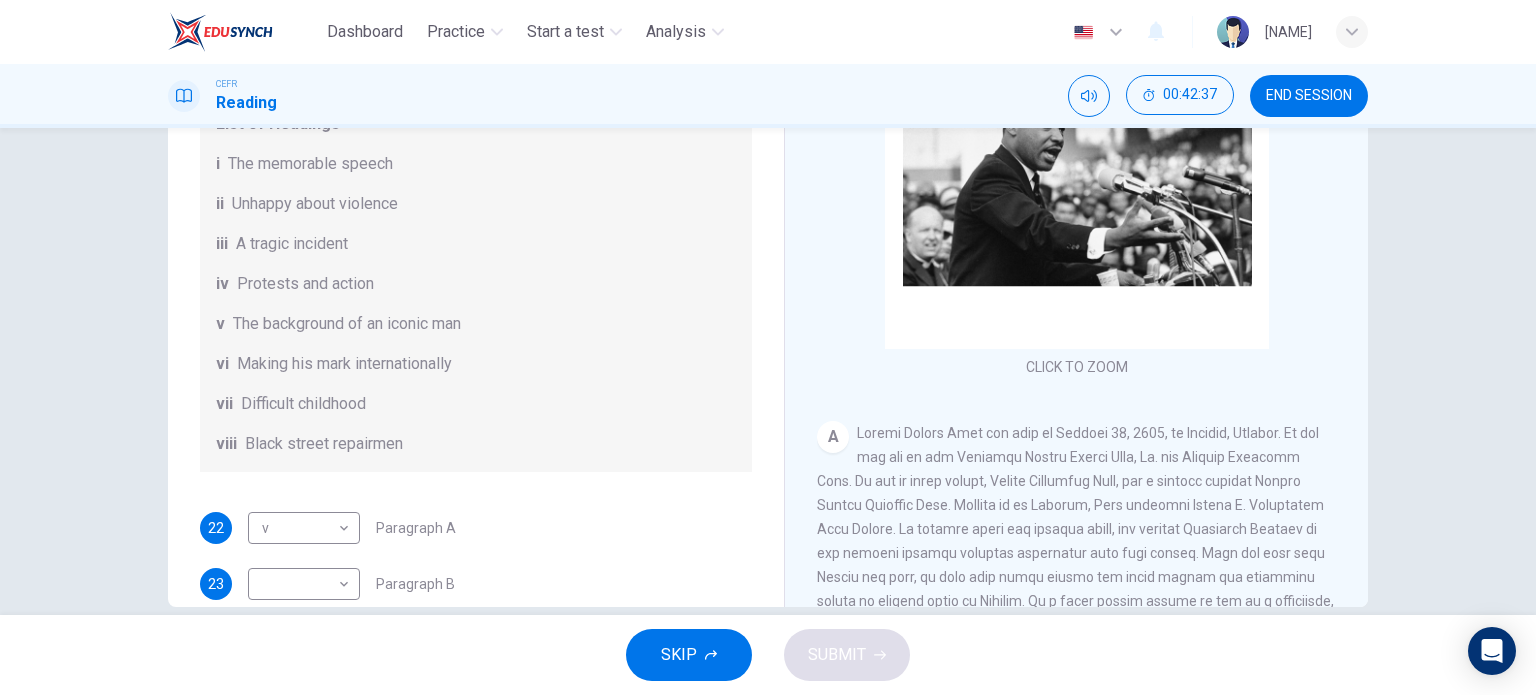 click on "Questions 22 - 27 The Reading Passage has 6 paragraphs.
Choose the correct heading for each paragraph  A – F , from the list of headings.
Write the correct number,  i – viii , in the spaces below. List of Headings i The memorable speech ii Unhappy about violence iii A tragic incident iv Protests and action v The background of an iconic man vi Making his mark internationally vii Difficult childhood viii Black street repairmen 22 v v ​ Paragraph A 23 ​ ​ Paragraph B 24 ​ ​ Paragraph C 25 ​ ​ Paragraph D 26 ​ ​ Paragraph E 27 ​ ​ Paragraph F" at bounding box center (476, 352) 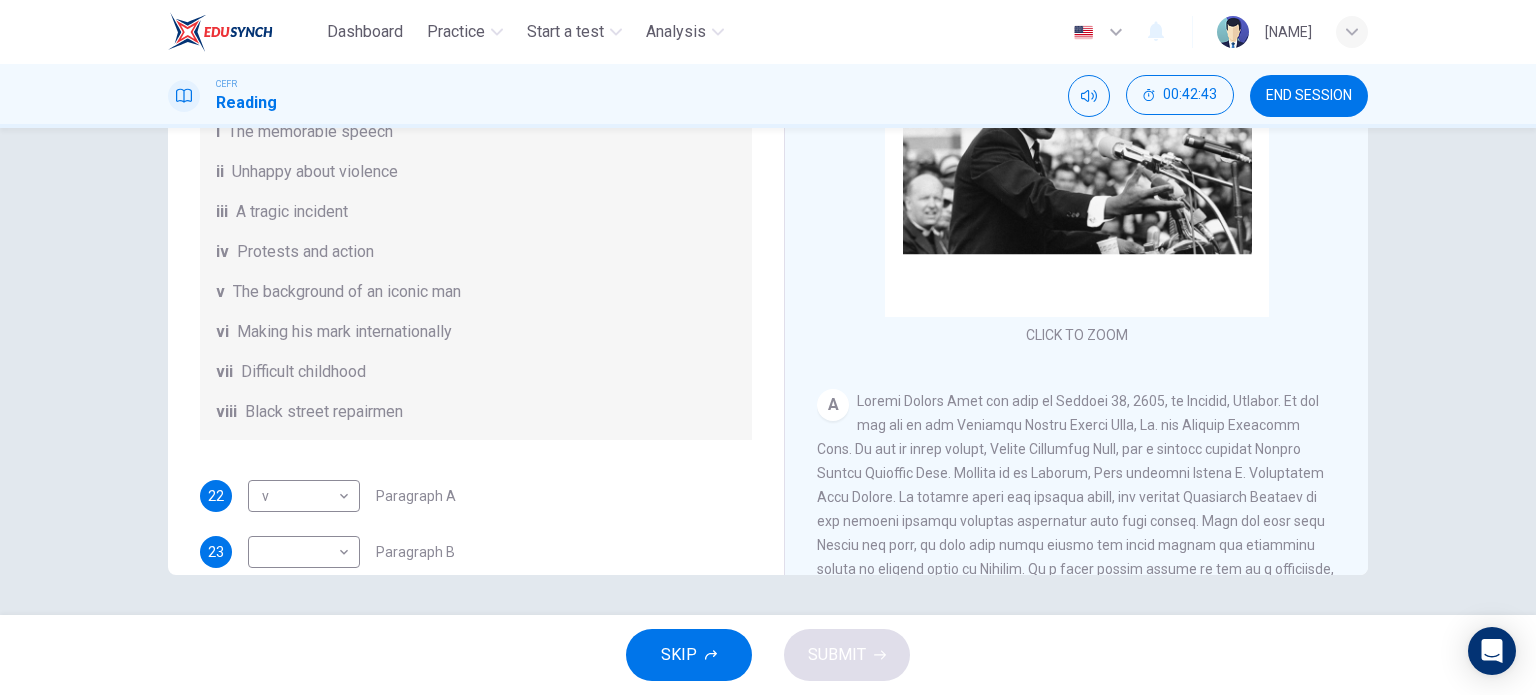 scroll, scrollTop: 244, scrollLeft: 0, axis: vertical 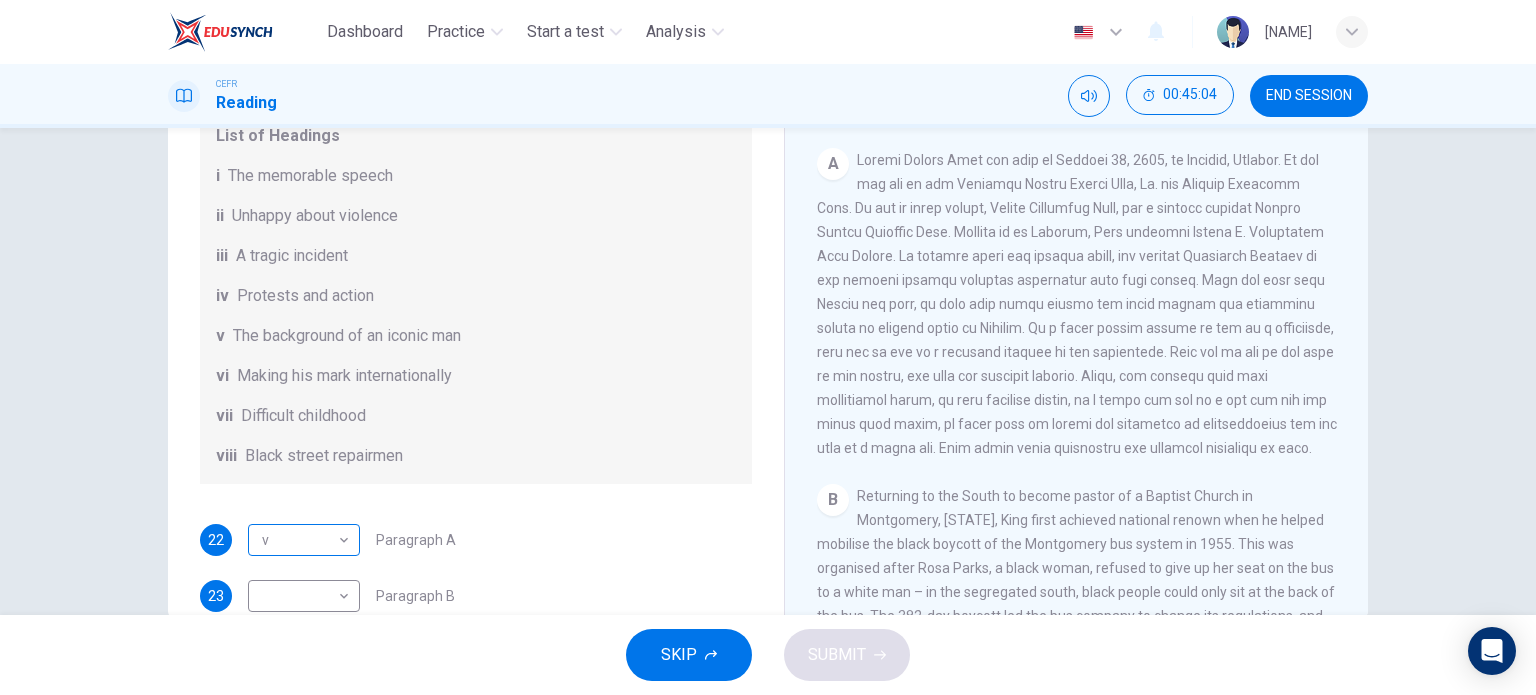 click on "Dashboard Practice Start a test Analysis English en ​ [FIRST] [LAST] A/P [LAST] CEFR Reading 00:45:04 END SESSION Questions 22 - 27 The Reading Passage has 6 paragraphs.
Choose the correct heading for each paragraph  A – F , from the list of headings.
Write the correct number,  i – viii , in the spaces below. List of Headings i The memorable speech ii Unhappy about violence iii A tragic incident iv Protests and action v The background of an iconic man vi Making his mark internationally vii Difficult childhood viii Black street repairmen 22 v v ​ Paragraph A 23 ​ ​ Paragraph B 24 ​ ​ Paragraph C 25 ​ ​ Paragraph D 26 ​ ​ Paragraph E 27 ​ ​ Paragraph F Martin Luther King CLICK TO ZOOM Click to Zoom A B C D E F SKIP SUBMIT EduSynch - Online Language Proficiency Testing
Dashboard Practice Start a test Analysis Notifications © Copyright  2025" at bounding box center (768, 347) 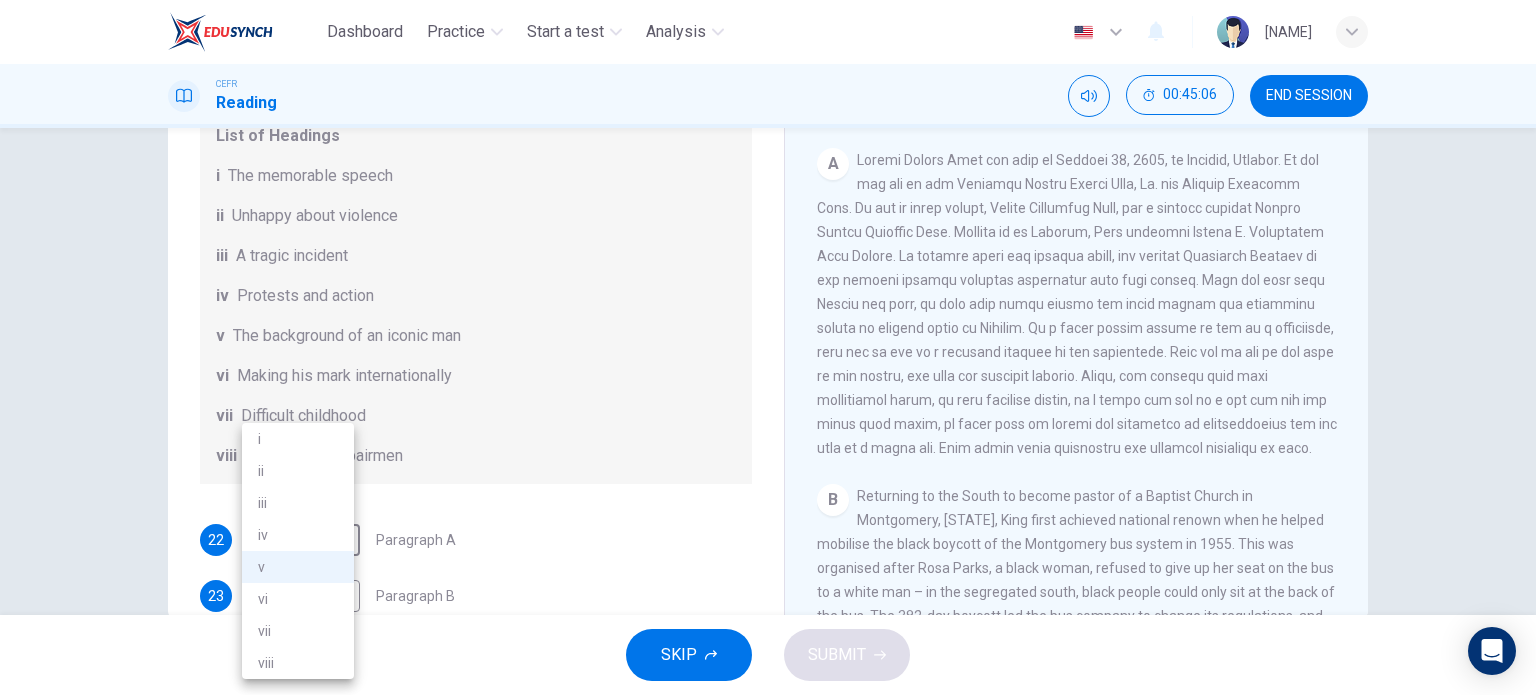 click on "vii" at bounding box center [298, 631] 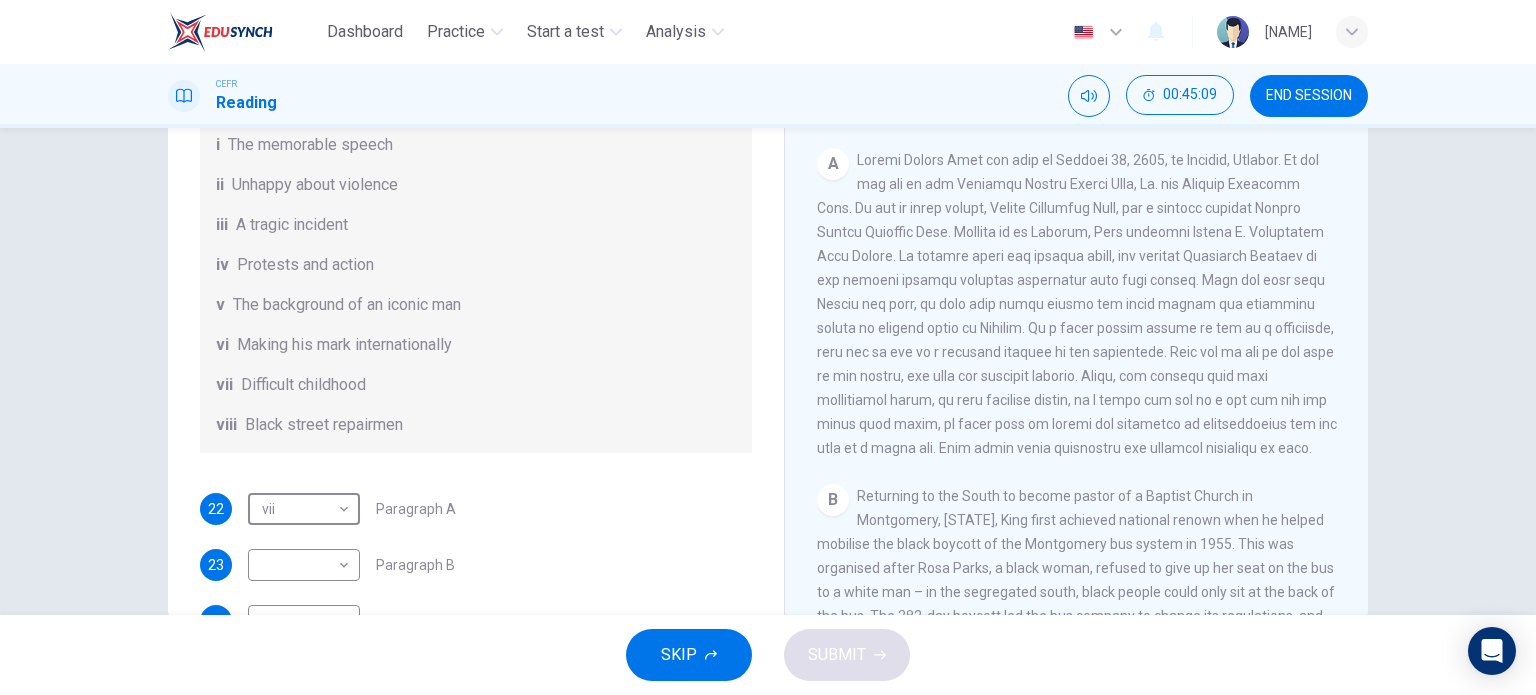scroll, scrollTop: 118, scrollLeft: 0, axis: vertical 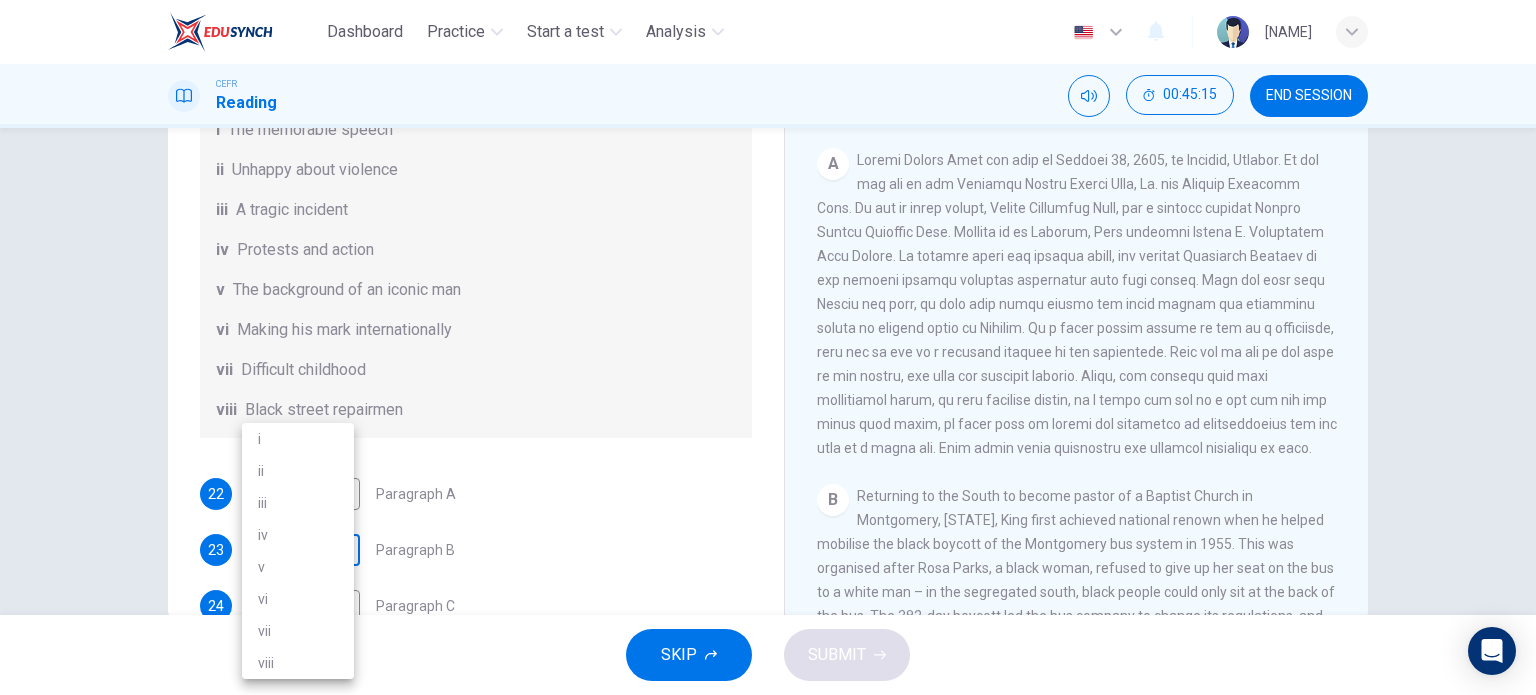 click on "Dashboard Practice Start a test Analysis English en ​ [FIRST] [LAST] A/P [LAST] CEFR Reading 00:45:15 END SESSION Questions 22 - 27 The Reading Passage has 6 paragraphs.
Choose the correct heading for each paragraph  A – F , from the list of headings.
Write the correct number,  i – viii , in the spaces below. List of Headings i The memorable speech ii Unhappy about violence iii A tragic incident iv Protests and action v The background of an iconic man vi Making his mark internationally vii Difficult childhood viii Black street repairmen 22 vii vii ​ Paragraph A 23 ​ ​ Paragraph B 24 ​ ​ Paragraph C 25 ​ ​ Paragraph D 26 ​ ​ Paragraph E 27 ​ ​ Paragraph F Martin Luther King CLICK TO ZOOM Click to Zoom A B C D E F SKIP SUBMIT EduSynch - Online Language Proficiency Testing
Dashboard Practice Start a test Analysis Notifications © Copyright  2025 i ii iii iv v vi vii viii" at bounding box center [768, 347] 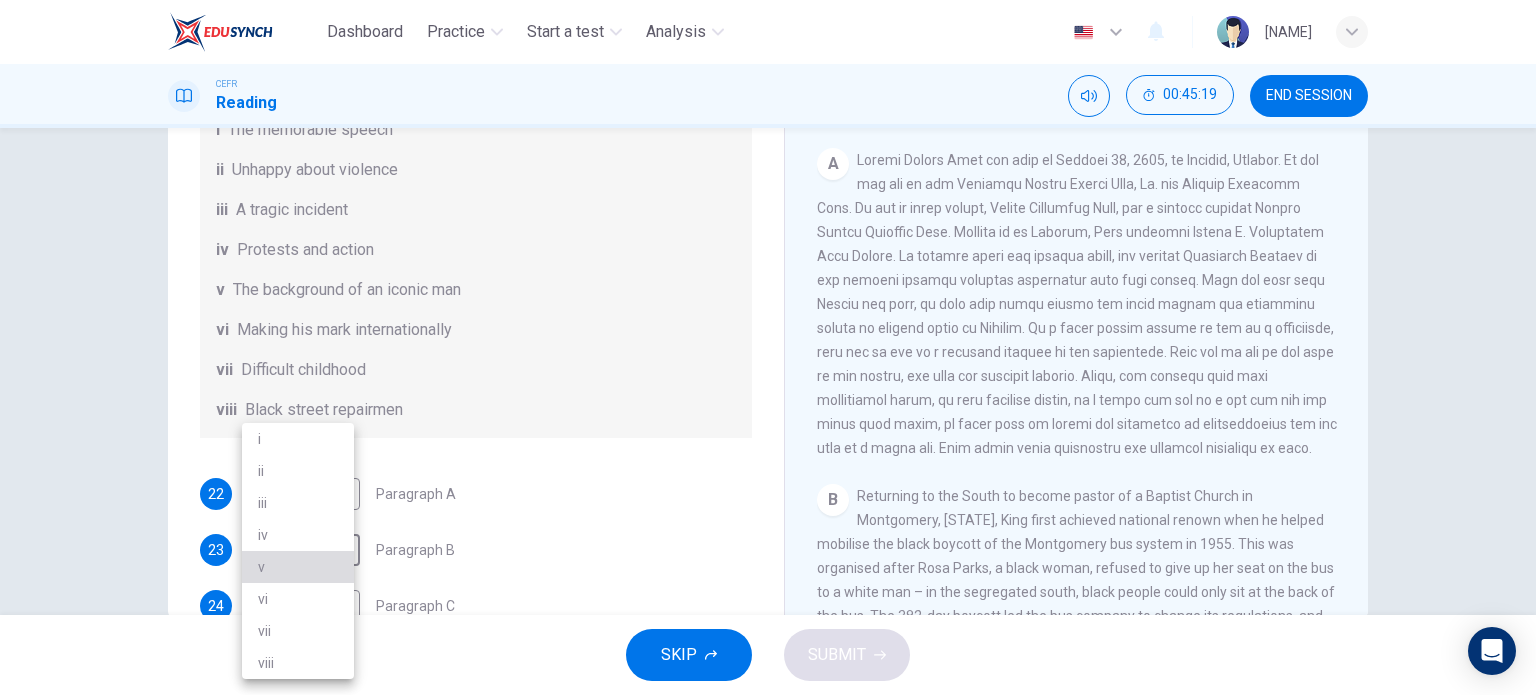 click on "v" at bounding box center (298, 567) 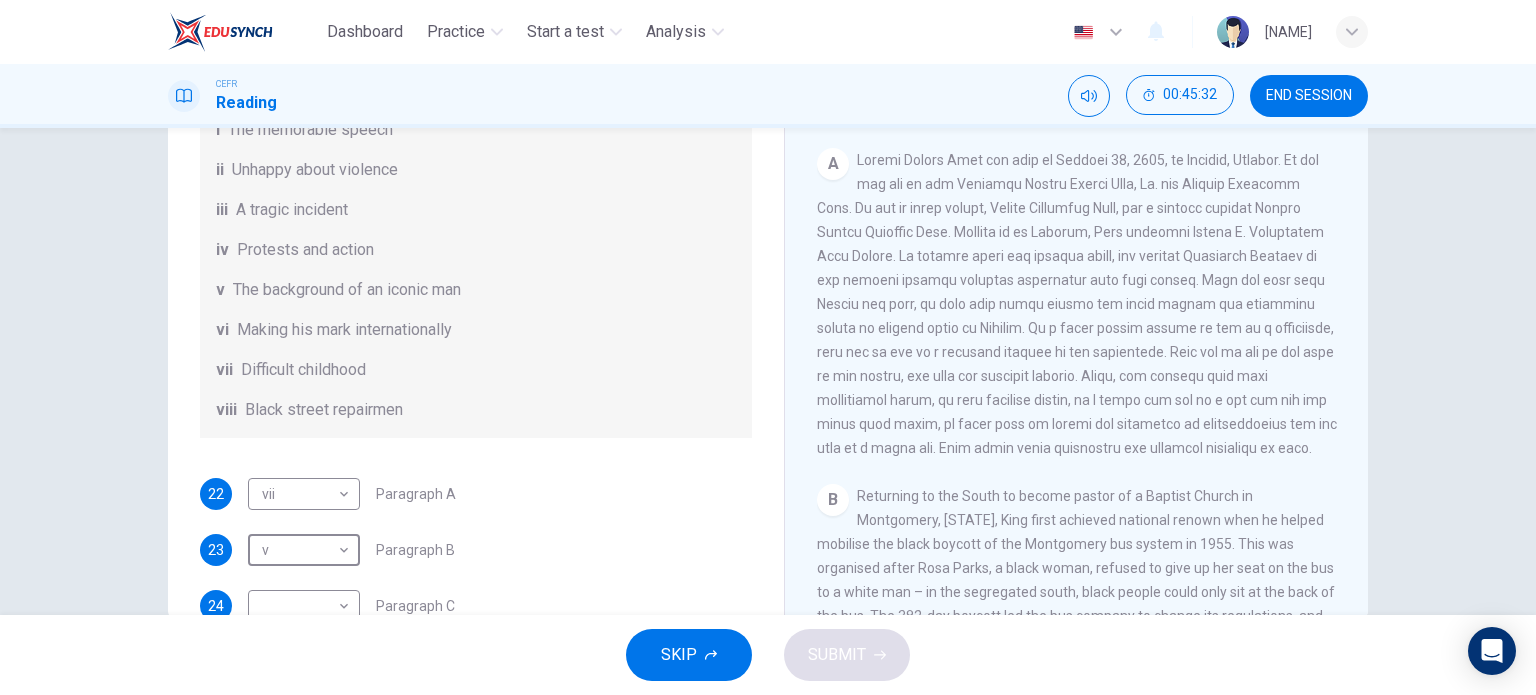 scroll, scrollTop: 1272, scrollLeft: 0, axis: vertical 